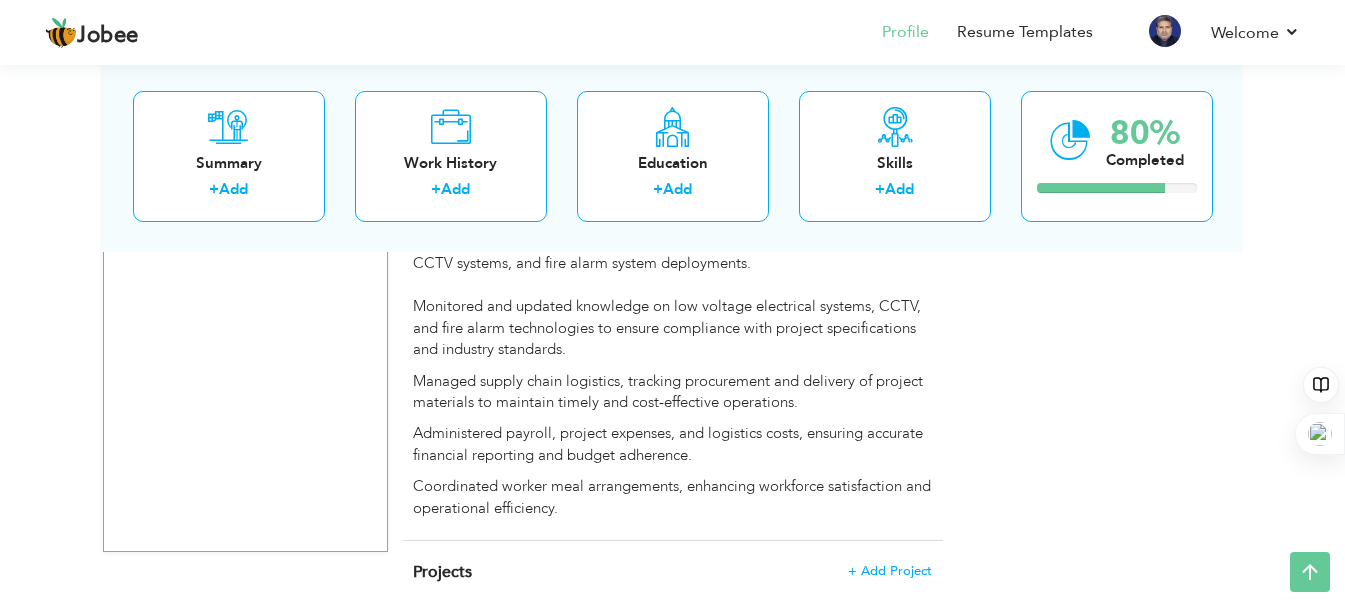 scroll, scrollTop: 0, scrollLeft: 0, axis: both 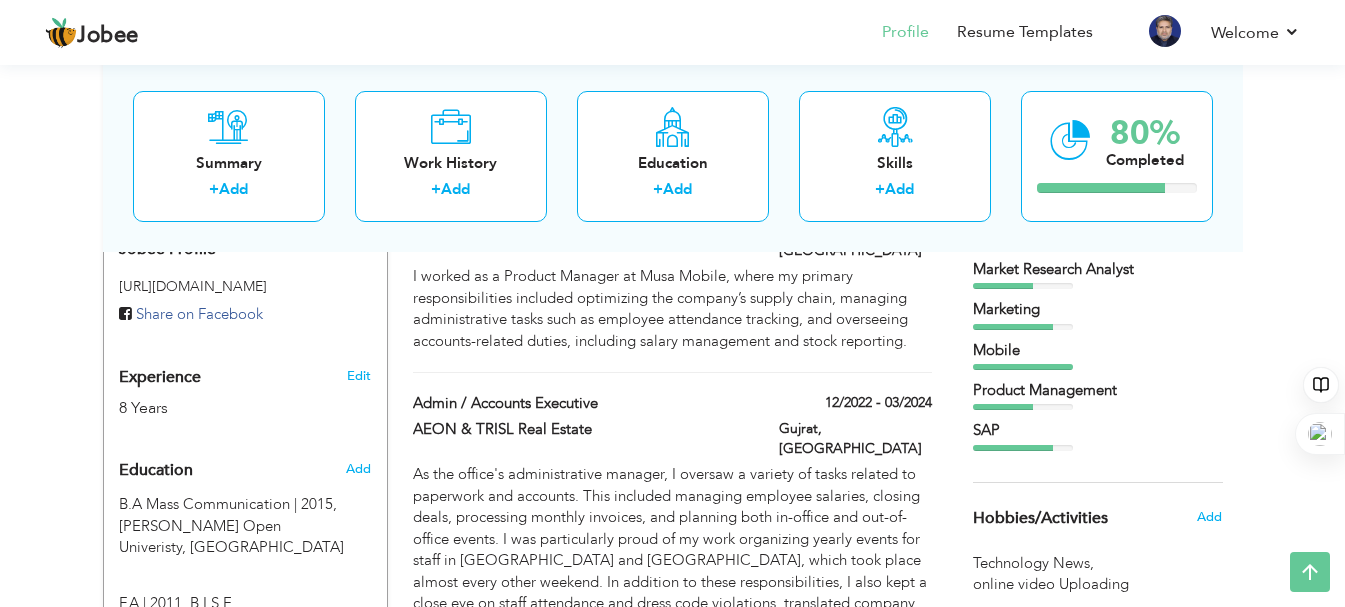 click on "Add" at bounding box center (358, 469) 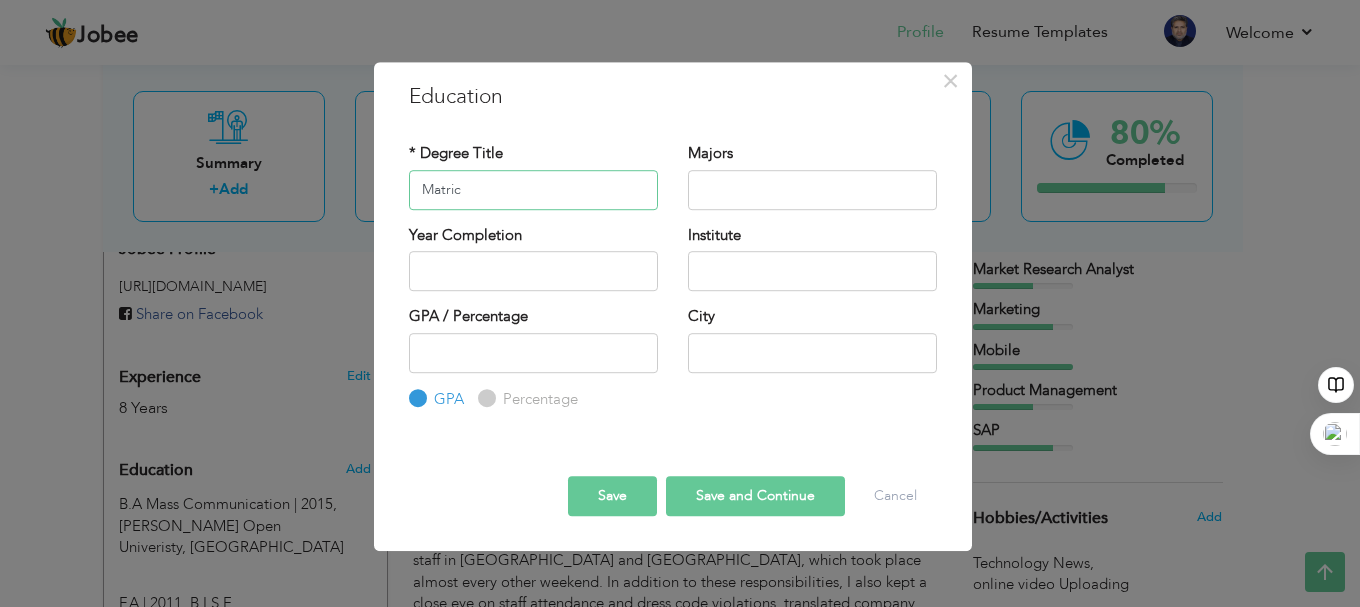 type on "Matric" 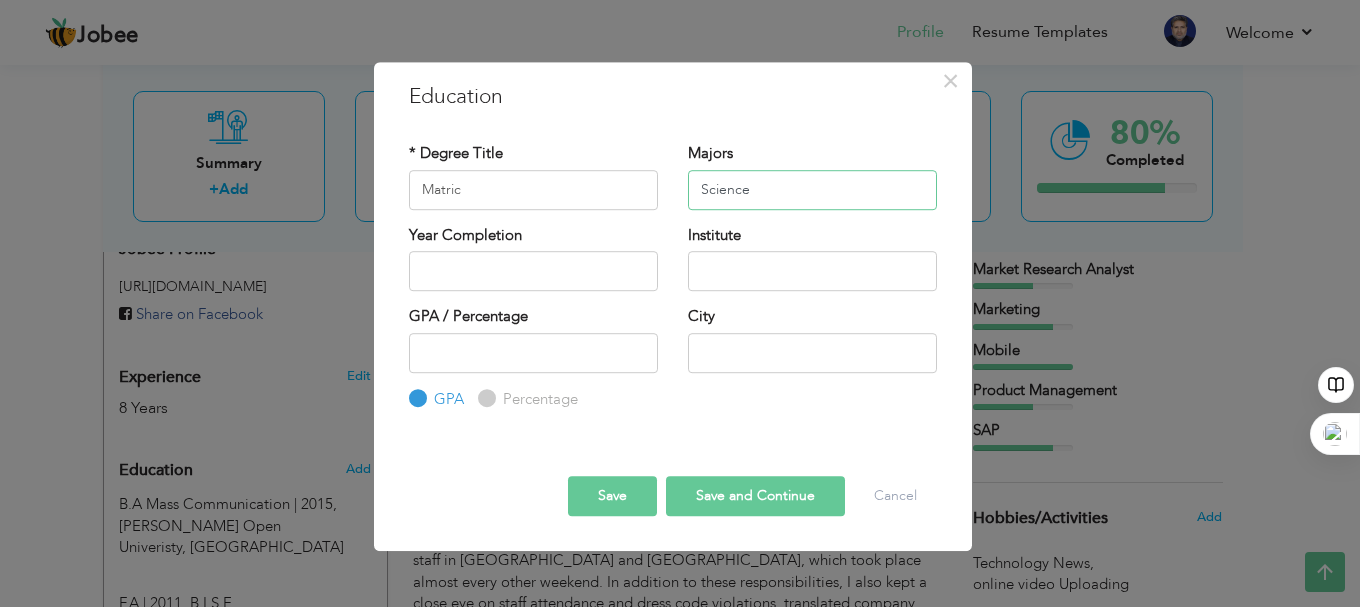 type on "Science" 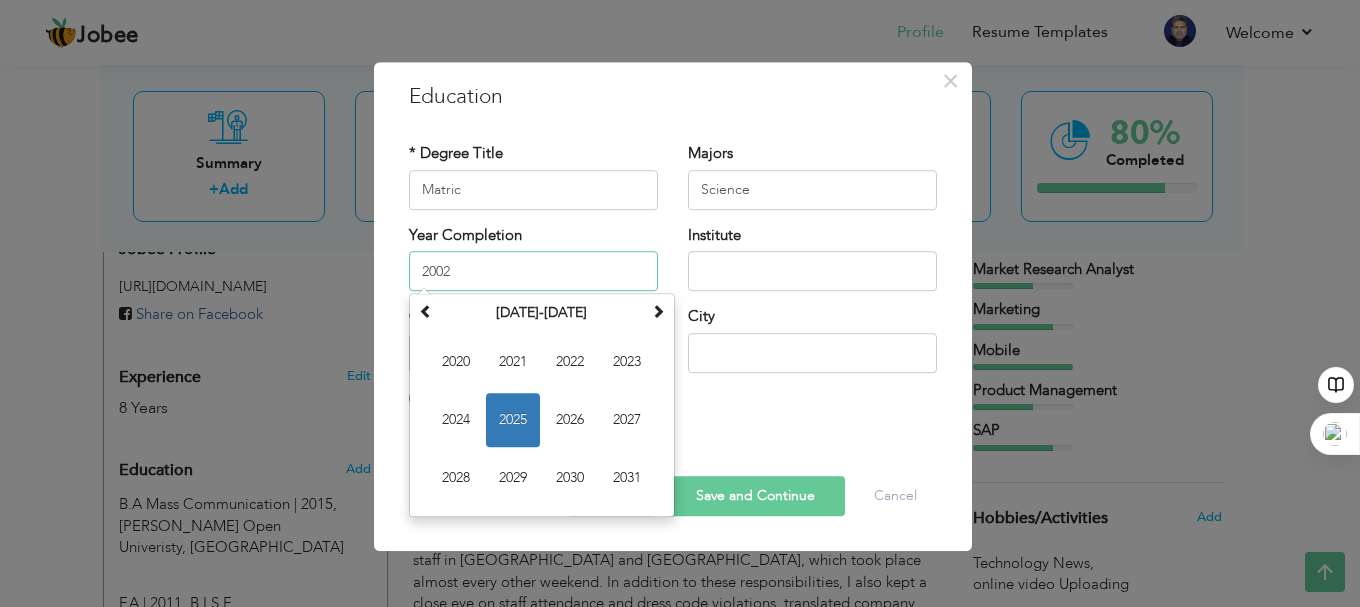 type on "2002" 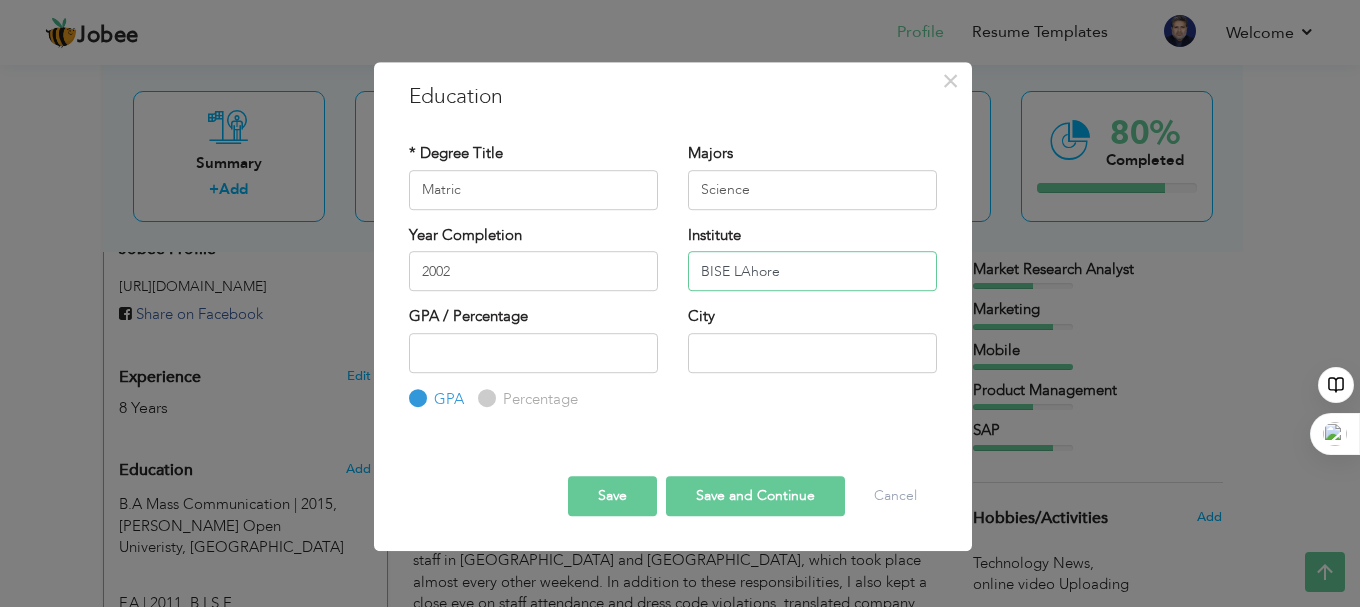 type on "BISE LAhore" 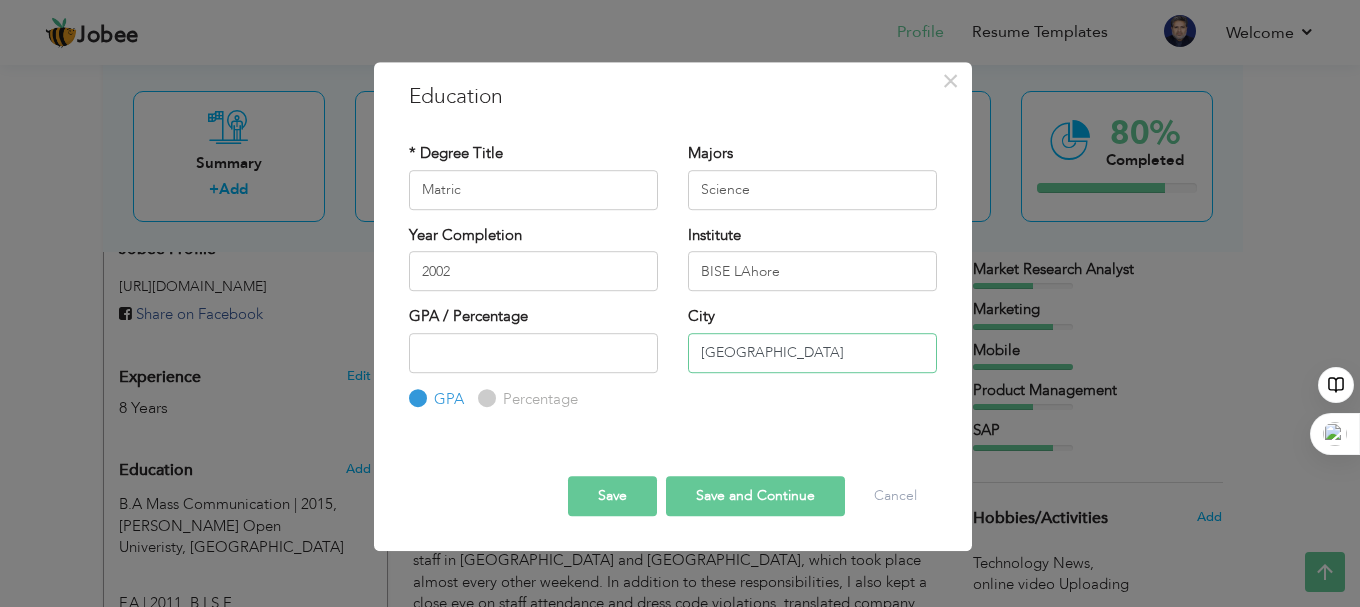 type on "[GEOGRAPHIC_DATA]" 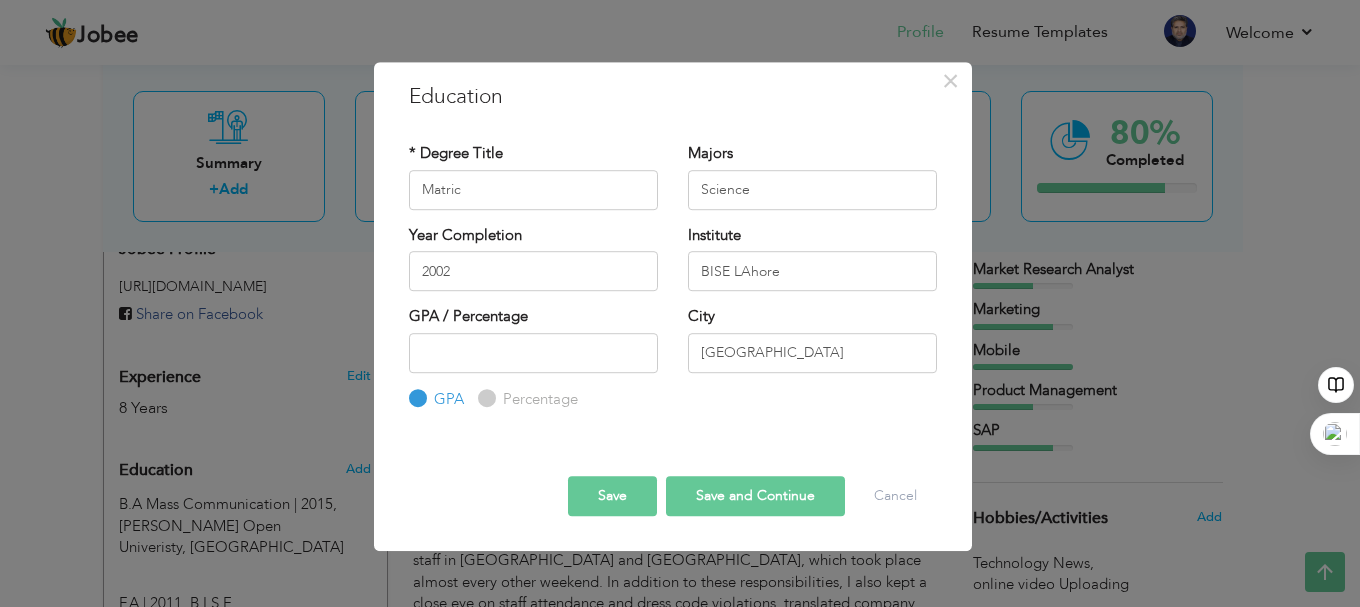 click on "Save" at bounding box center (612, 496) 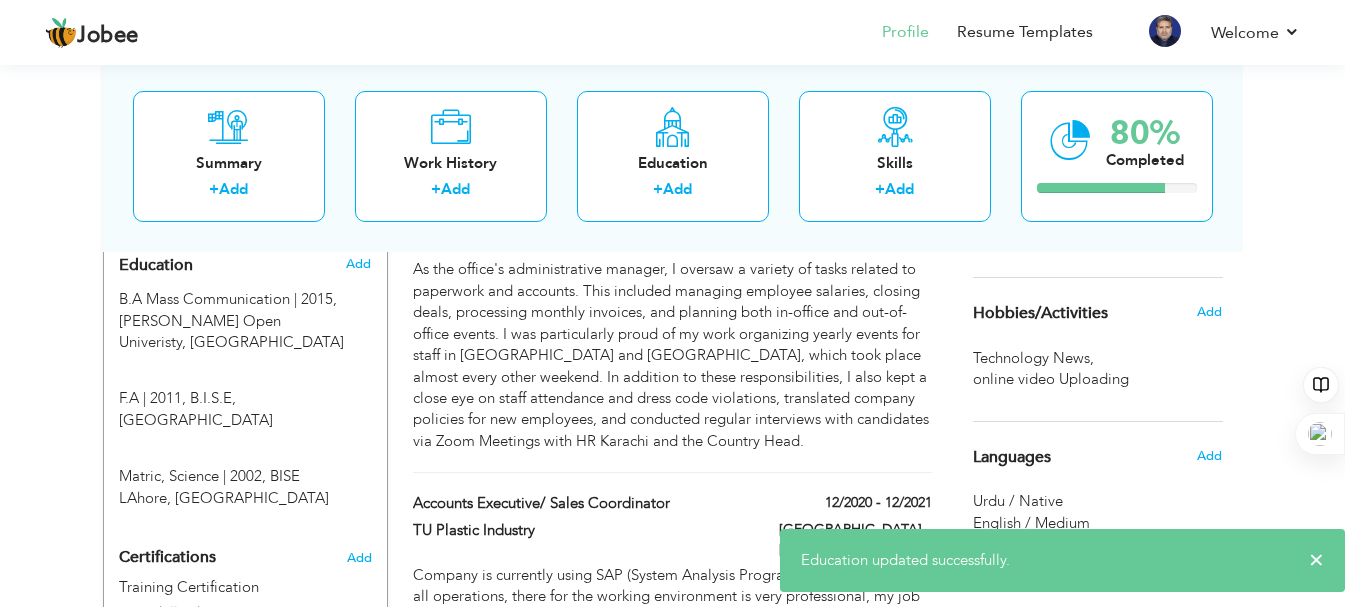 scroll, scrollTop: 876, scrollLeft: 0, axis: vertical 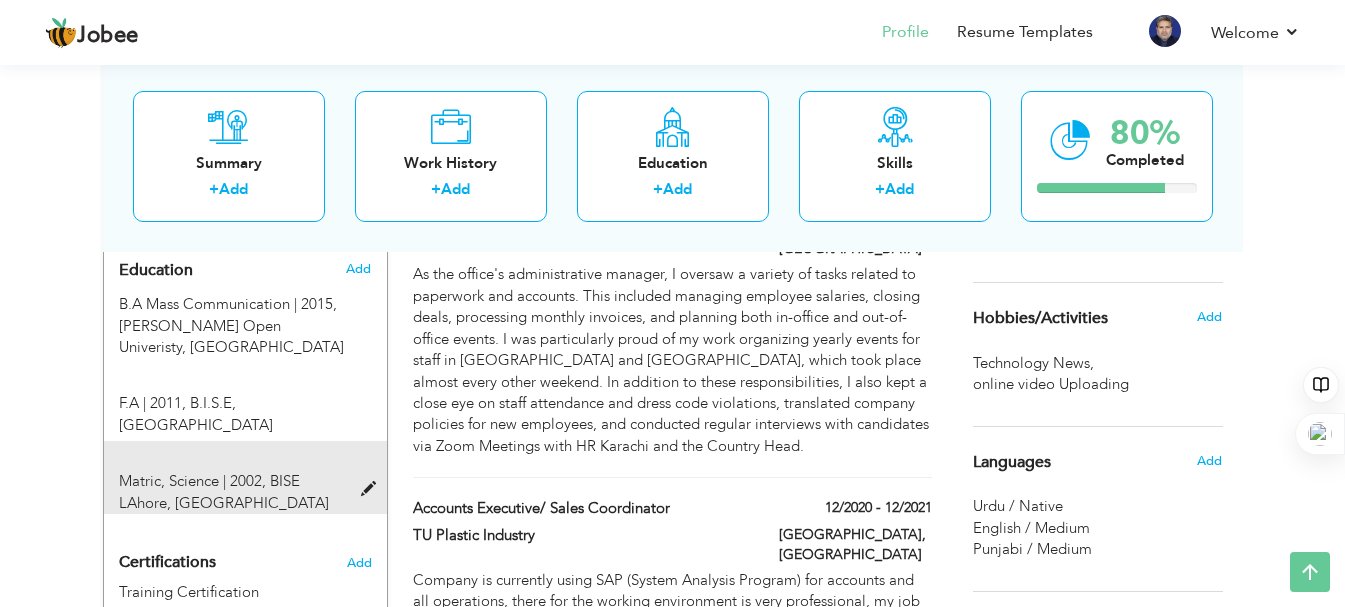 click at bounding box center (373, 489) 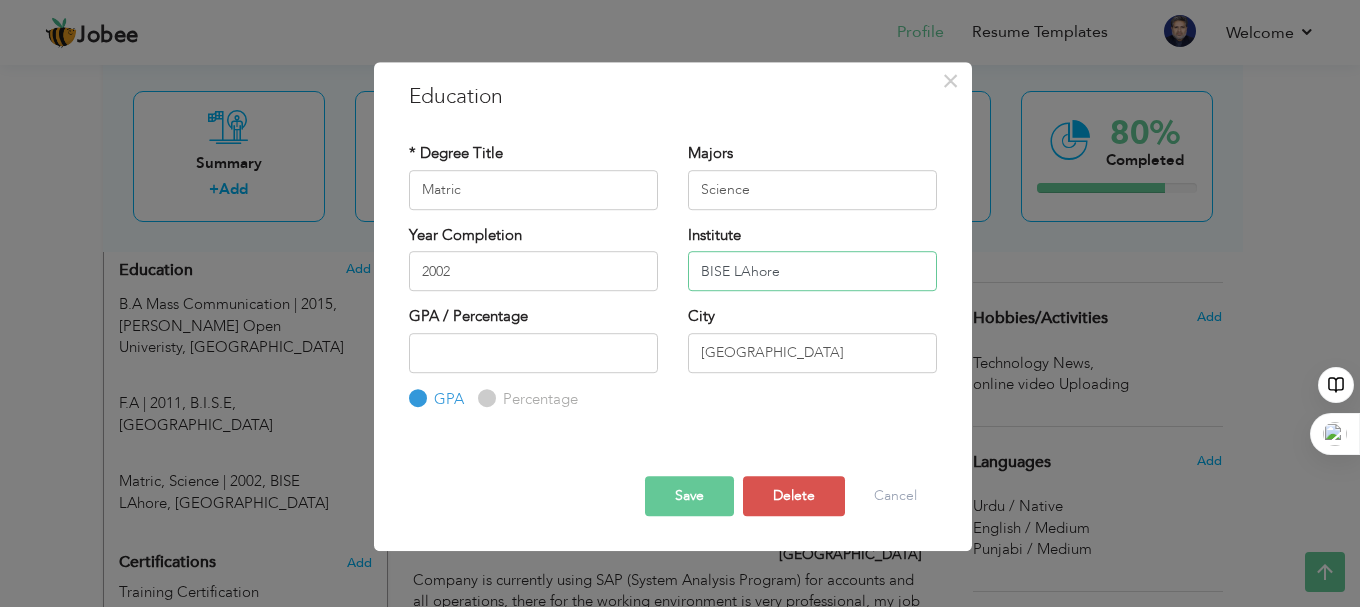 click on "BISE LAhore" at bounding box center (812, 271) 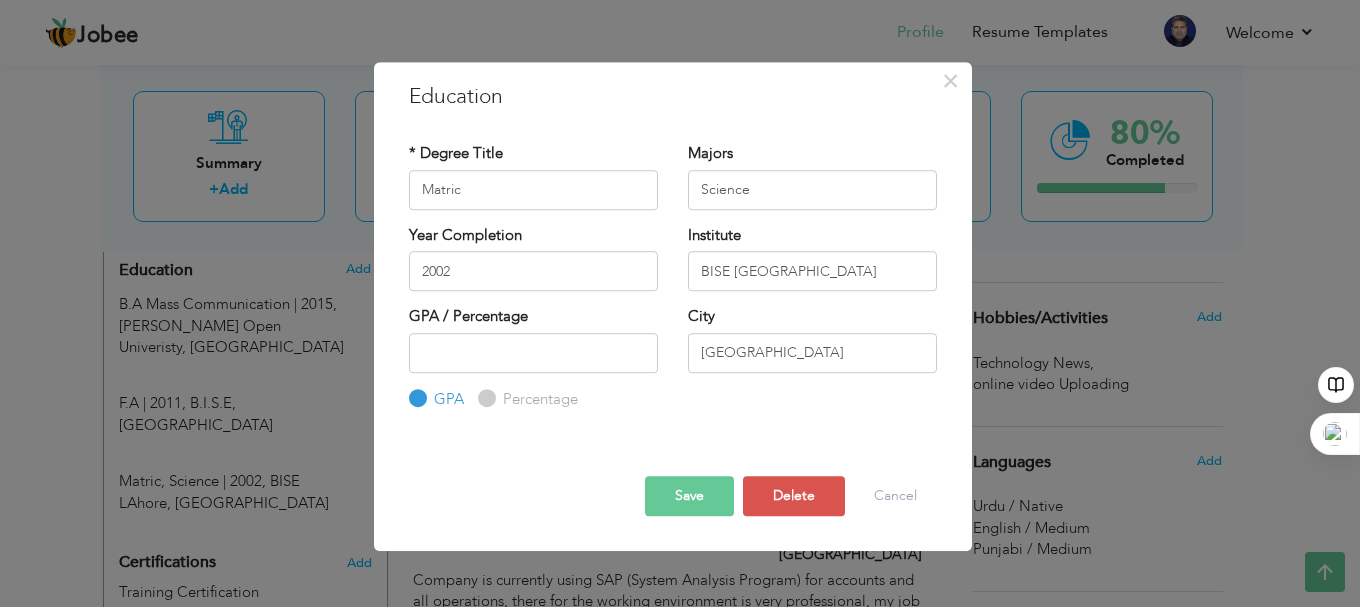 click on "Save" at bounding box center (689, 496) 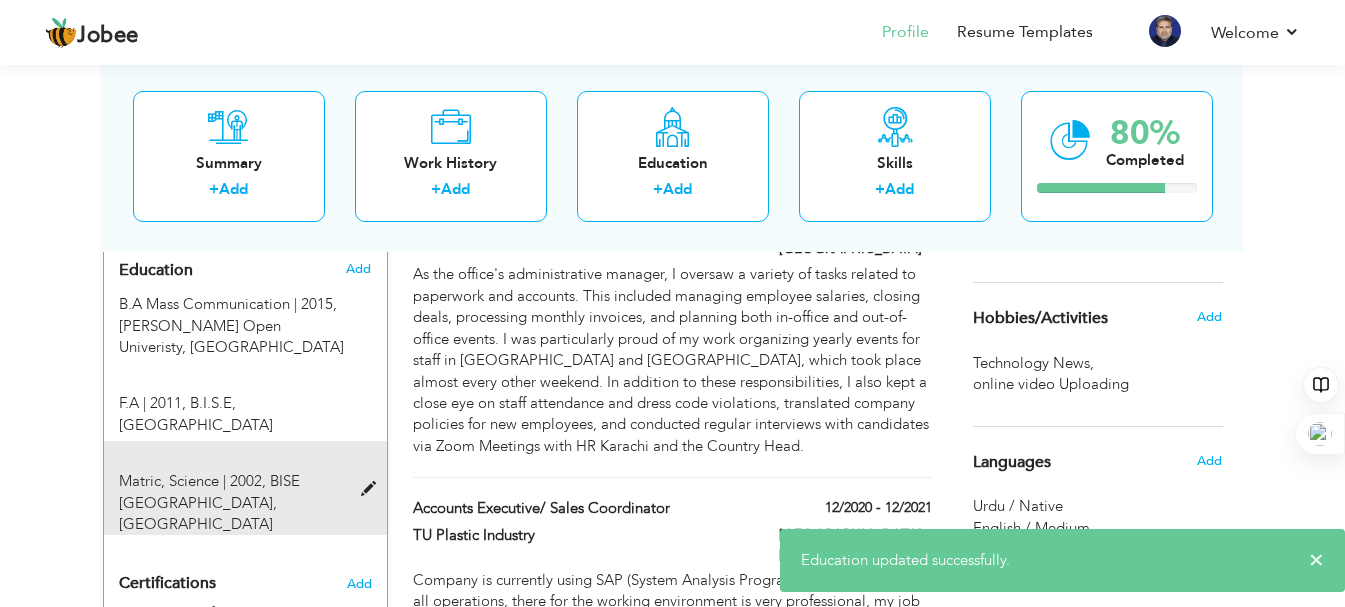 click on "BISE Lahore, Lahore" at bounding box center [209, 502] 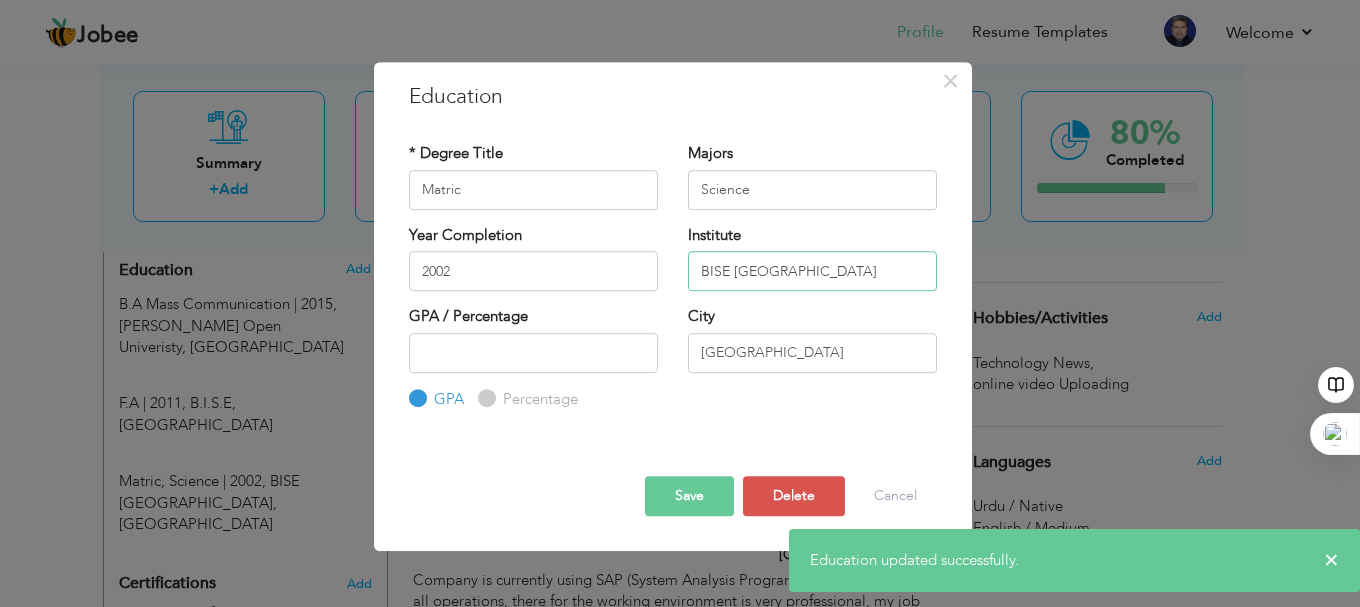 click on "BISE Lahore" at bounding box center (812, 271) 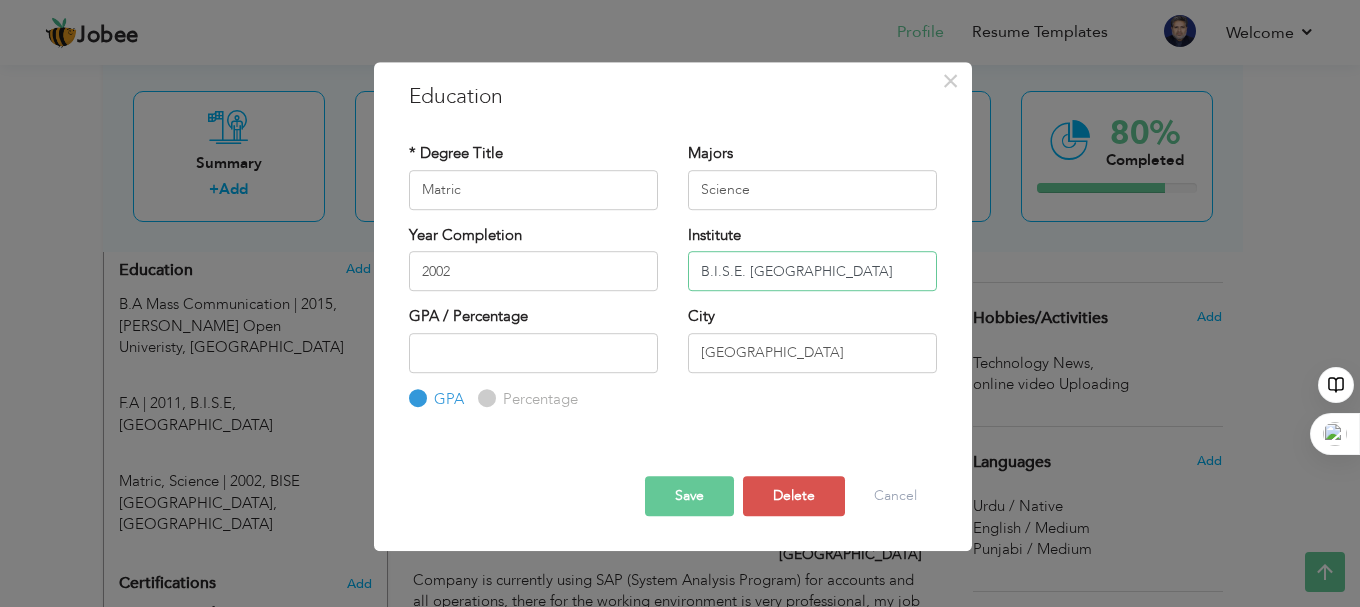 type on "B.I.S.E. Lahore" 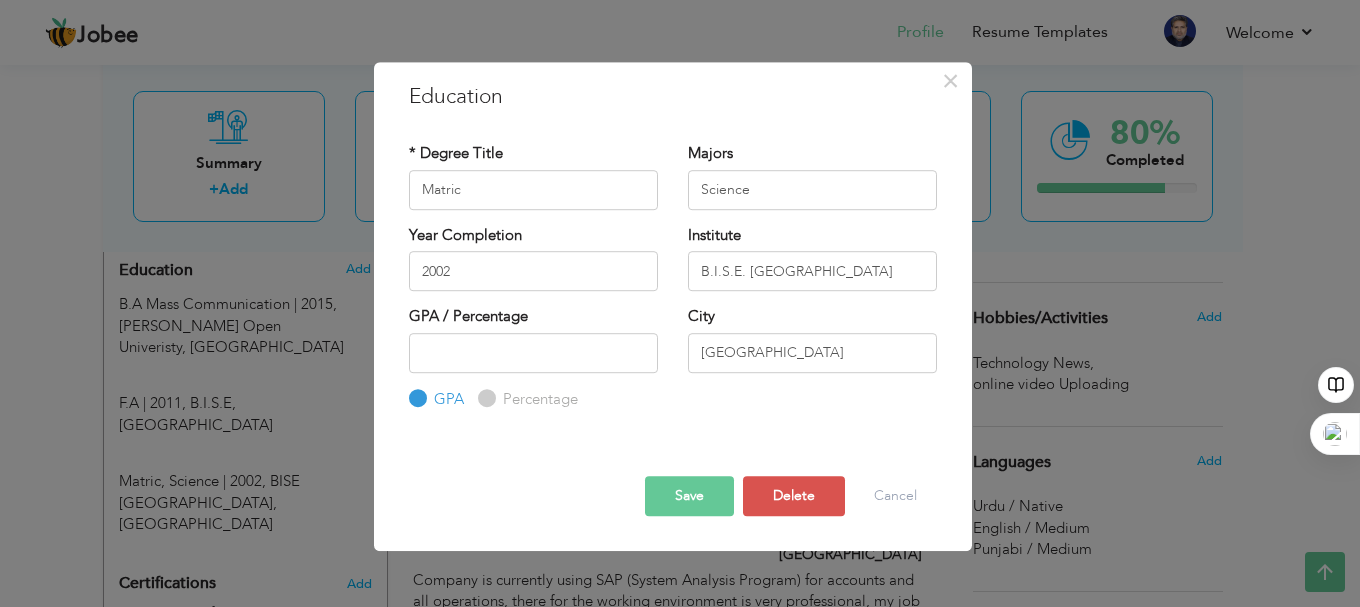 click on "Save" at bounding box center [689, 496] 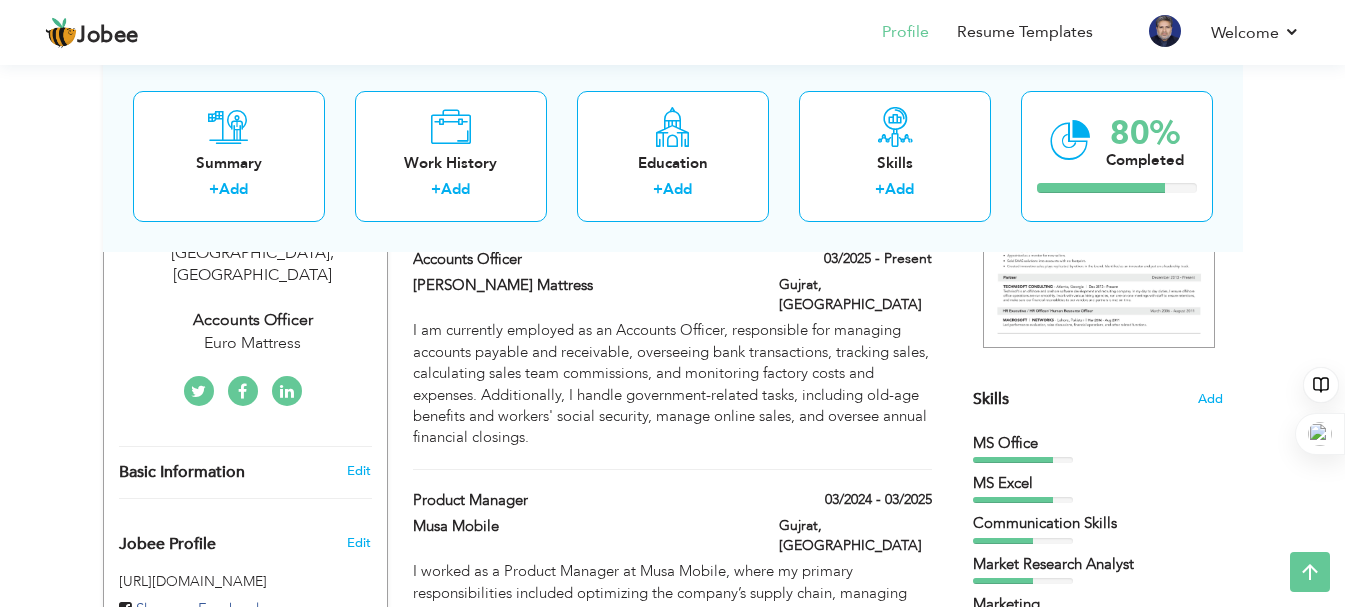 scroll, scrollTop: 376, scrollLeft: 0, axis: vertical 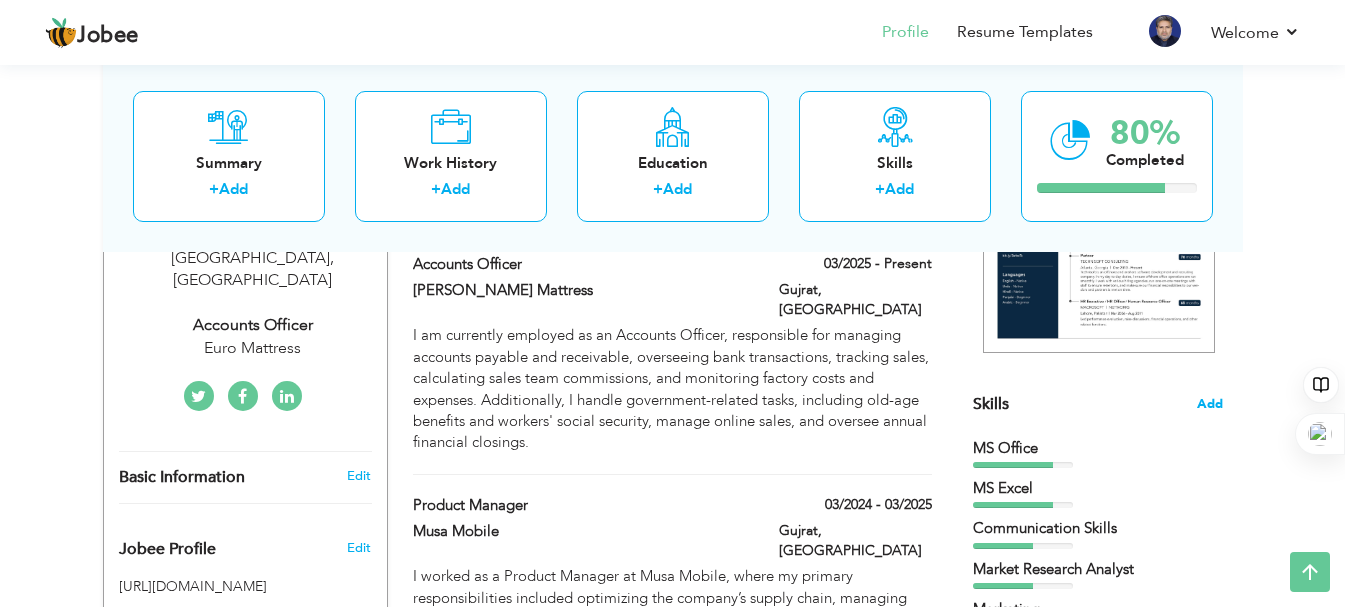 click on "Add" at bounding box center (1210, 404) 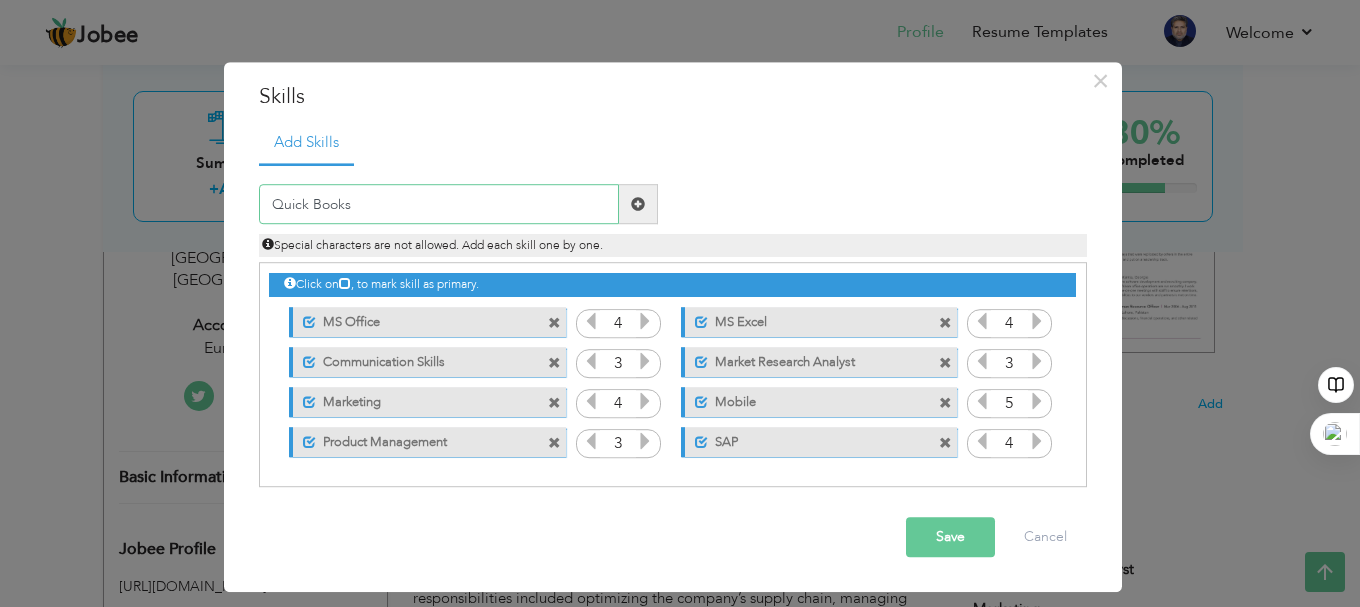 type on "Quick Books" 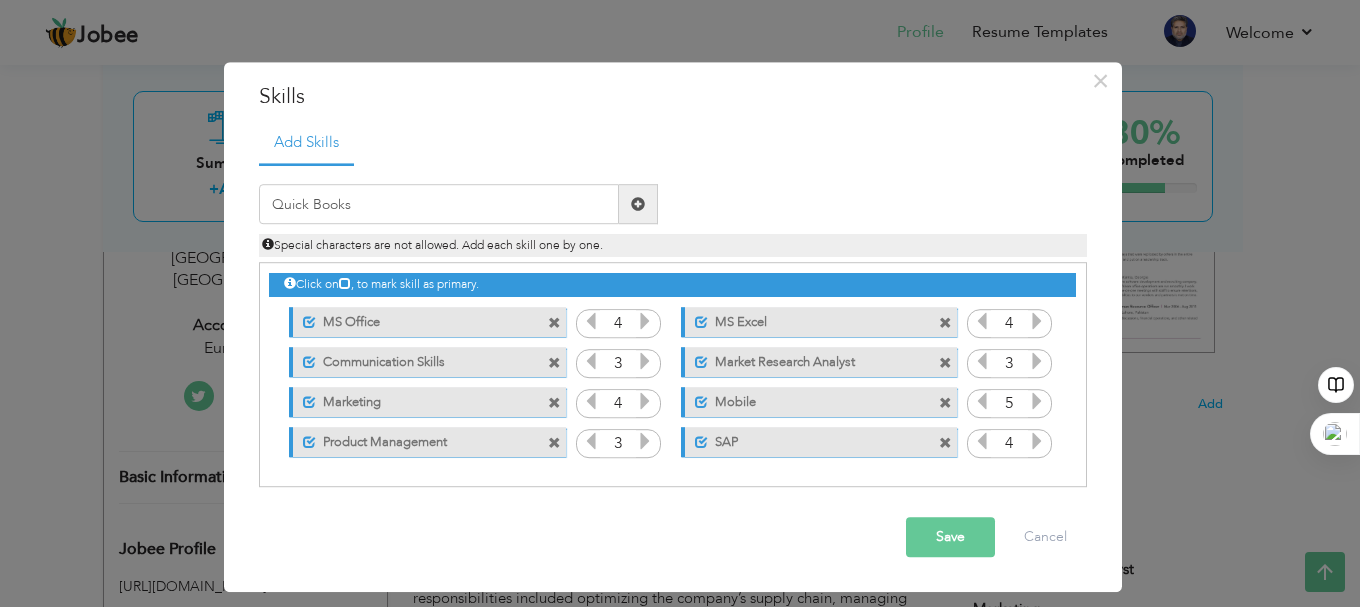 click at bounding box center [638, 204] 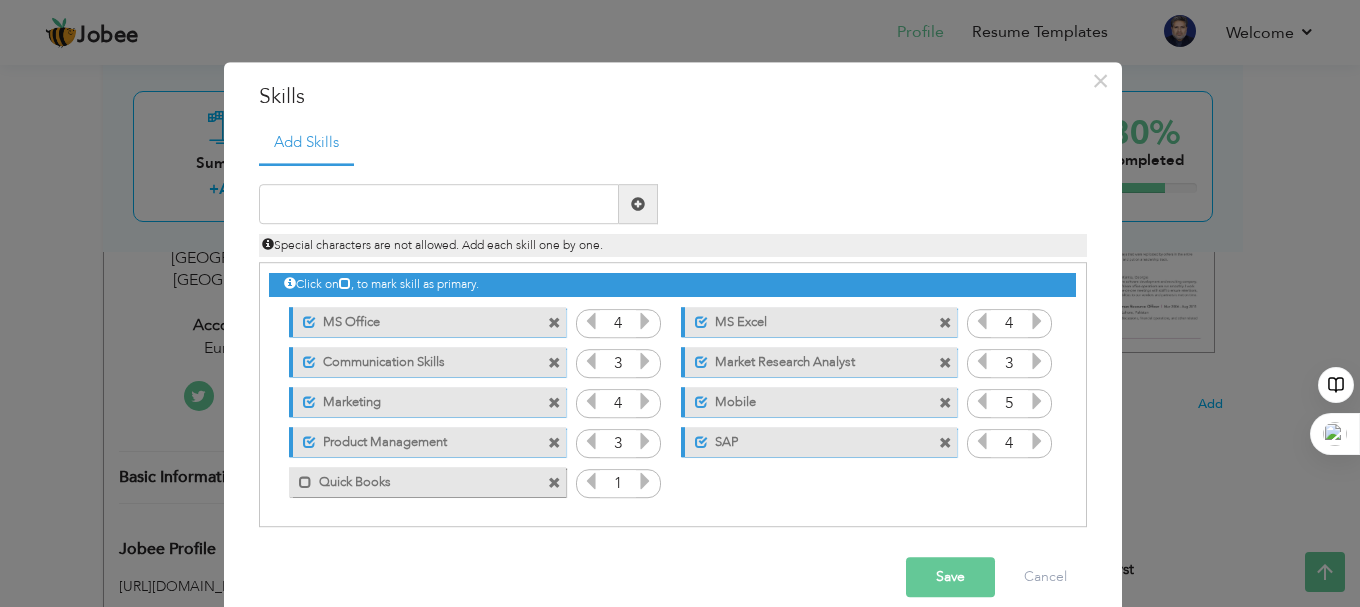 click at bounding box center [645, 482] 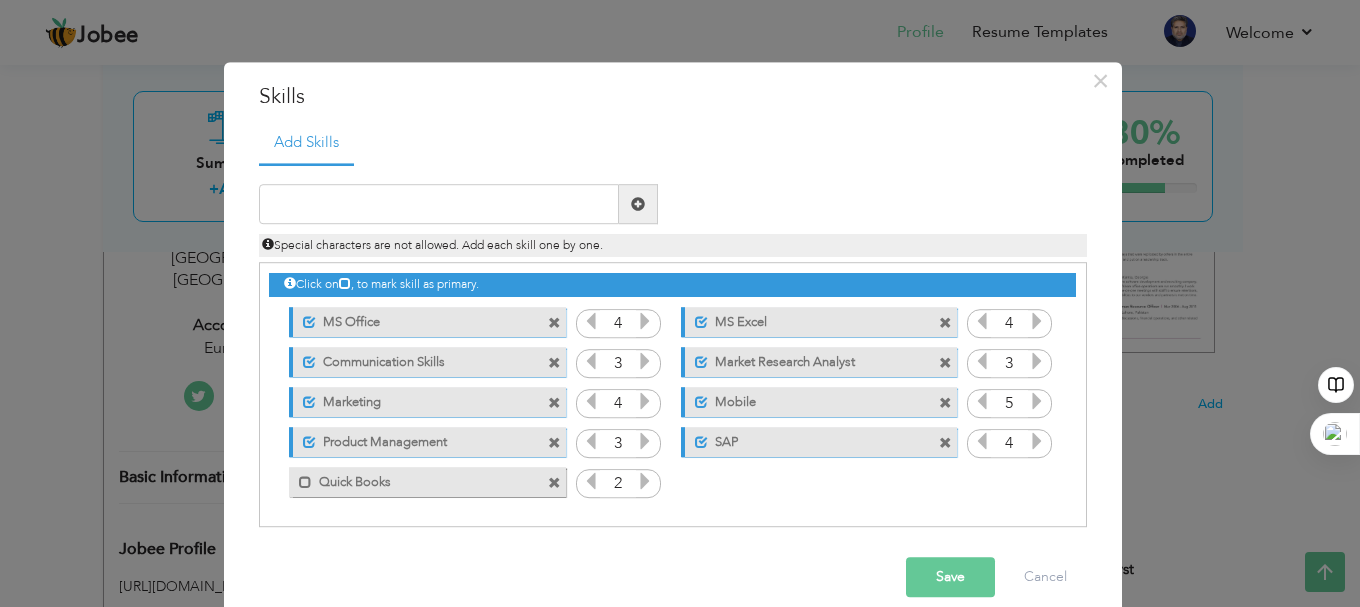 click at bounding box center (645, 482) 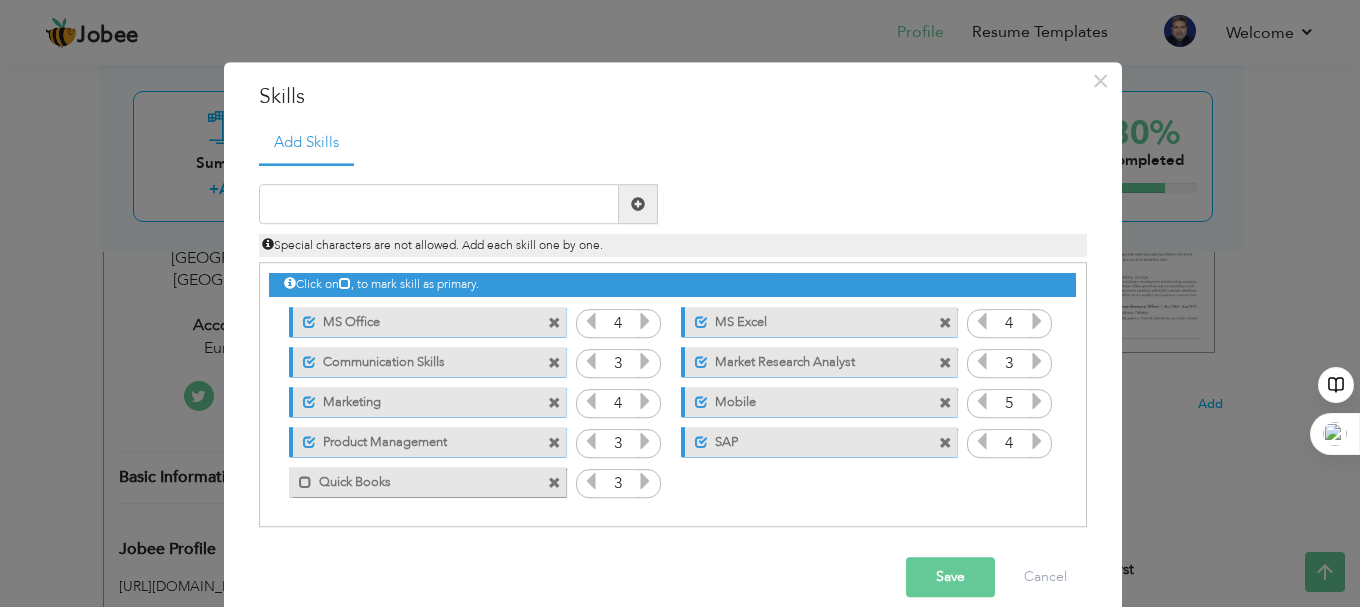 click at bounding box center [645, 482] 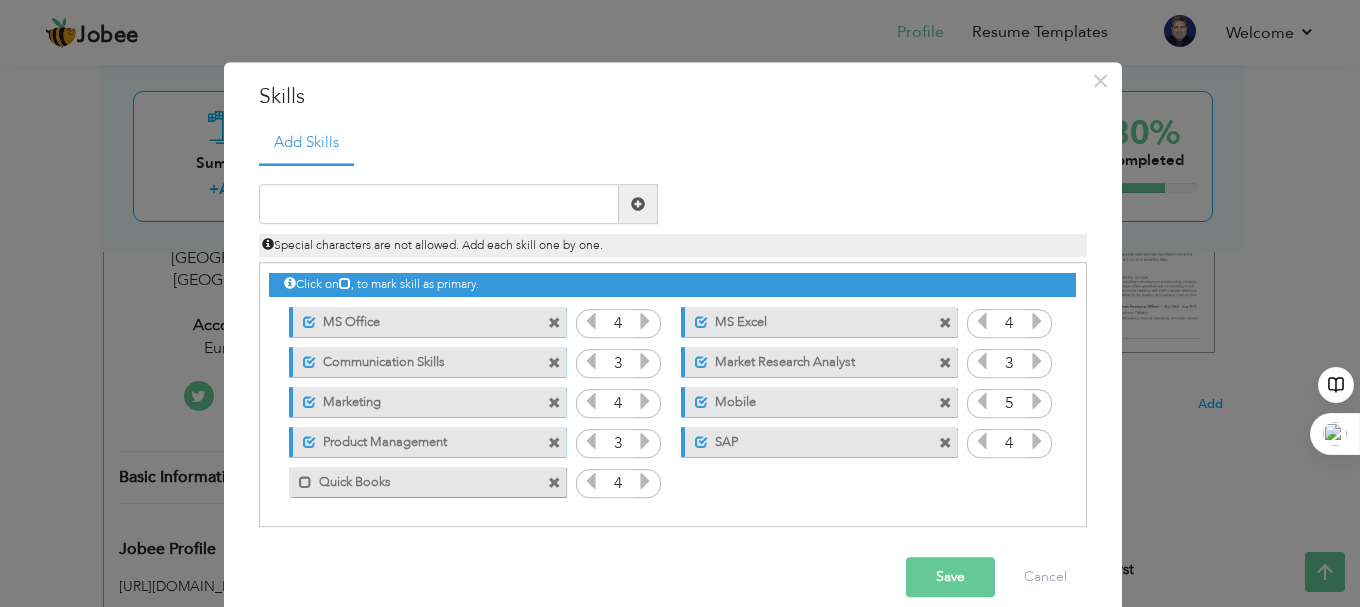 click at bounding box center [645, 482] 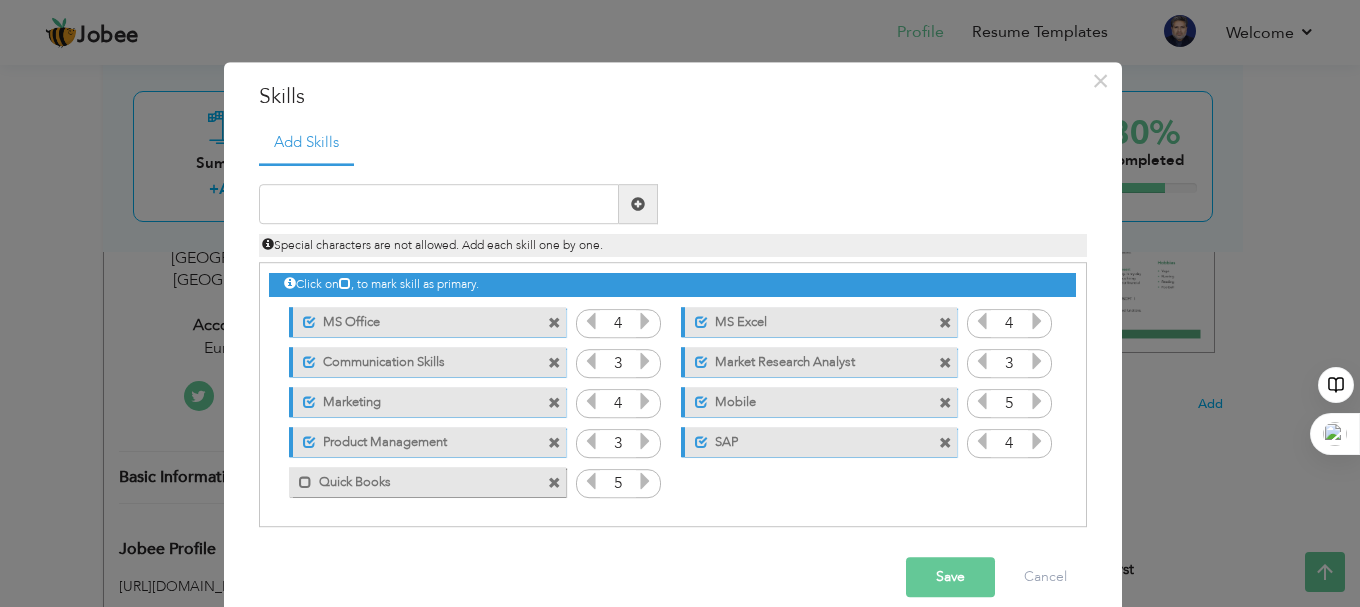 click at bounding box center [645, 482] 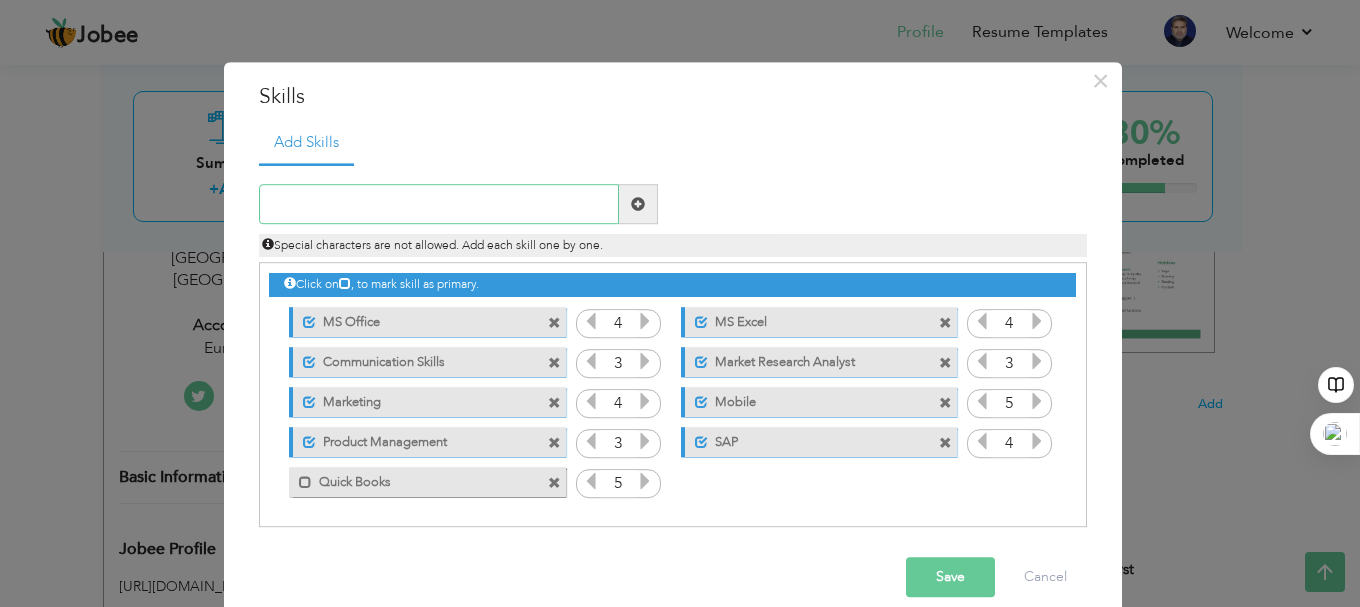 click at bounding box center (439, 205) 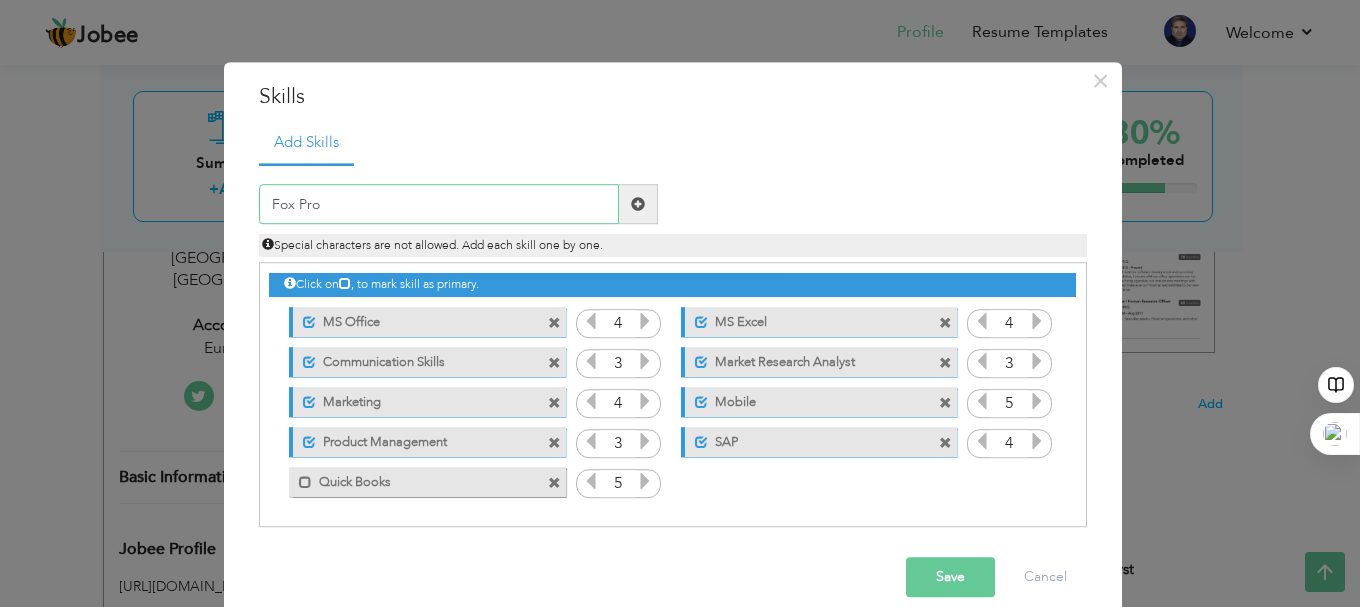 type on "Fox Pro" 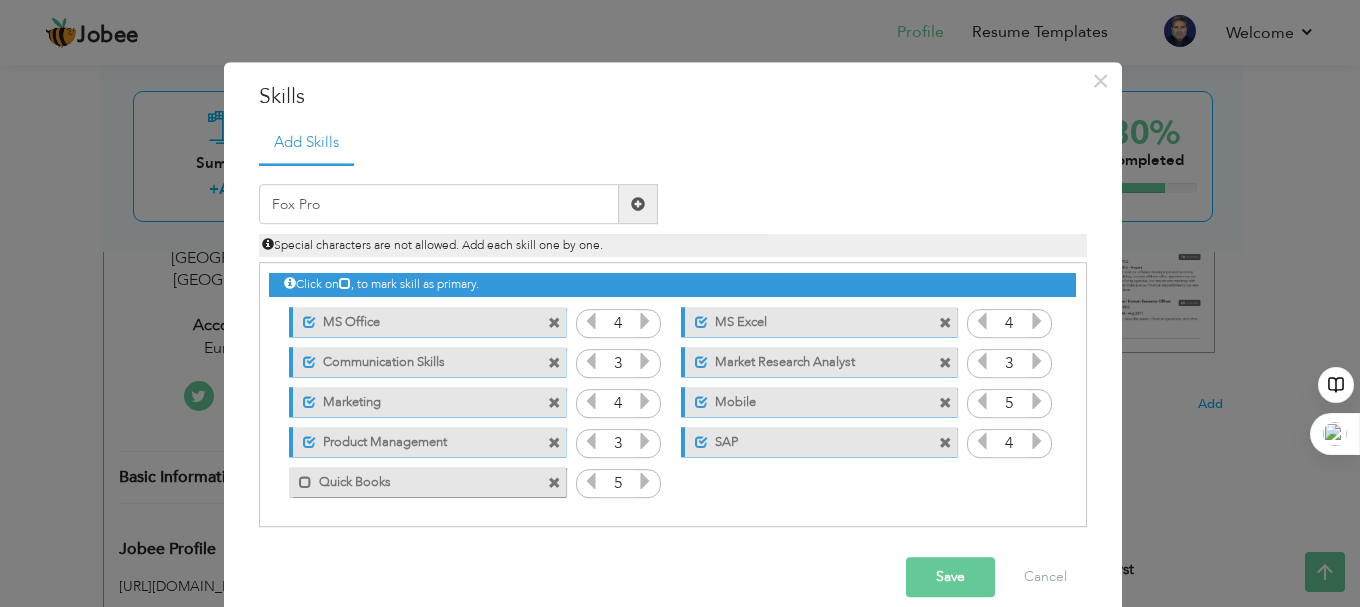 click at bounding box center [638, 205] 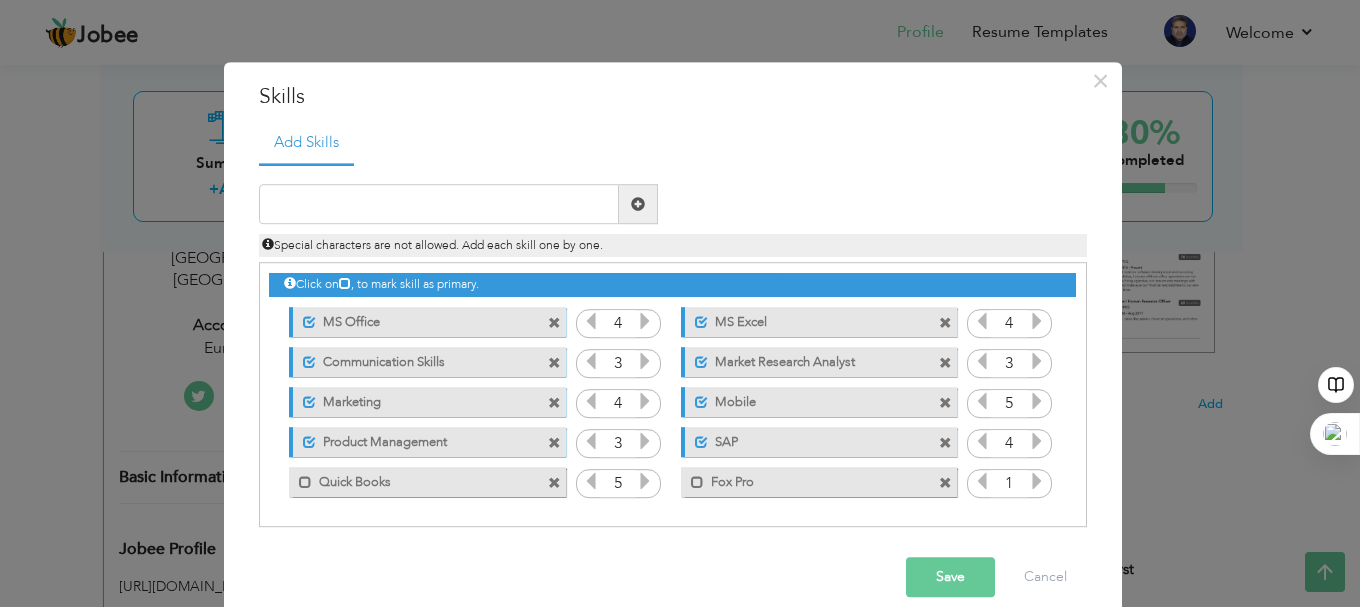 click at bounding box center [1037, 482] 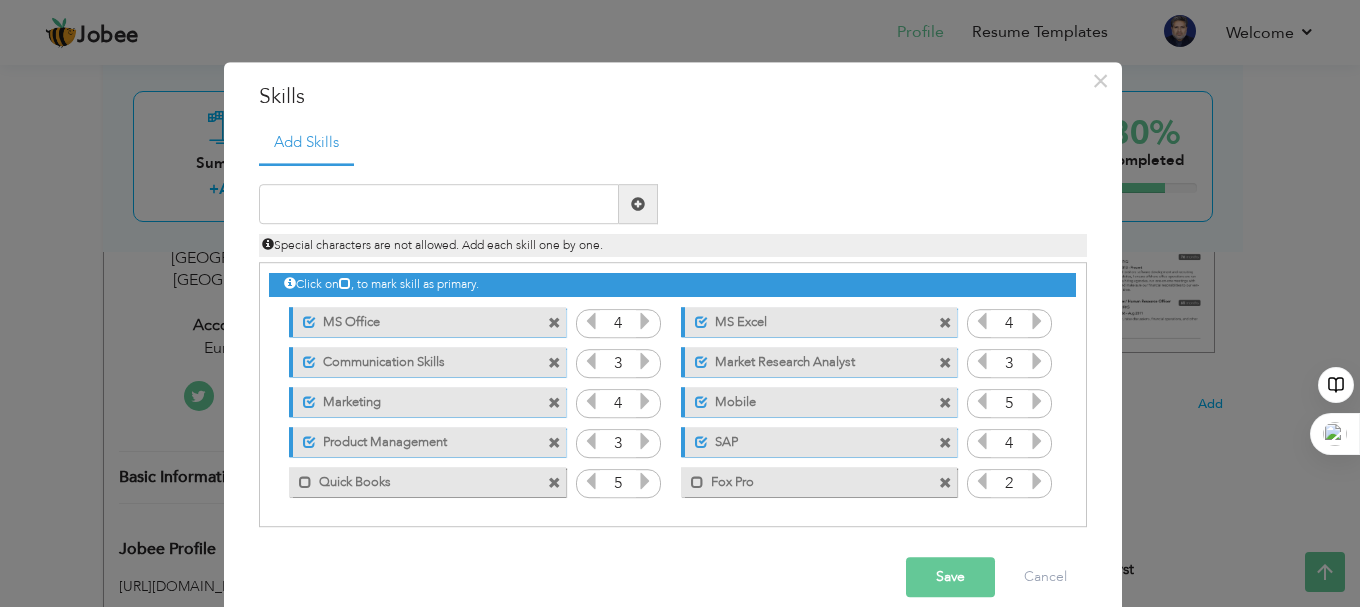 click at bounding box center (1037, 482) 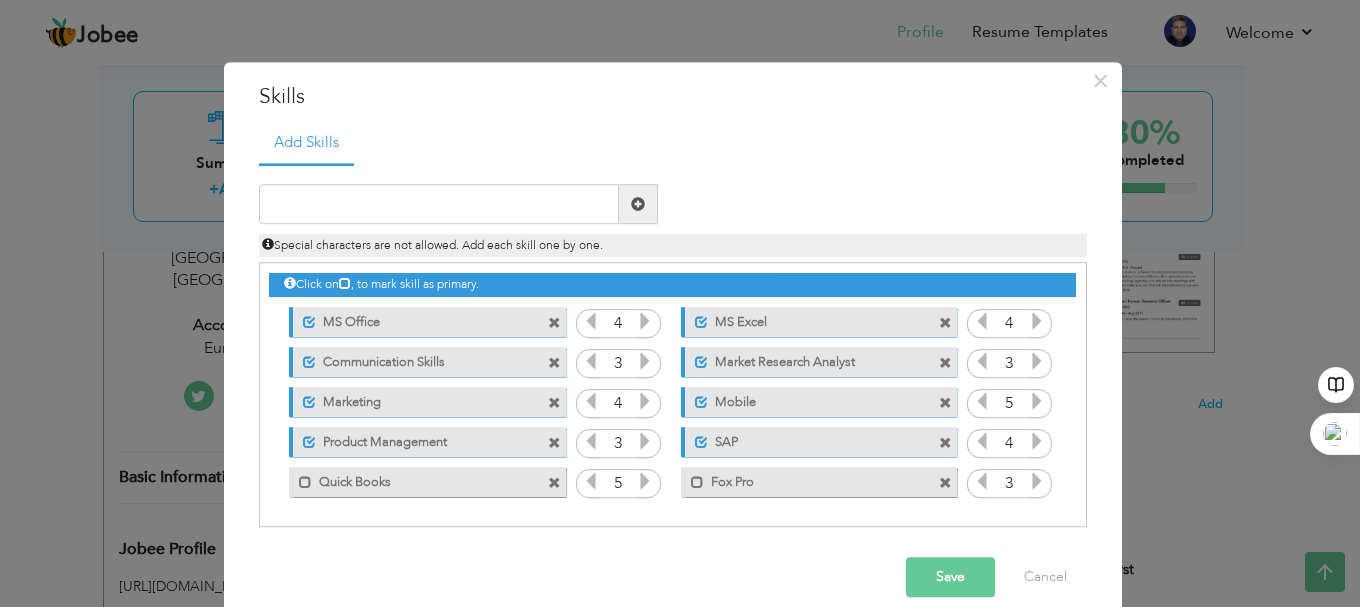 click at bounding box center (1037, 482) 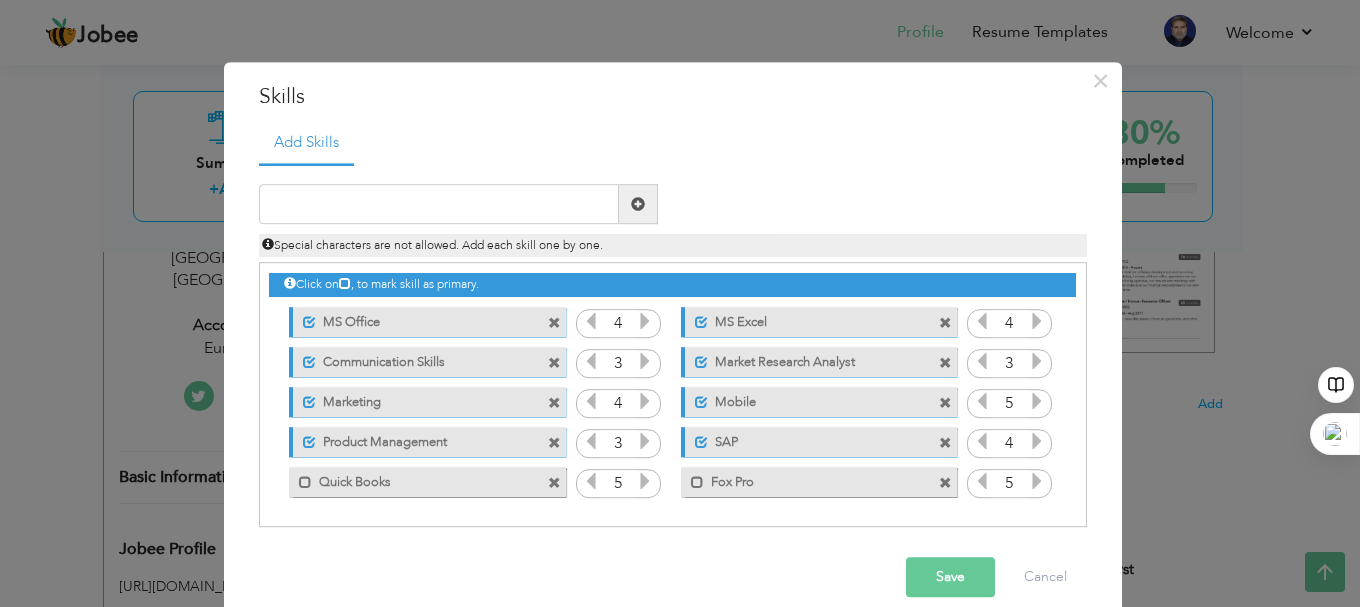 click at bounding box center [1037, 482] 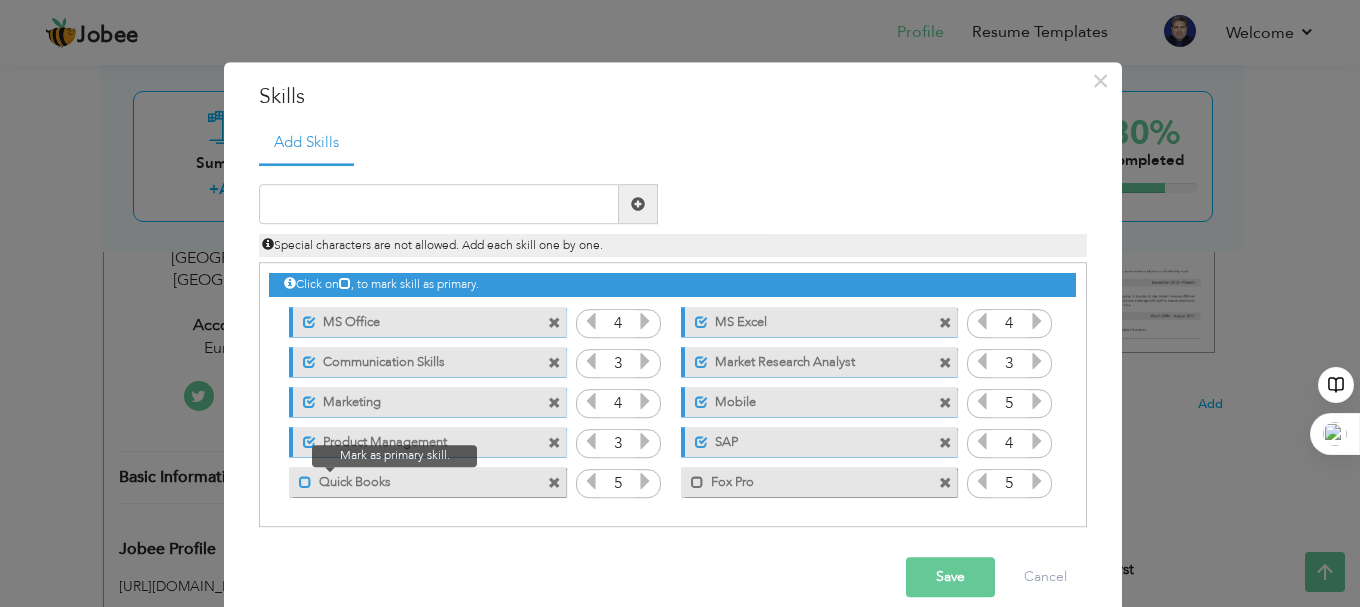 click at bounding box center (305, 482) 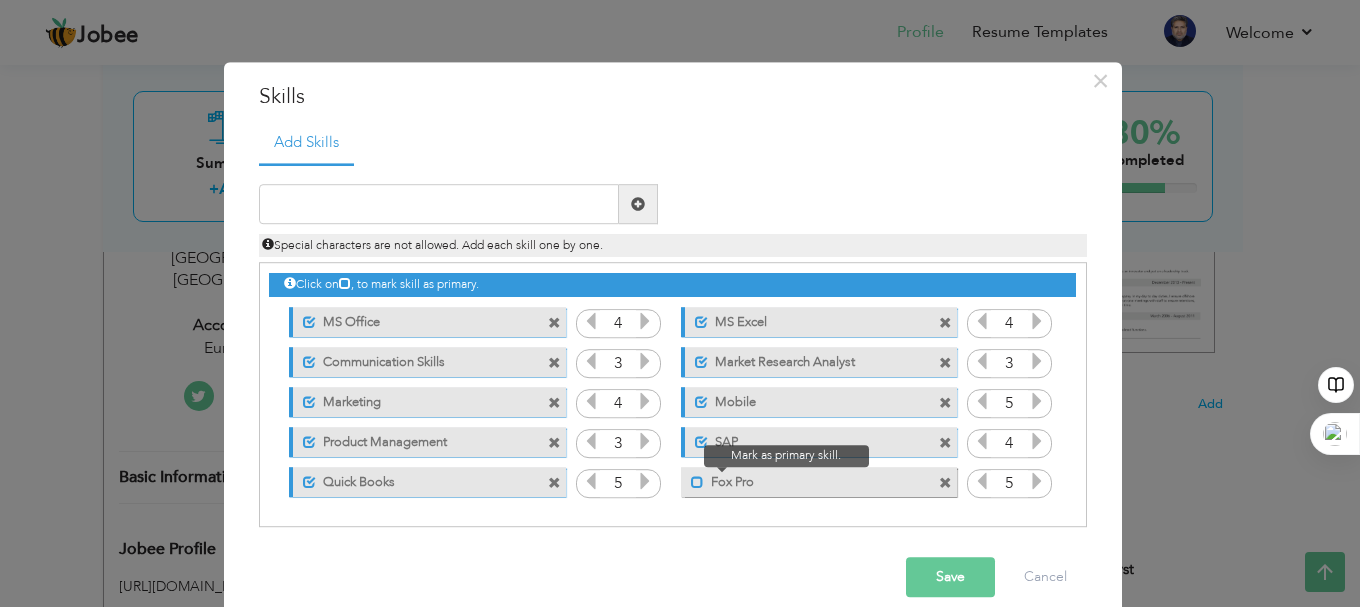 click at bounding box center [697, 482] 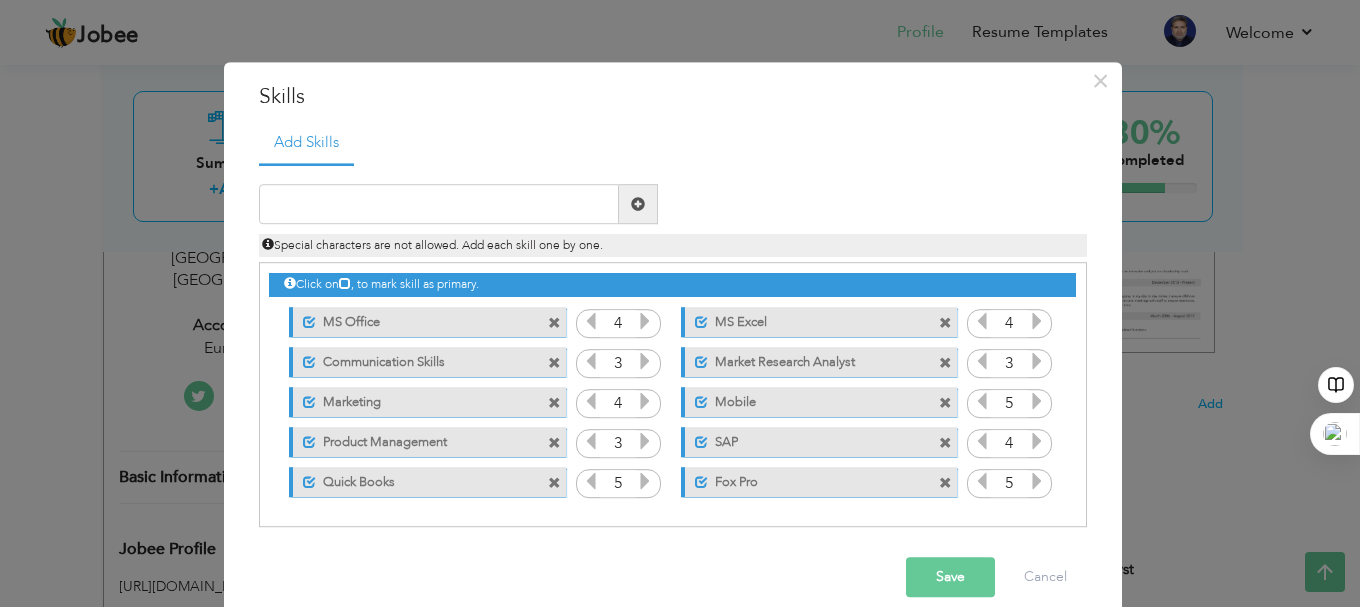 click on "Save" at bounding box center (950, 578) 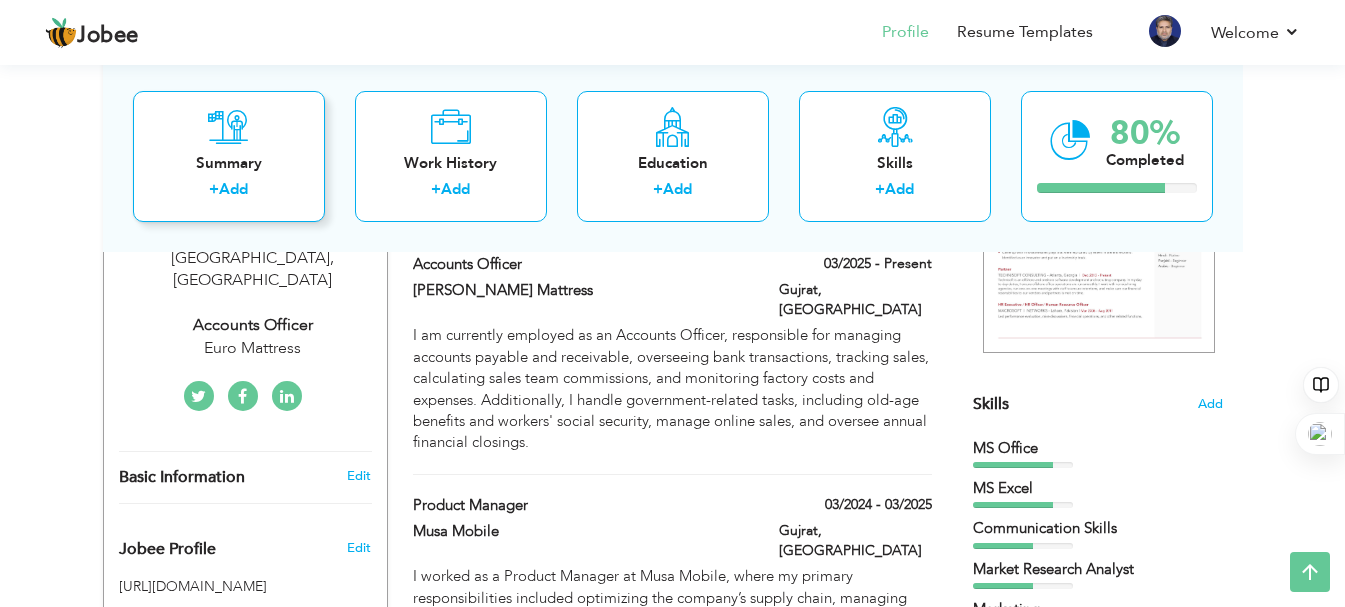 click on "Add" at bounding box center (233, 189) 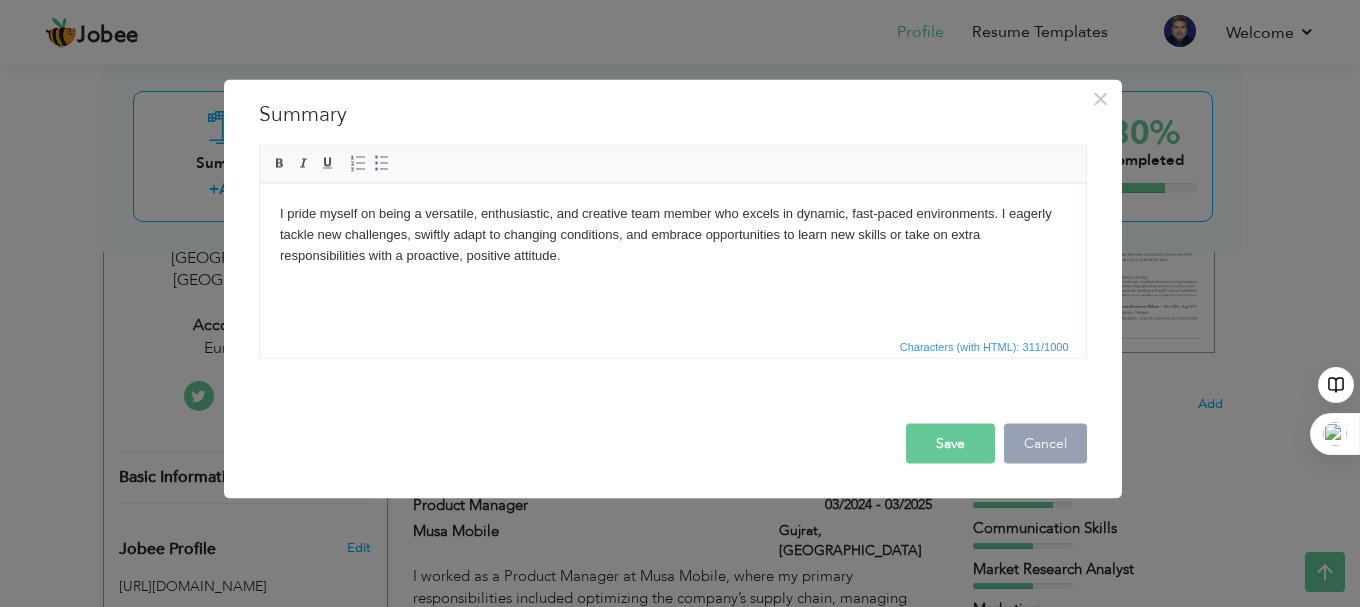 click on "Cancel" at bounding box center [1045, 443] 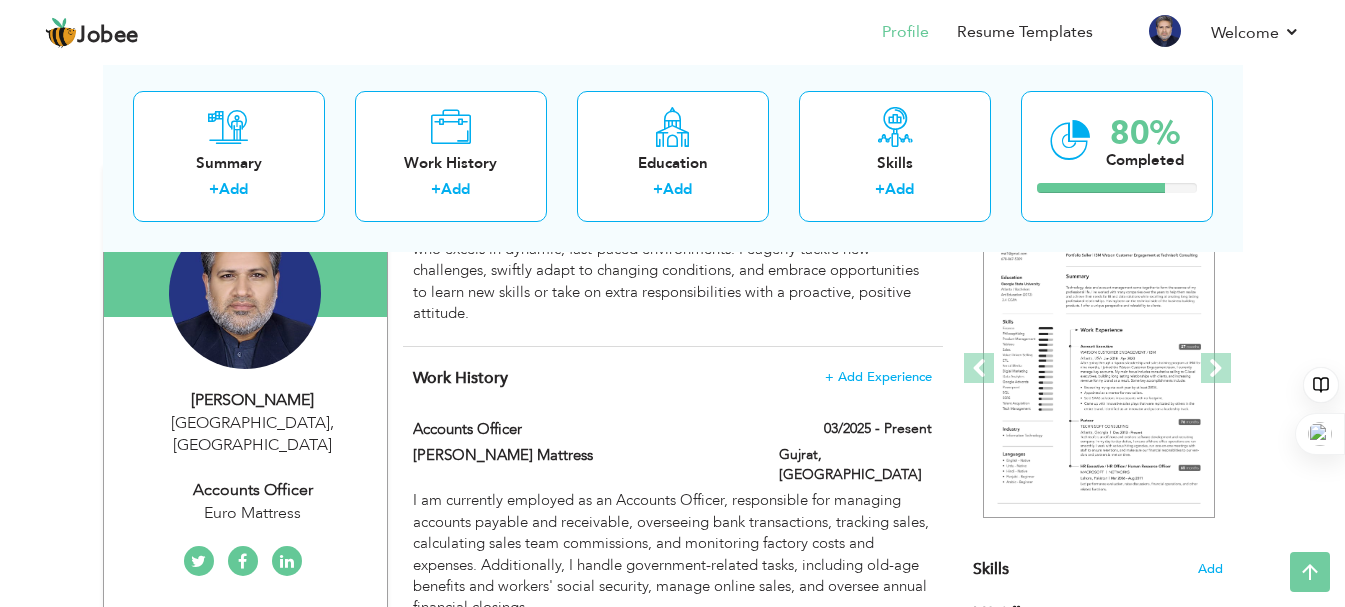 scroll, scrollTop: 0, scrollLeft: 0, axis: both 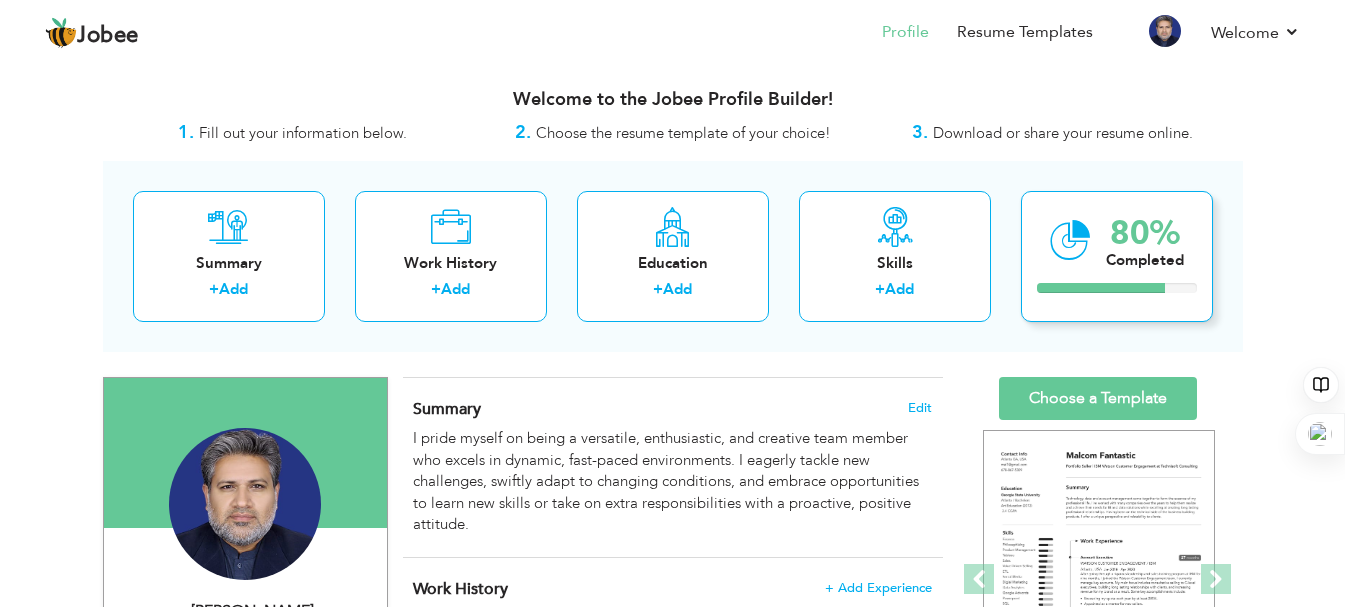 click on "80%" at bounding box center (1145, 233) 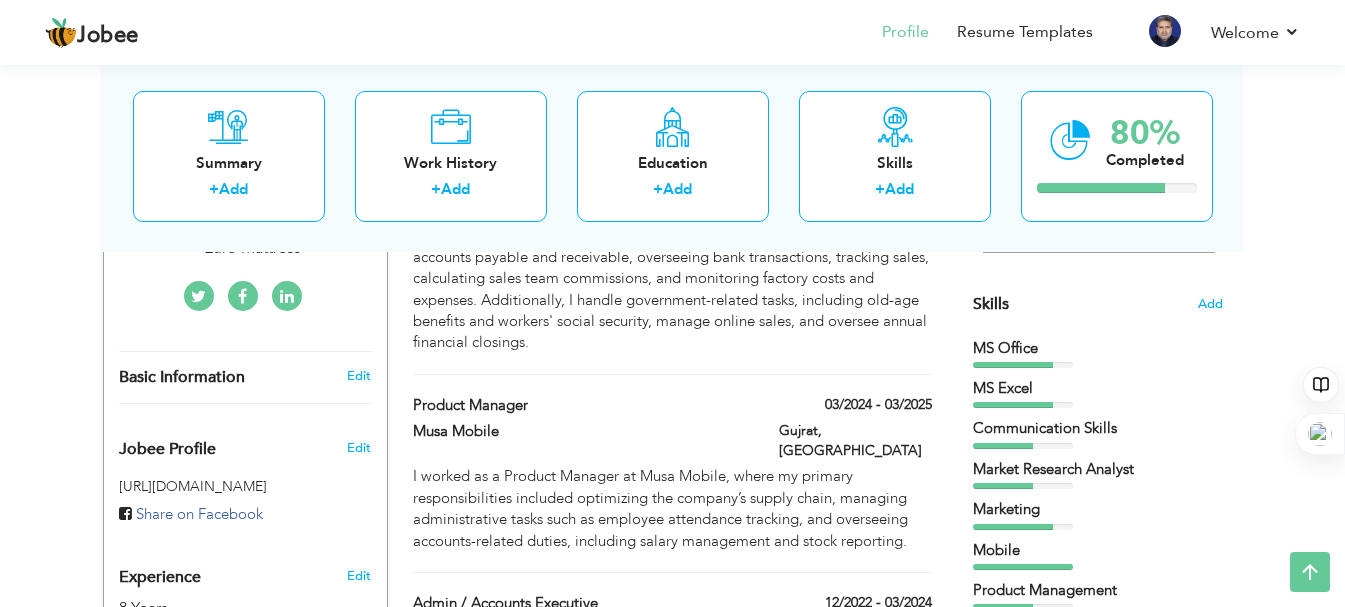 scroll, scrollTop: 0, scrollLeft: 0, axis: both 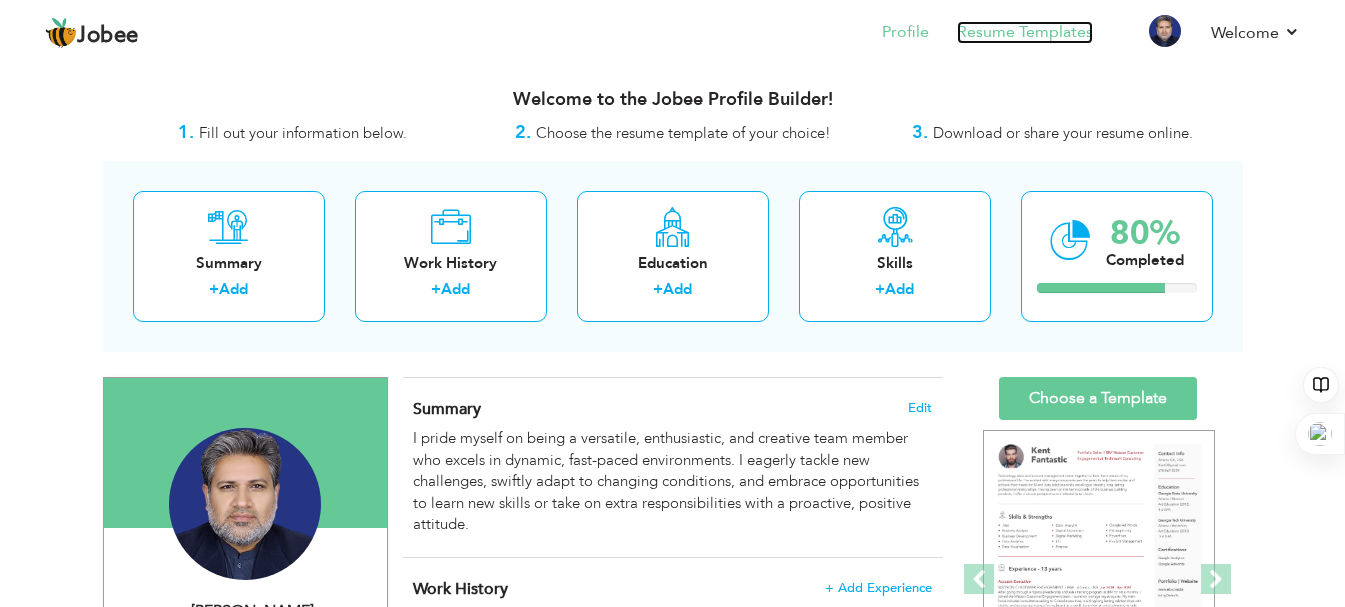 click on "Resume Templates" at bounding box center [1025, 32] 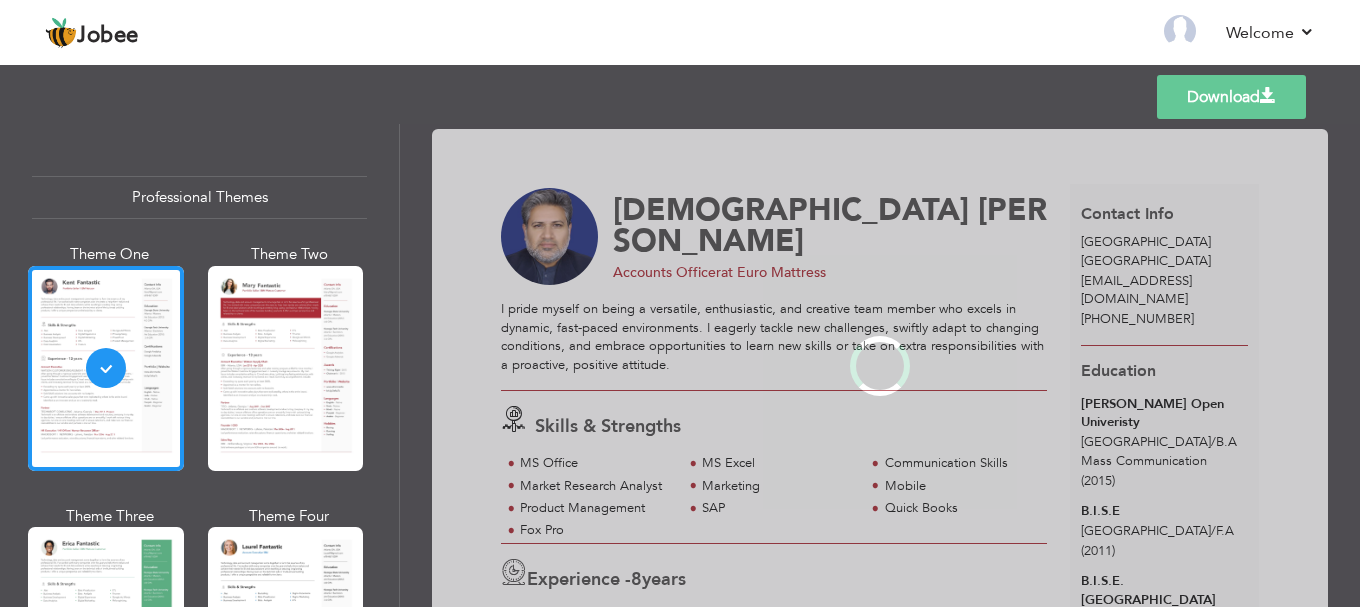 scroll, scrollTop: 0, scrollLeft: 0, axis: both 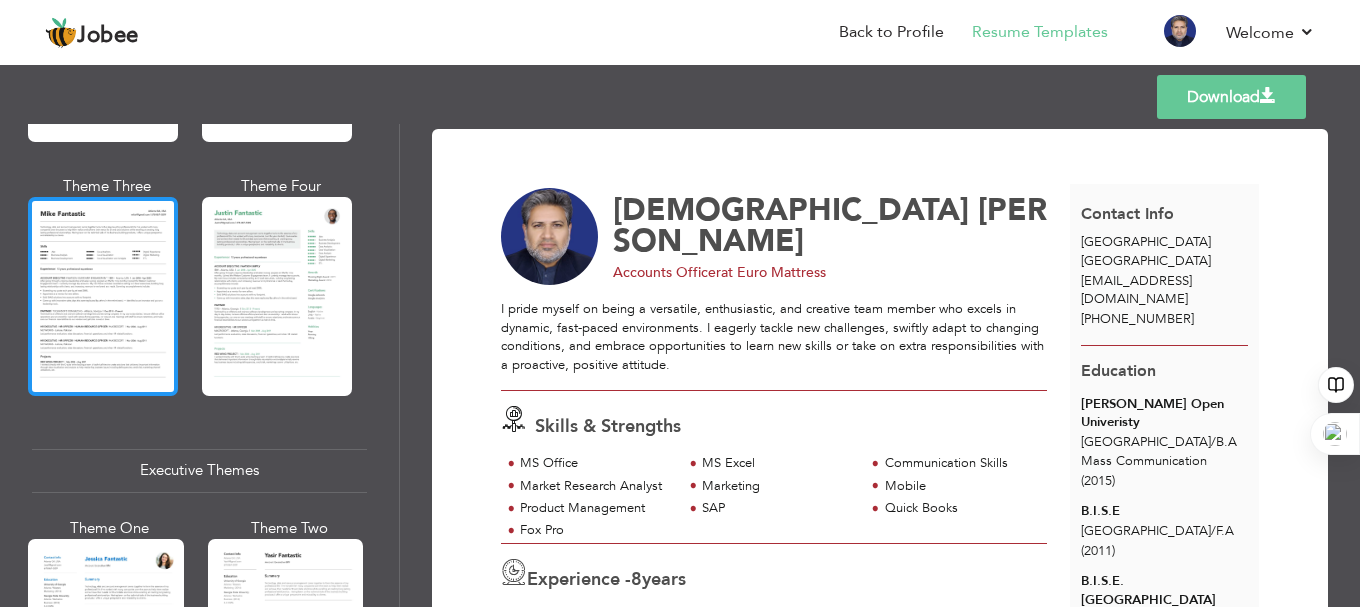 click at bounding box center (103, 296) 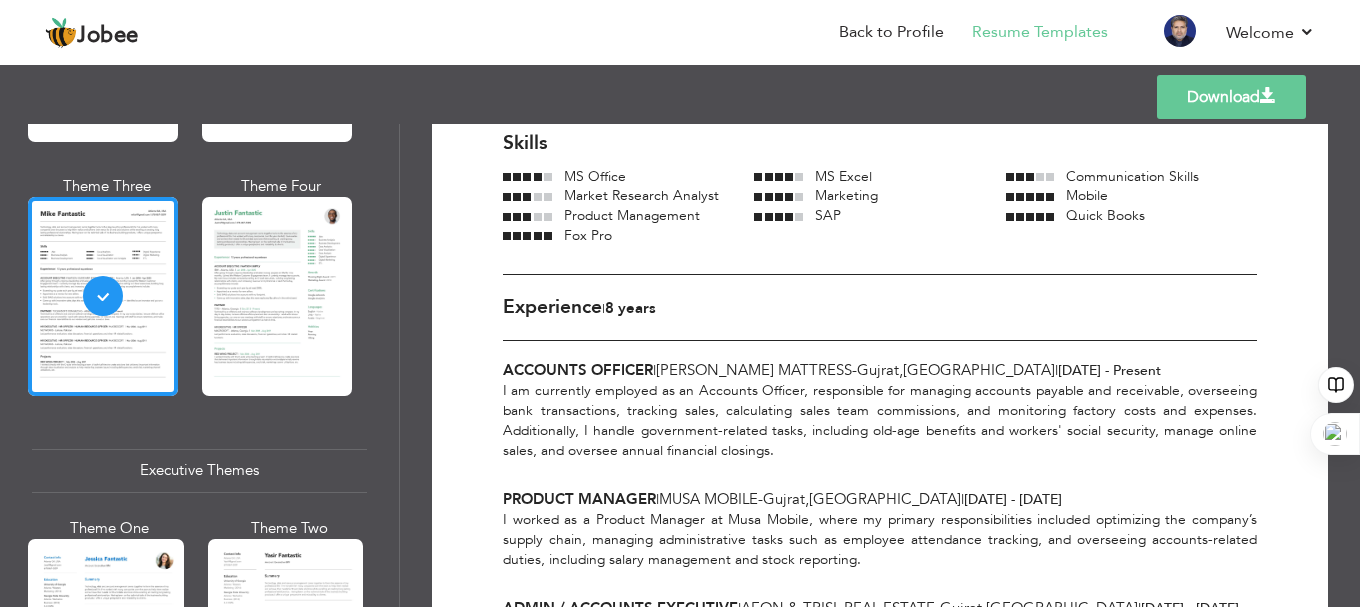 scroll, scrollTop: 0, scrollLeft: 0, axis: both 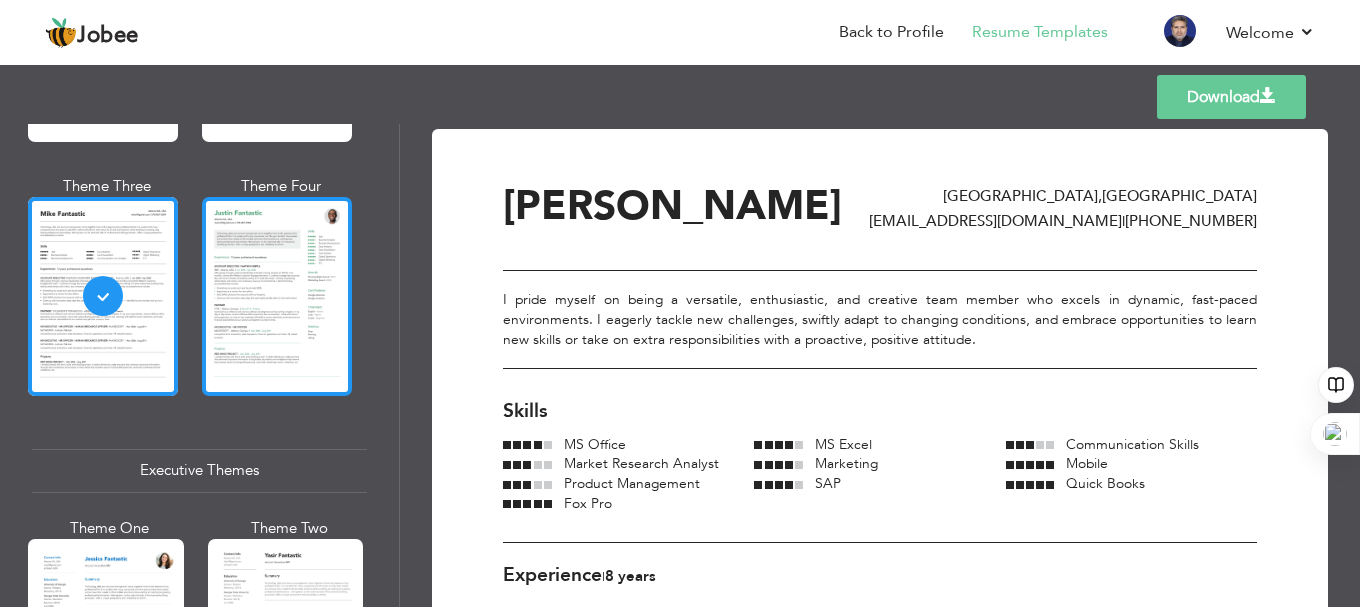 click at bounding box center (277, 296) 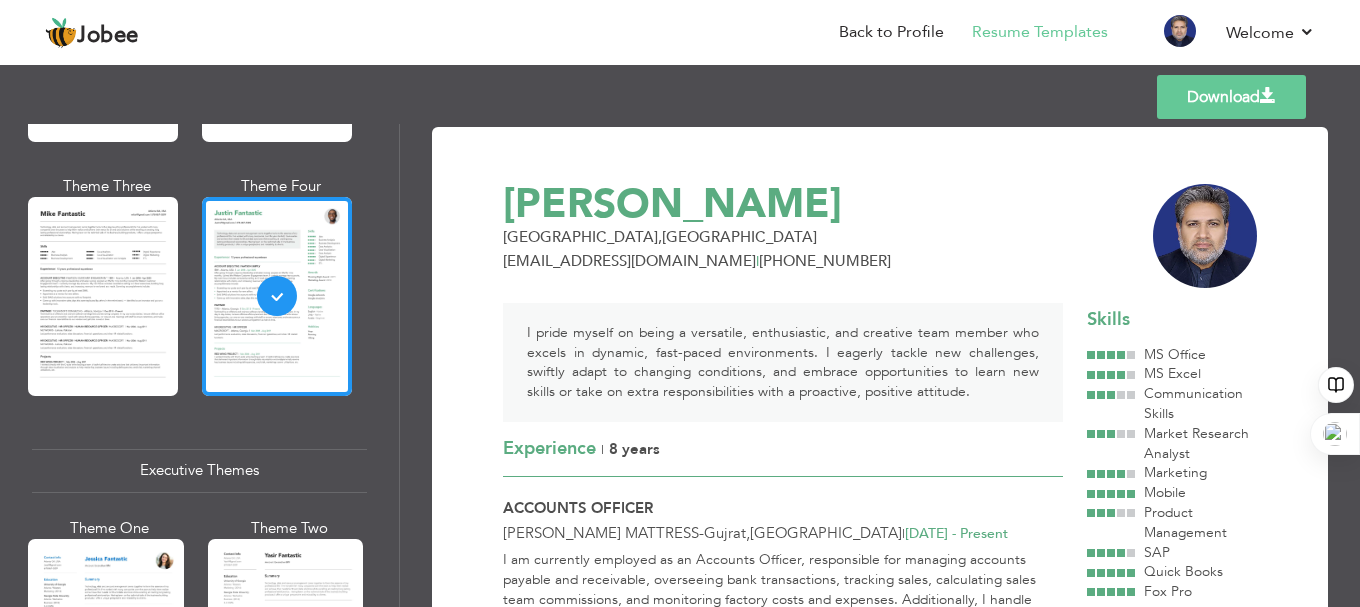 scroll, scrollTop: 1, scrollLeft: 0, axis: vertical 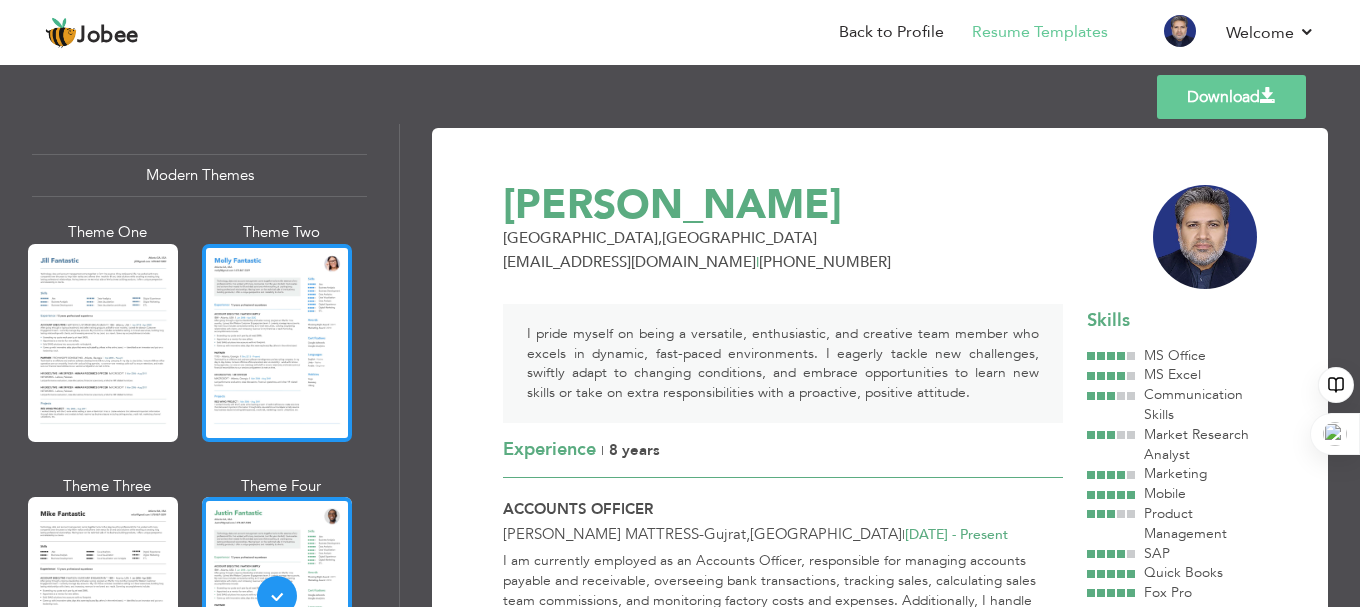 click at bounding box center (277, 343) 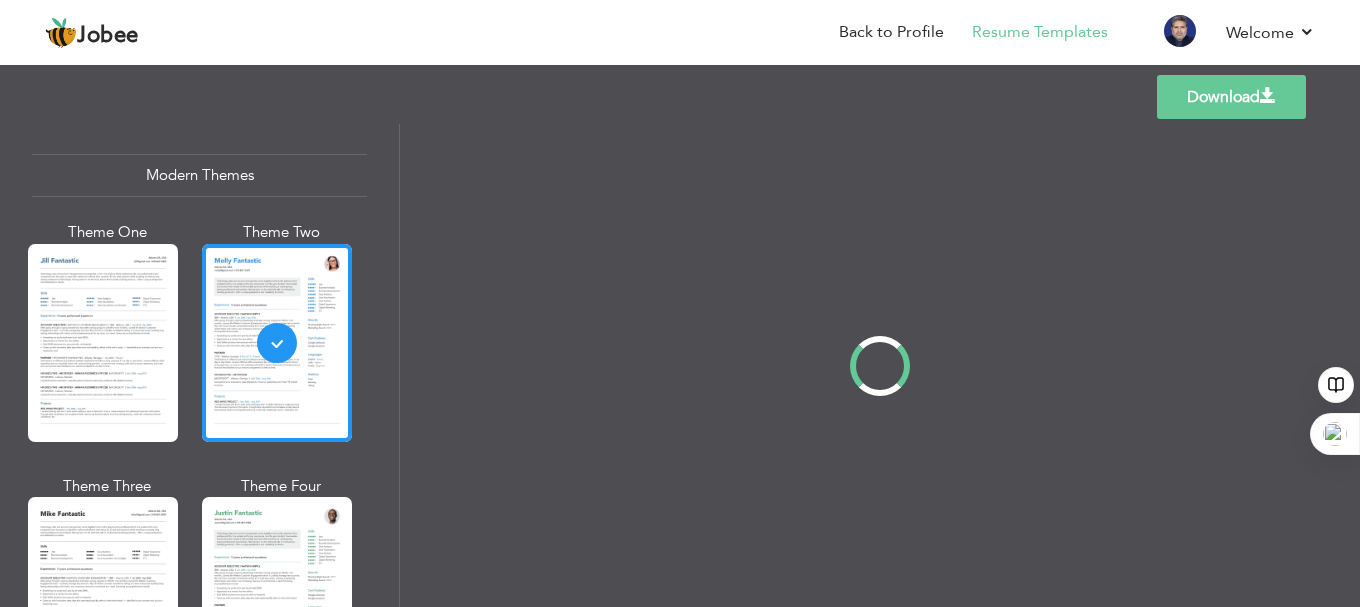 scroll, scrollTop: 0, scrollLeft: 0, axis: both 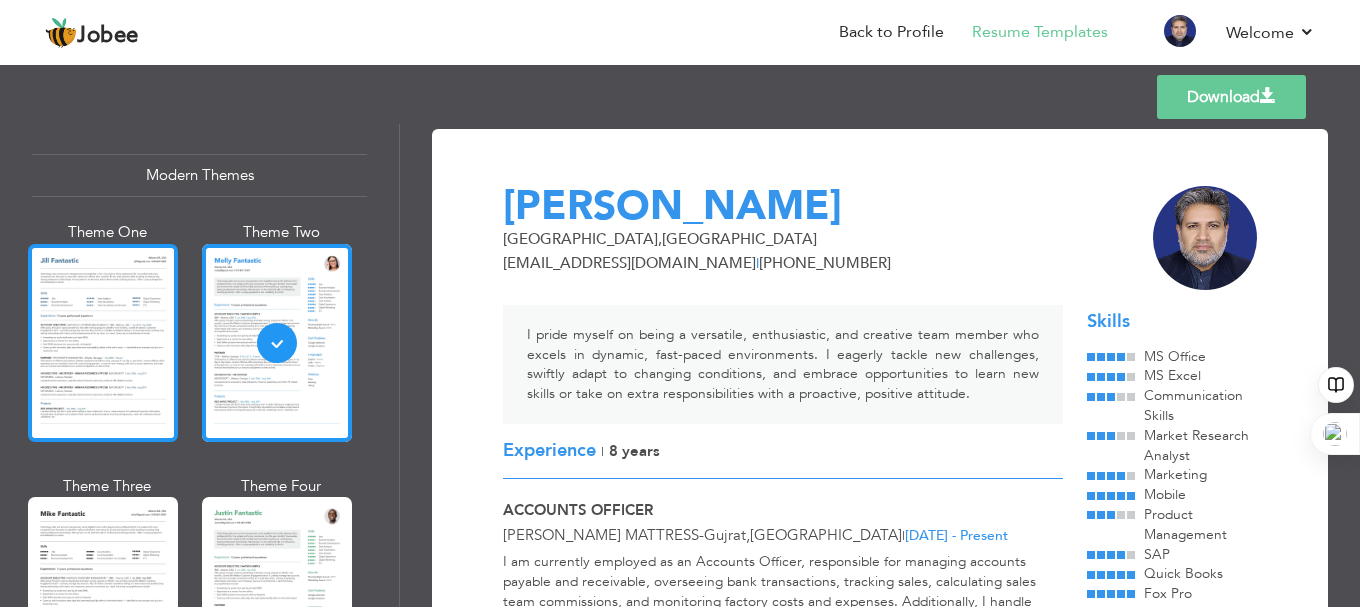 click at bounding box center [103, 343] 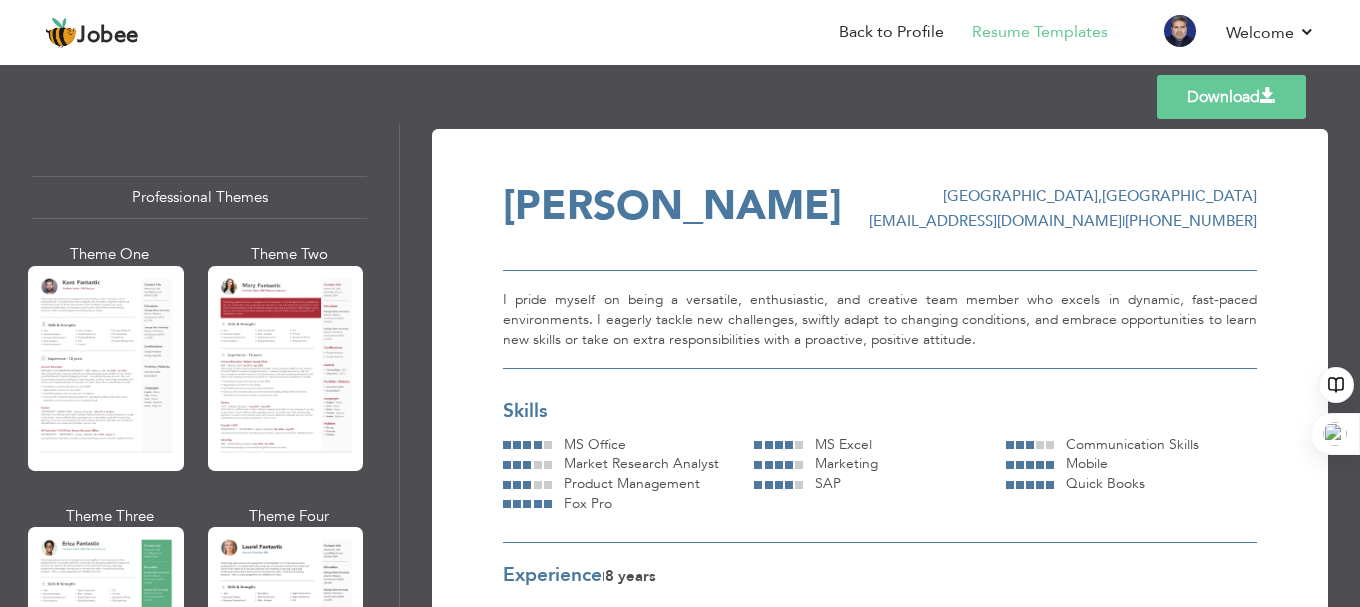 scroll, scrollTop: 300, scrollLeft: 0, axis: vertical 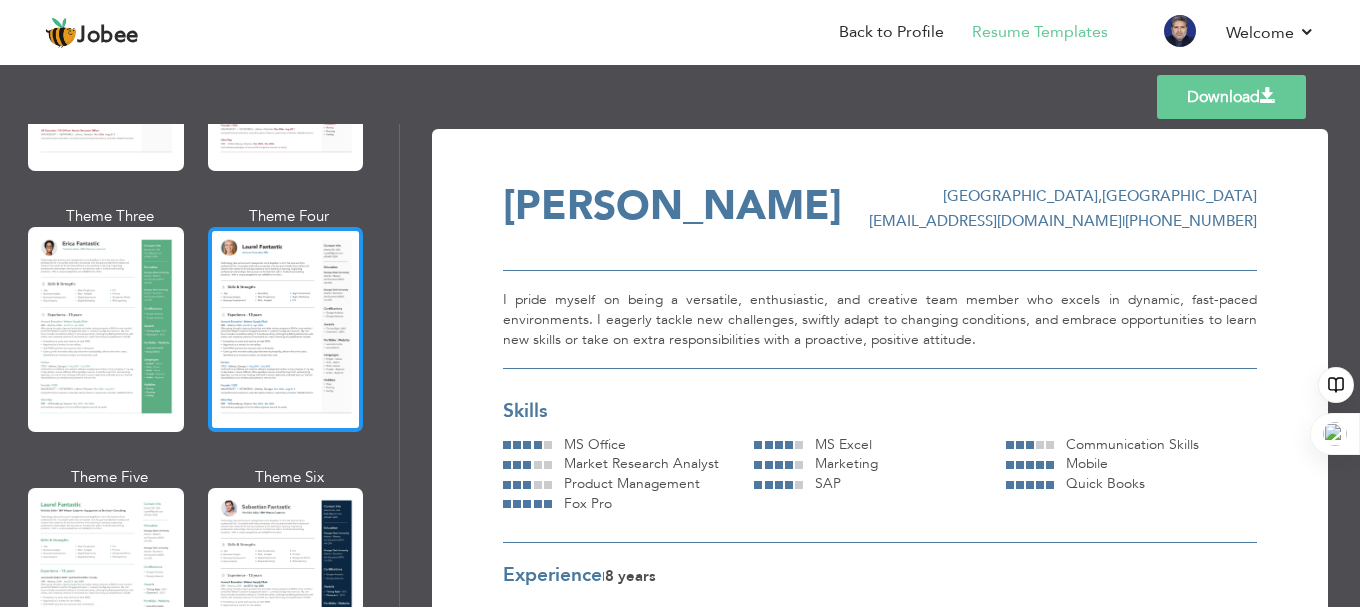 click at bounding box center [286, 329] 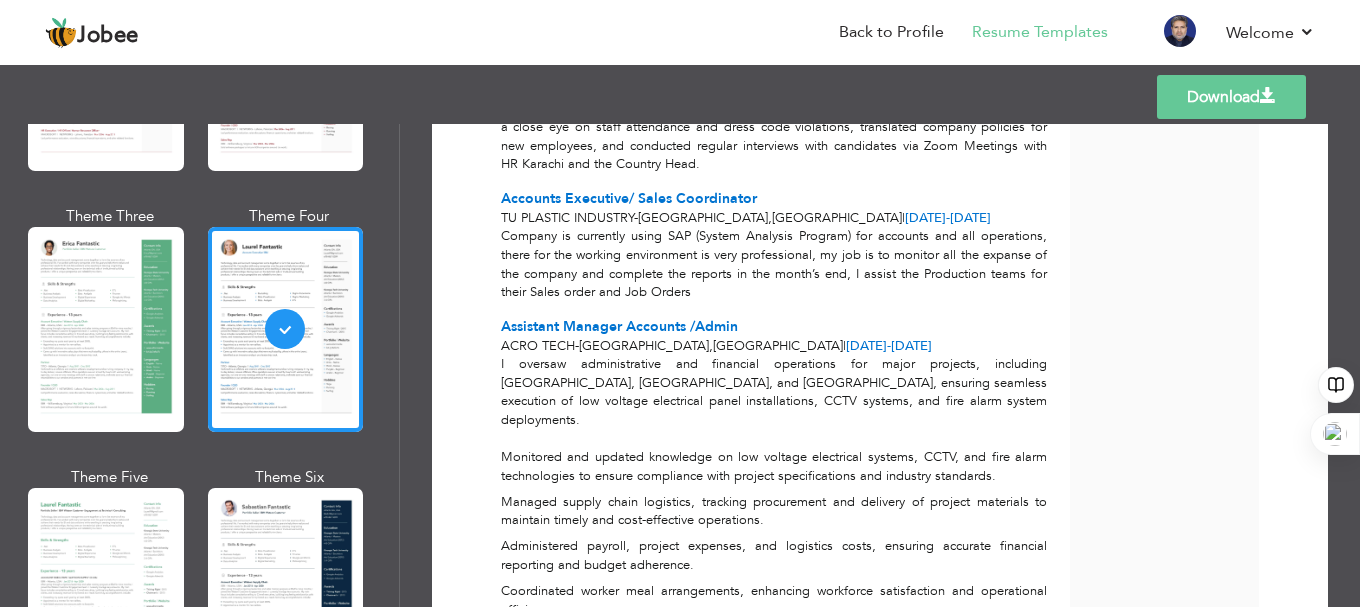 scroll, scrollTop: 1016, scrollLeft: 0, axis: vertical 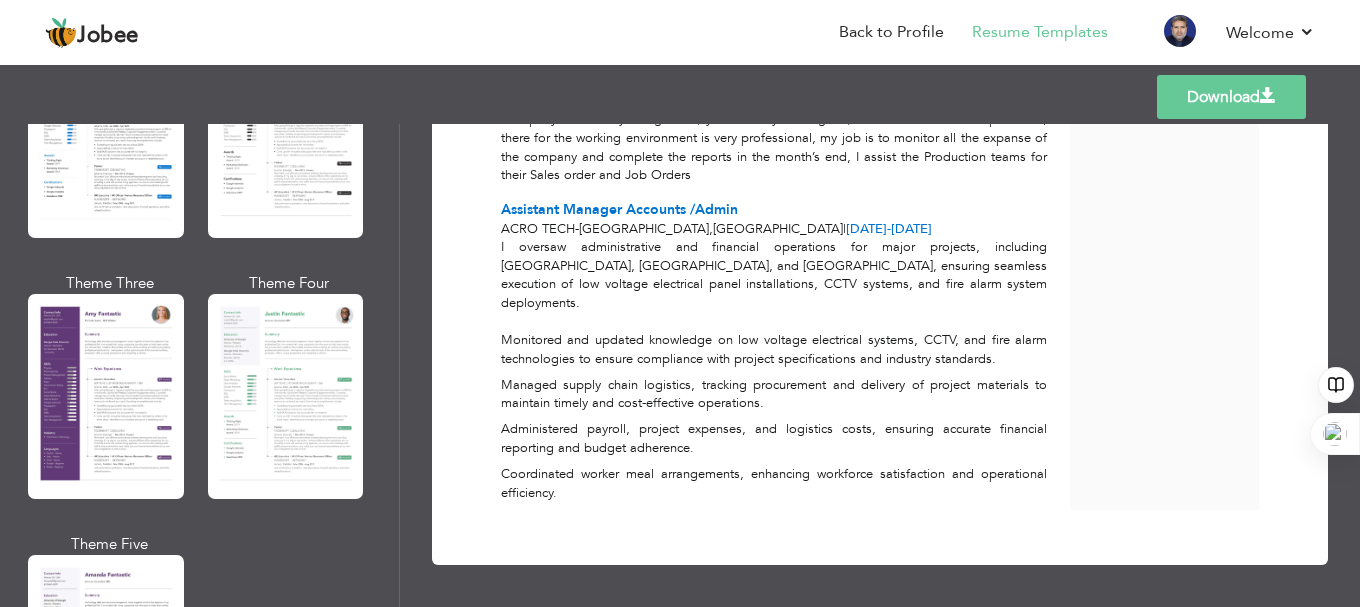 click at bounding box center (286, 396) 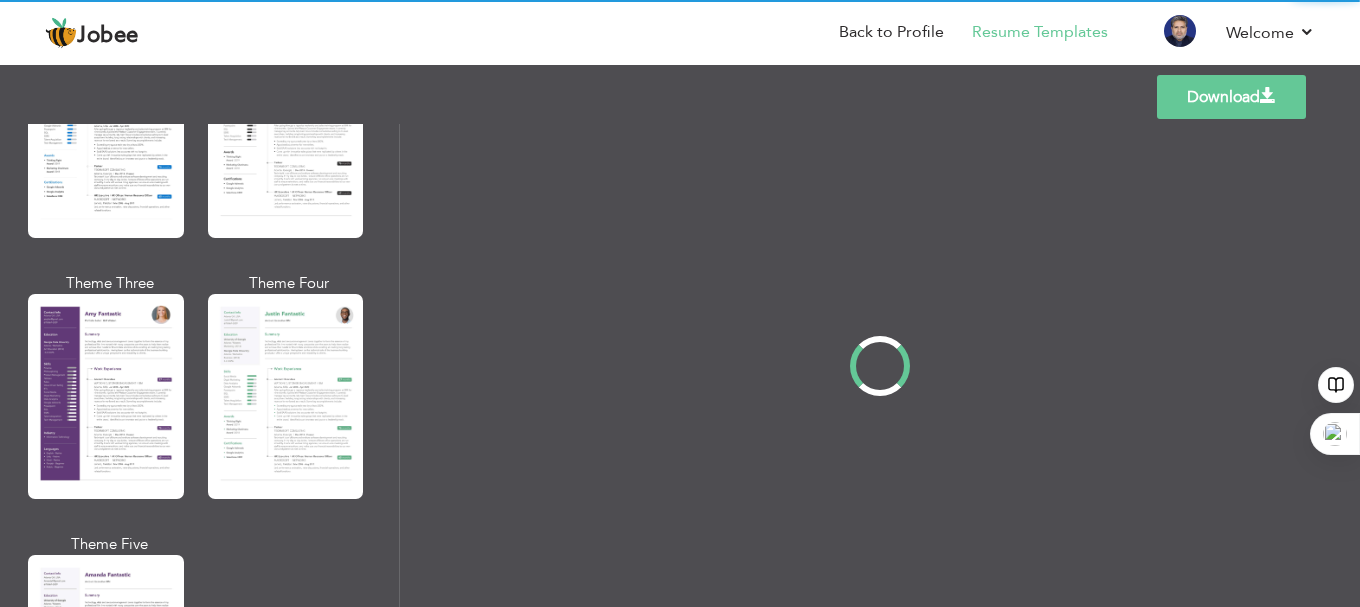 scroll, scrollTop: 0, scrollLeft: 0, axis: both 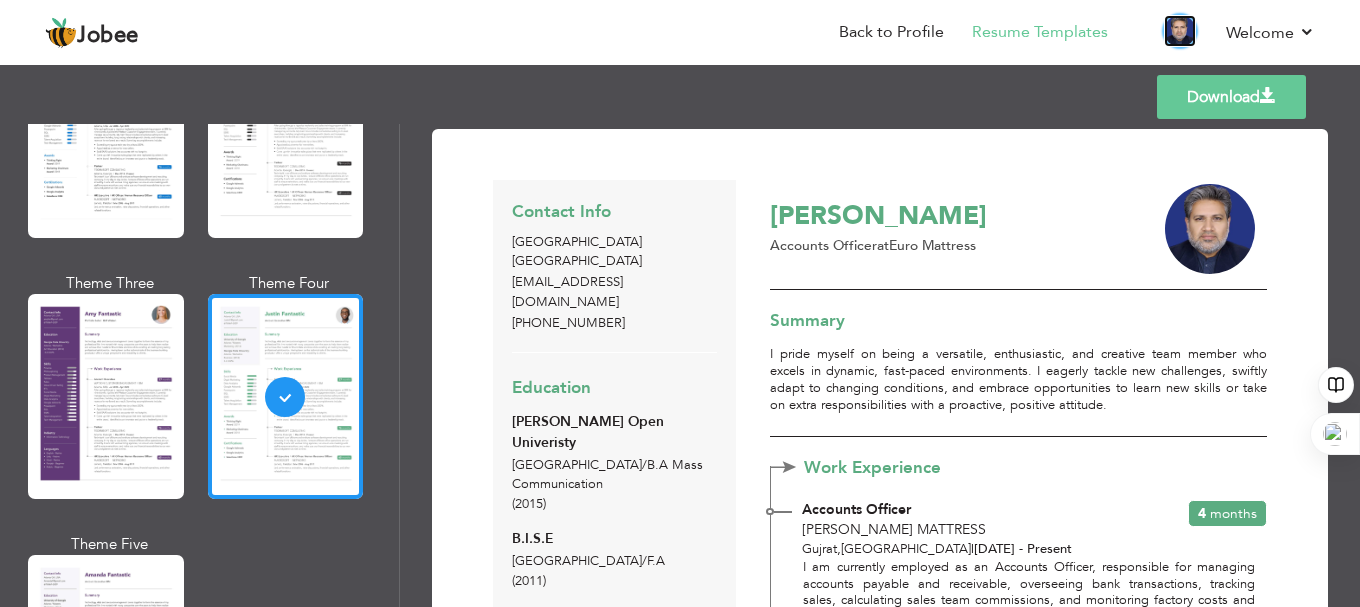 click at bounding box center (1180, 31) 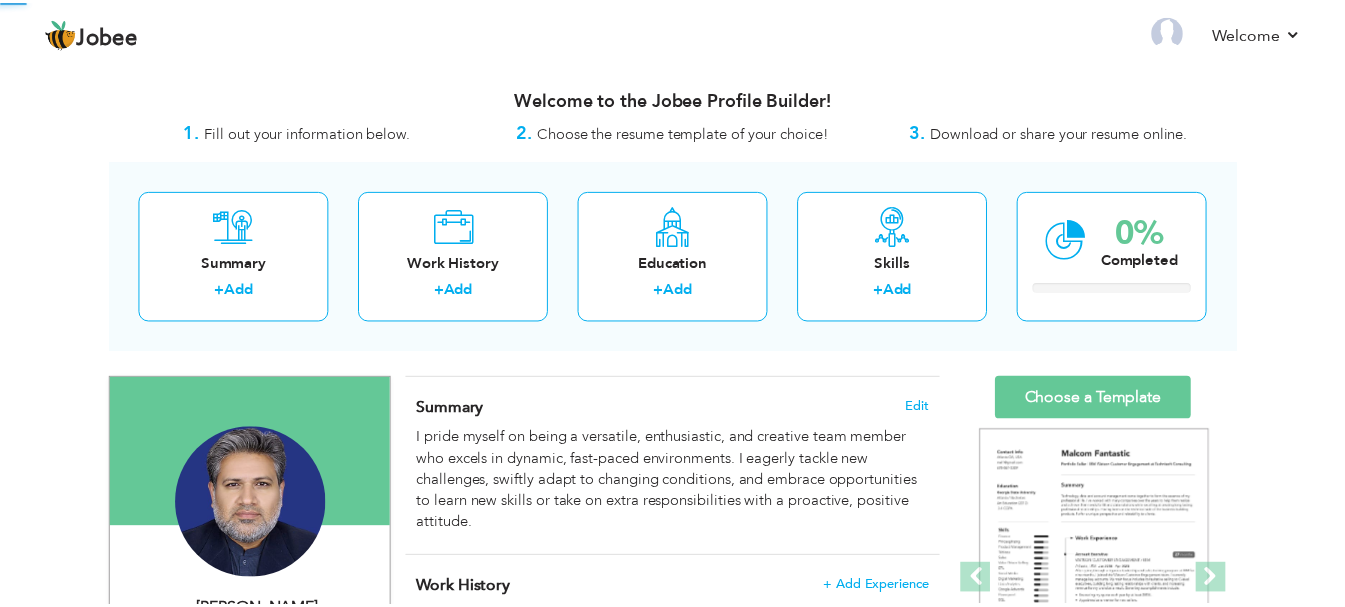 scroll, scrollTop: 0, scrollLeft: 0, axis: both 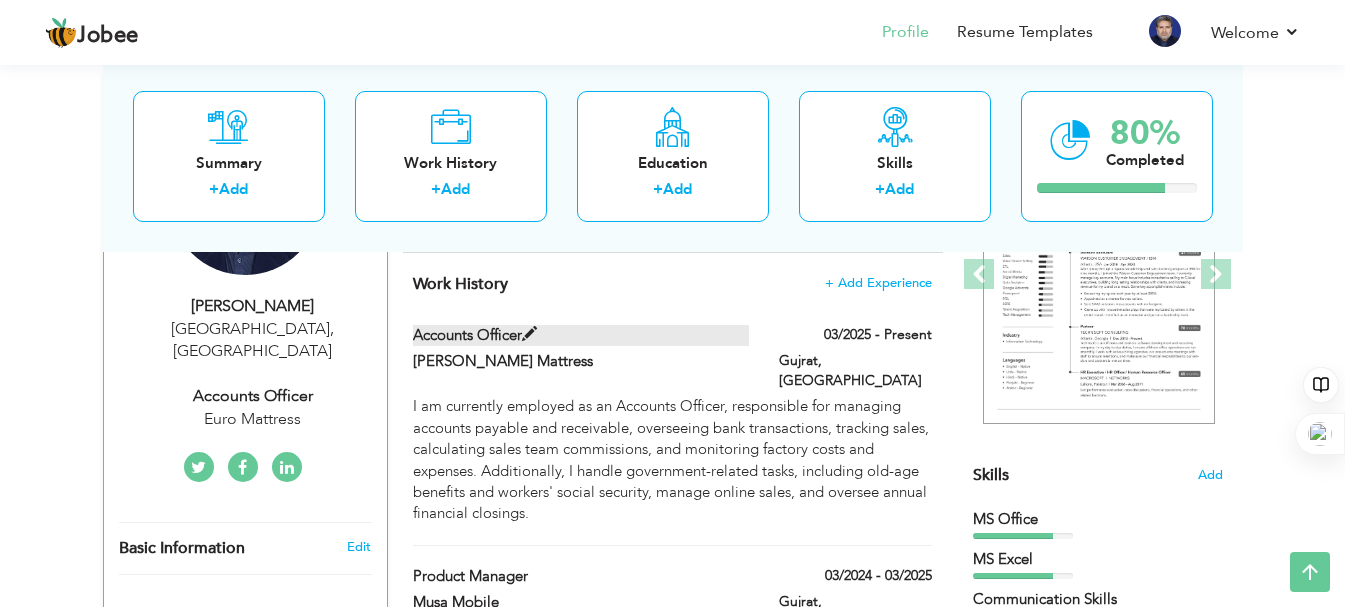 click at bounding box center [529, 334] 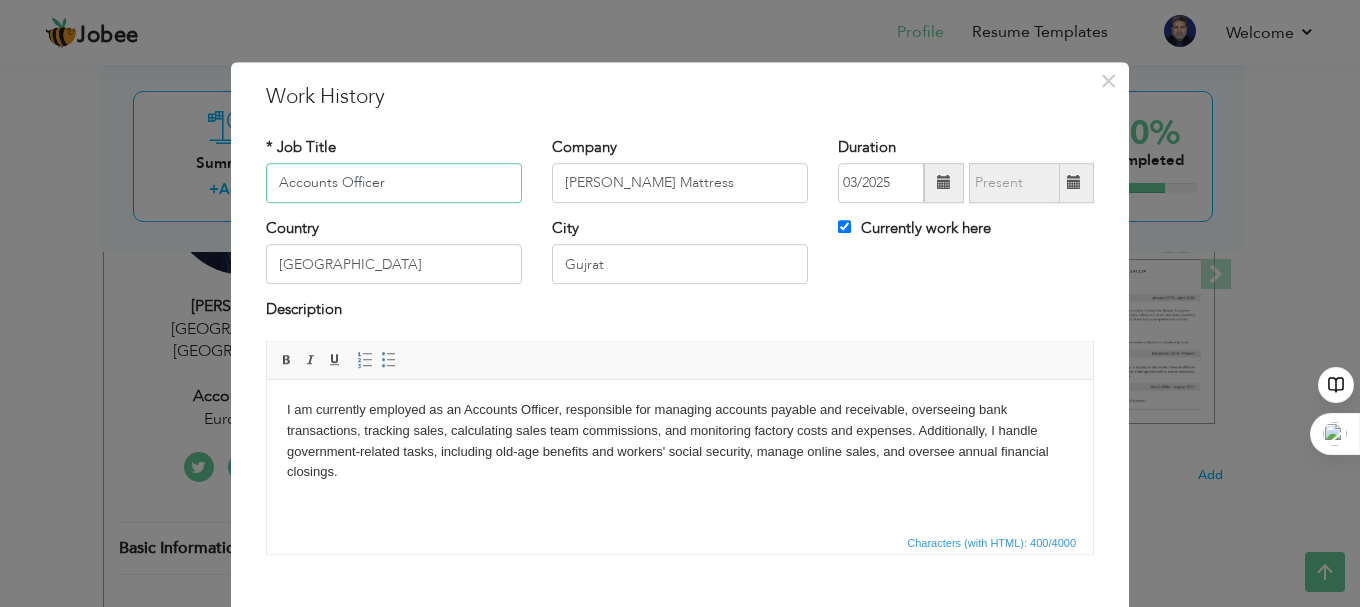 click on "Accounts Officer" at bounding box center (394, 183) 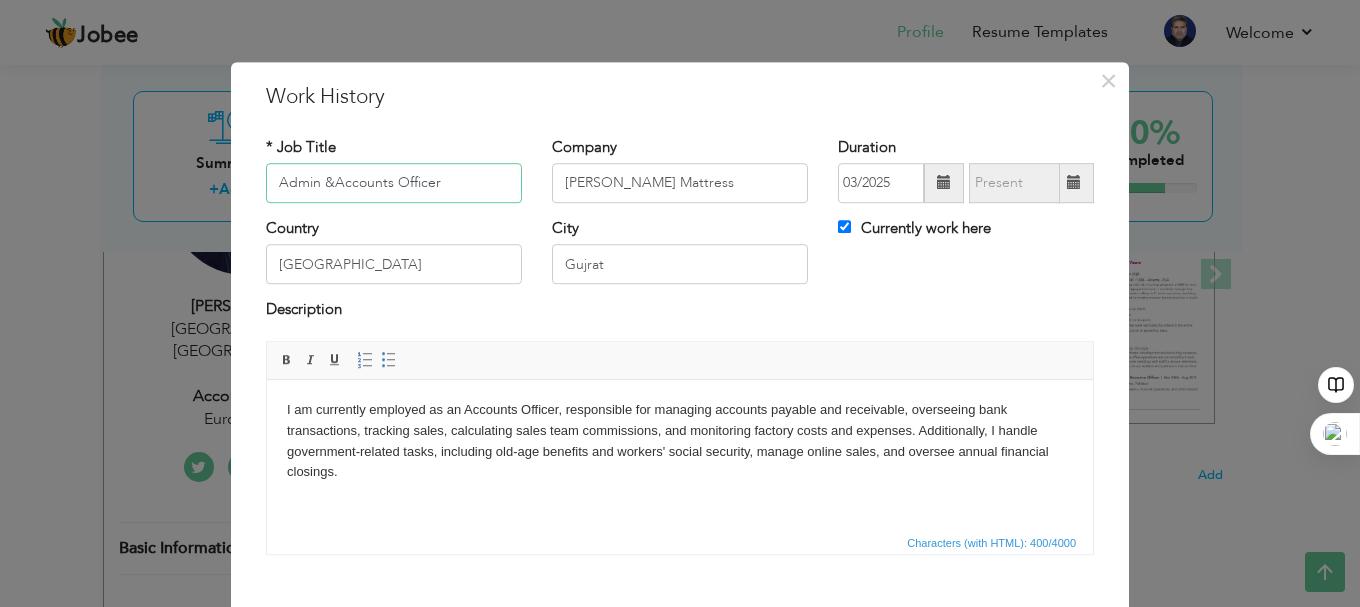 type on "Admin &Accounts Officer" 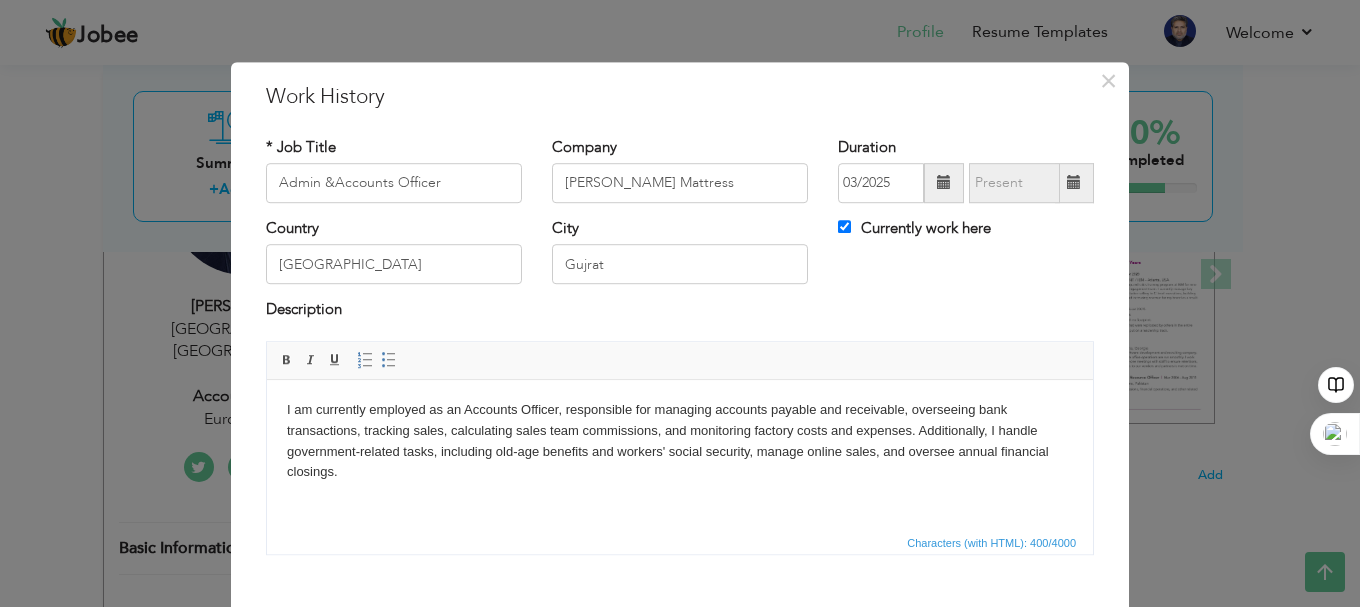 click on "I am currently employed as an Accounts Officer, responsible for managing accounts payable and receivable, overseeing bank transactions, tracking sales, calculating sales team commissions, and monitoring factory costs and expenses. Additionally, I handle government-related tasks, including old-age benefits and workers' social security, manage online sales, and oversee annual financial closings." at bounding box center (680, 440) 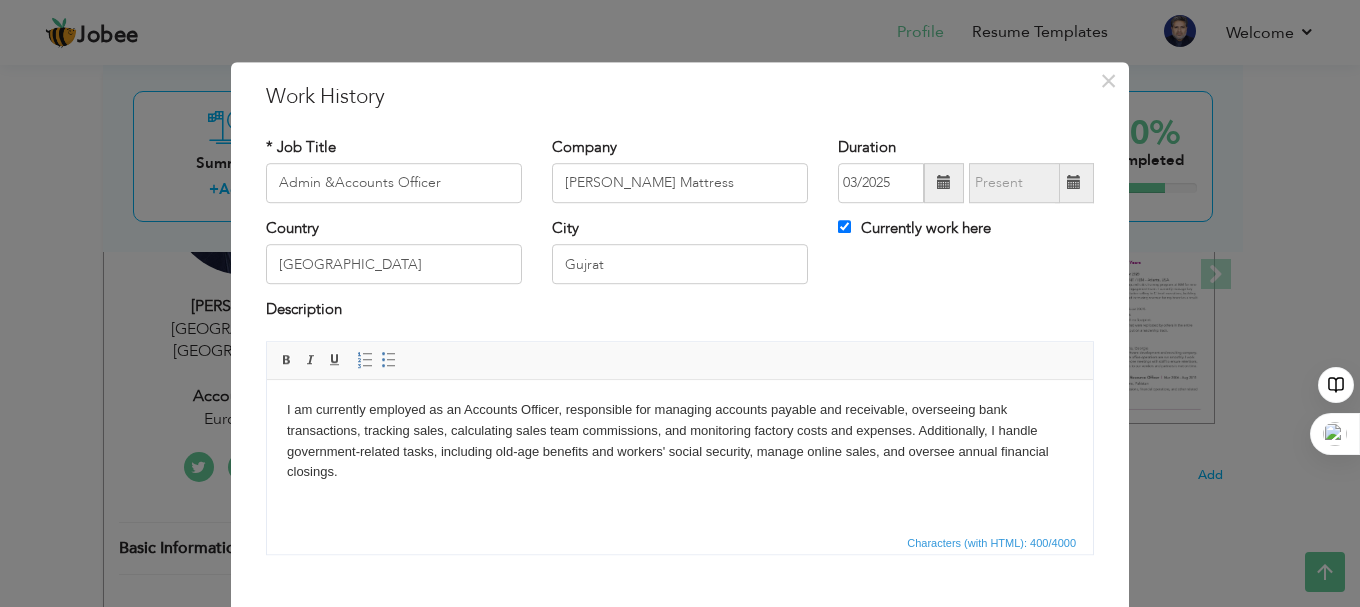 type 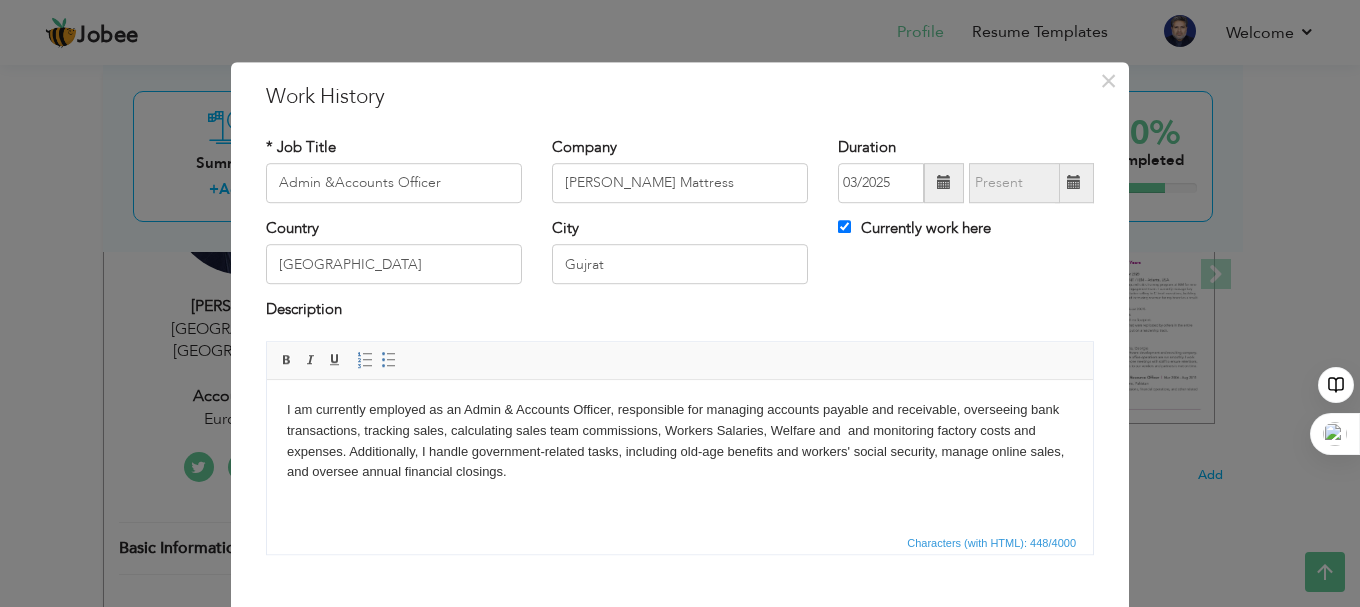 click on "I am currently employed as an Admin & Accounts Officer, responsible for managing accounts payable and receivable, overseeing bank transactions, tracking sales, calculating sales team commissions, Workers Salaries, Welfare and  and monitoring factory costs and expenses. Additionally, I handle government-related tasks, including old-age benefits and workers' social security, manage online sales, and oversee annual financial closings." at bounding box center [680, 440] 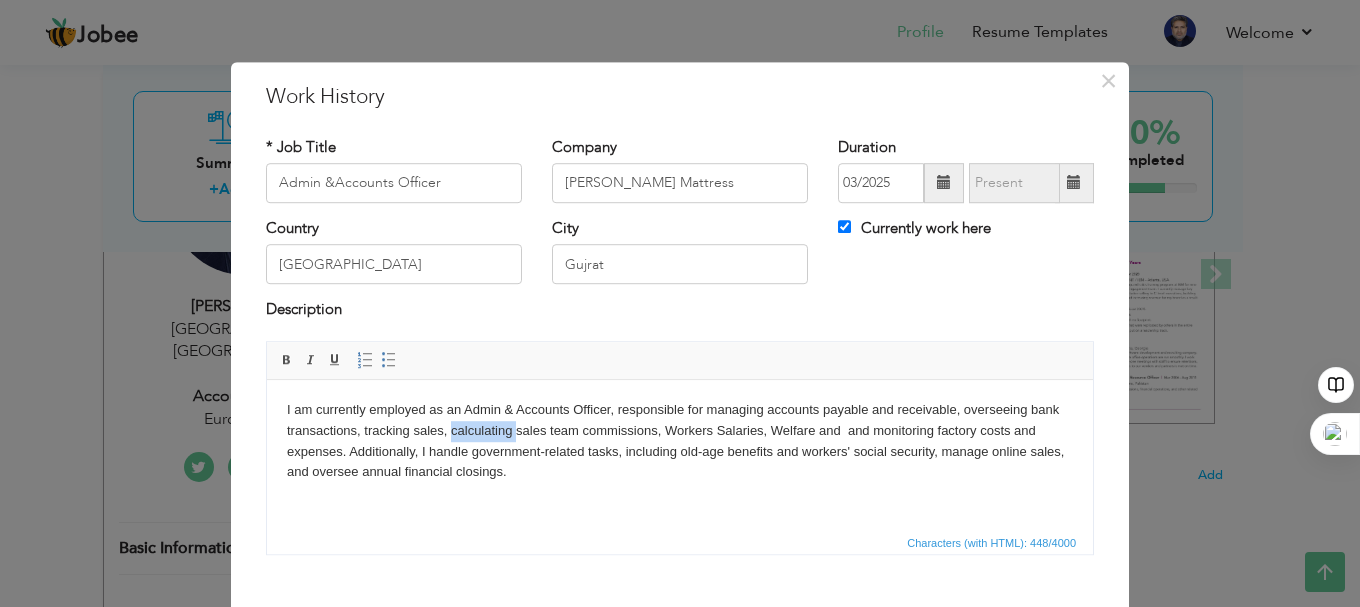 click on "I am currently employed as an Admin & Accounts Officer, responsible for managing accounts payable and receivable, overseeing bank transactions, tracking sales, calculating sales team commissions, Workers Salaries, Welfare and  and monitoring factory costs and expenses. Additionally, I handle government-related tasks, including old-age benefits and workers' social security, manage online sales, and oversee annual financial closings." at bounding box center [680, 440] 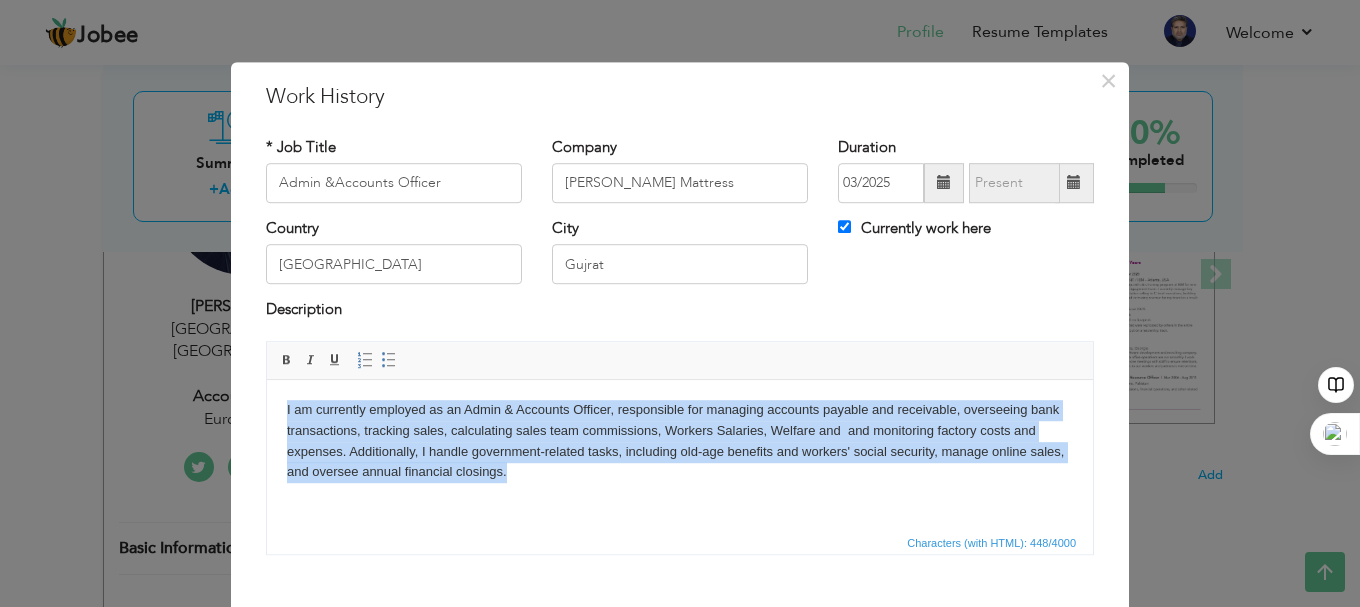 click on "I am currently employed as an Admin & Accounts Officer, responsible for managing accounts payable and receivable, overseeing bank transactions, tracking sales, calculating sales team commissions, Workers Salaries, Welfare and  and monitoring factory costs and expenses. Additionally, I handle government-related tasks, including old-age benefits and workers' social security, manage online sales, and oversee annual financial closings." at bounding box center (680, 440) 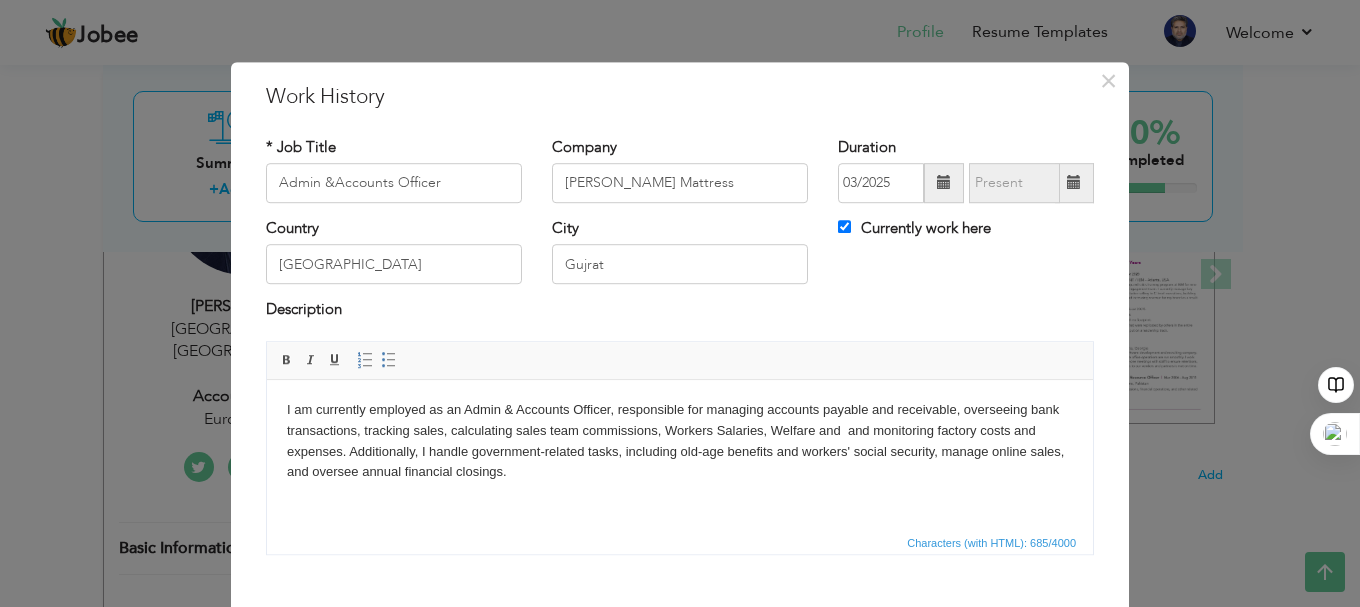 scroll, scrollTop: 38, scrollLeft: 0, axis: vertical 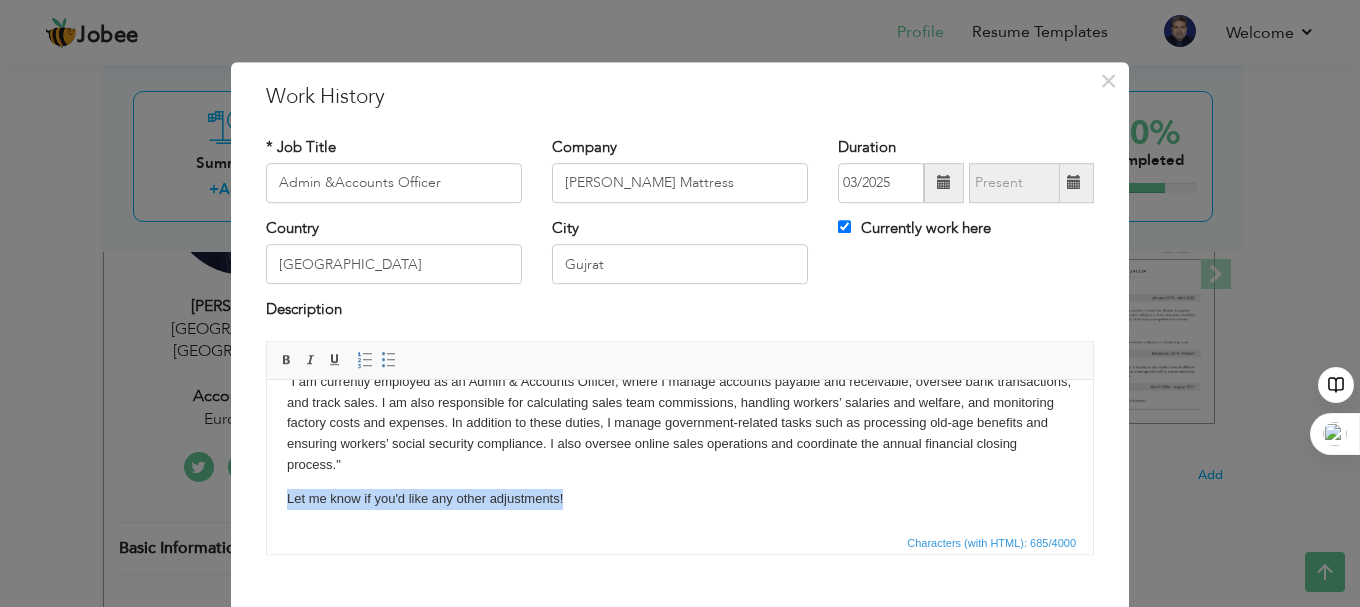drag, startPoint x: 287, startPoint y: 509, endPoint x: 955, endPoint y: 920, distance: 784.3118 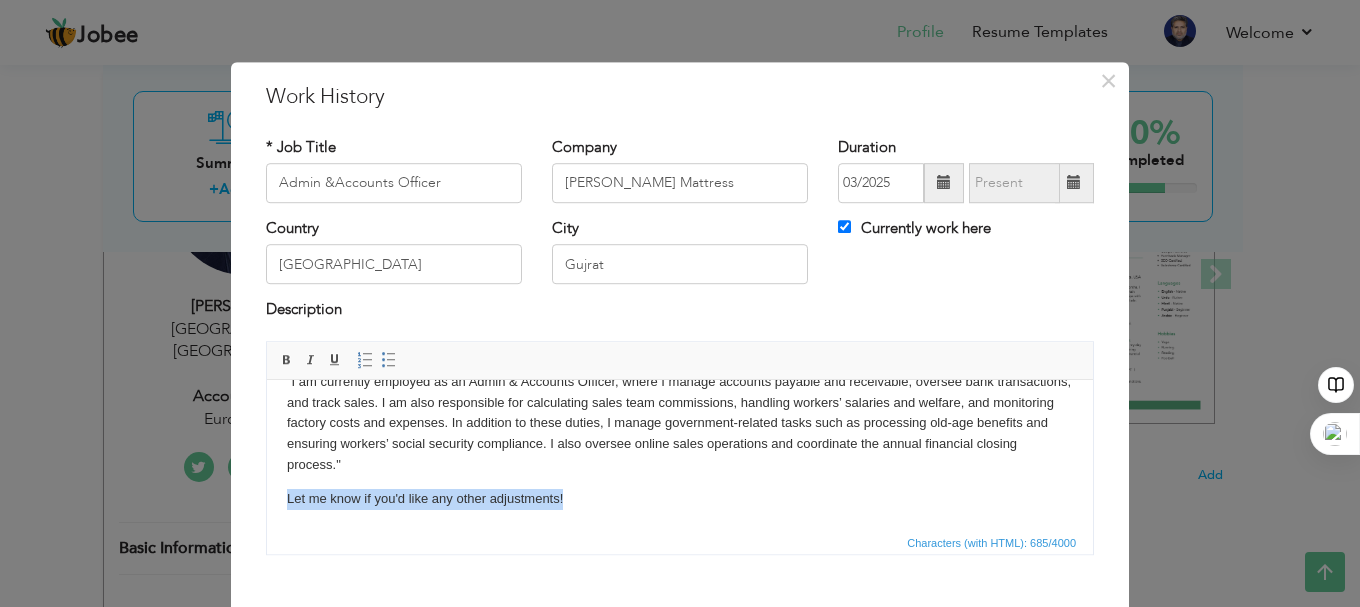 click on "Here’s a refined version of your description: "I am currently employed as an Admin & Accounts Officer, where I manage accounts payable and receivable, oversee bank transactions, and track sales. I am also responsible for calculating sales team commissions, handling workers’ salaries and welfare, and monitoring factory costs and expenses. In addition to these duties, I manage government-related tasks such as processing old-age benefits and ensuring workers’ social security compliance. I also oversee online sales operations and coordinate the annual financial closing process." Let me know if you'd like any other adjustments!" at bounding box center [680, 423] 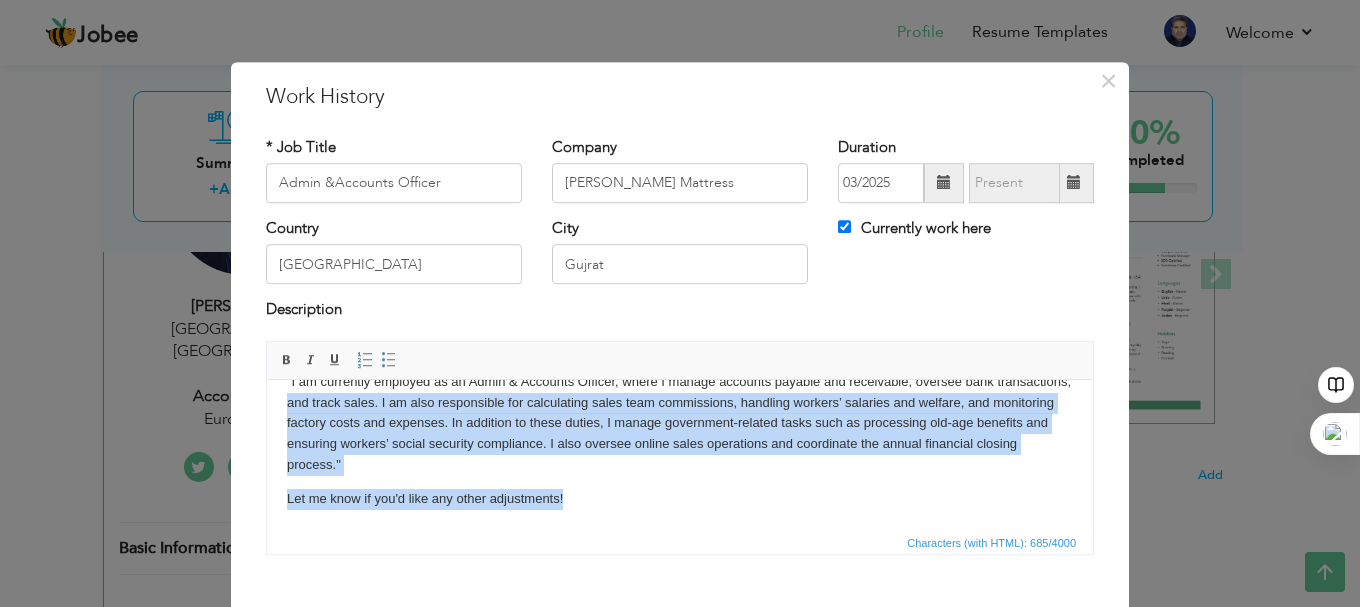 scroll, scrollTop: 0, scrollLeft: 0, axis: both 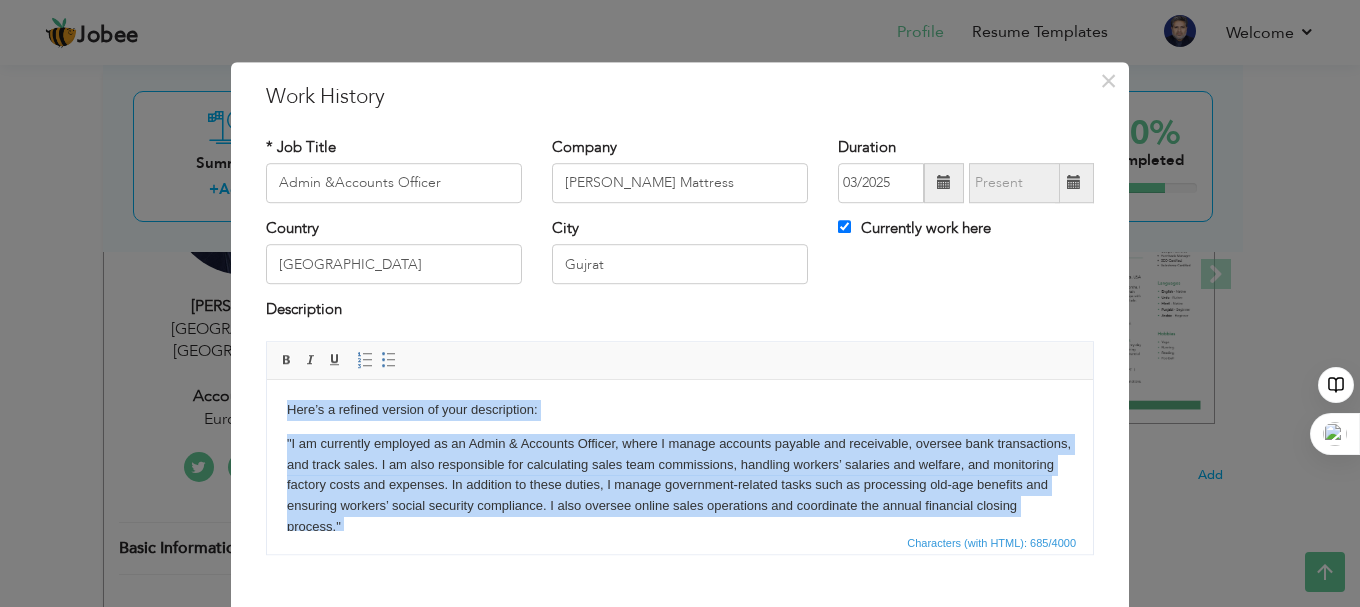 drag, startPoint x: 585, startPoint y: 502, endPoint x: 273, endPoint y: 328, distance: 357.2394 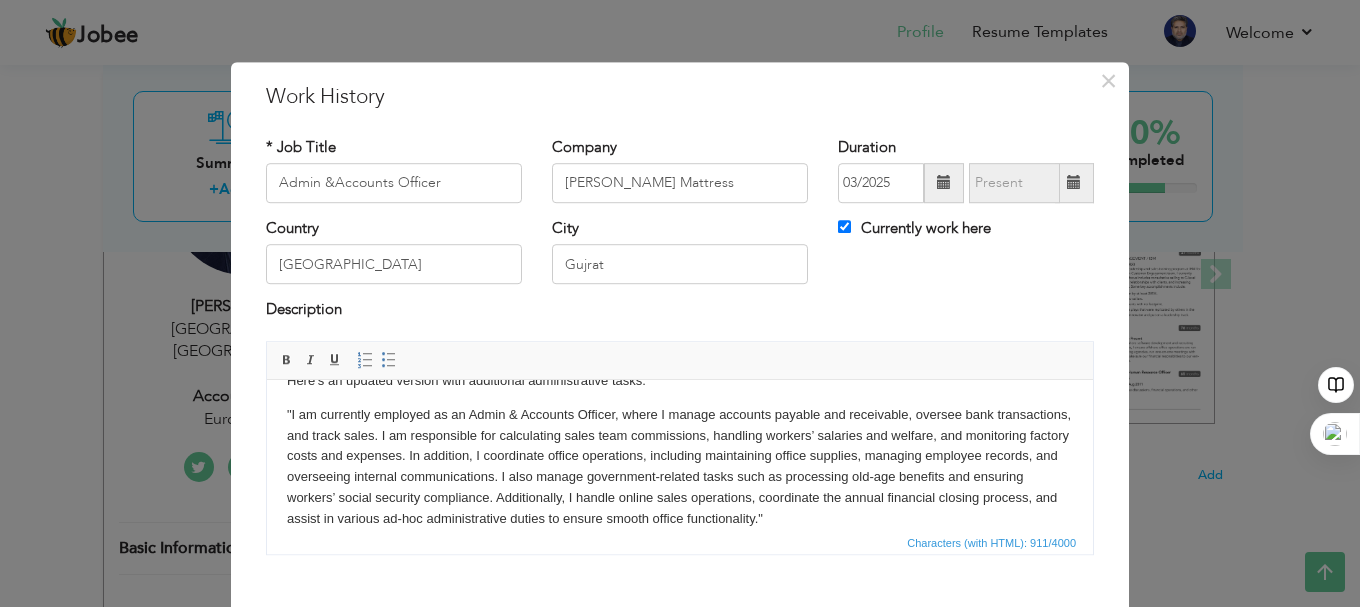 scroll, scrollTop: 0, scrollLeft: 0, axis: both 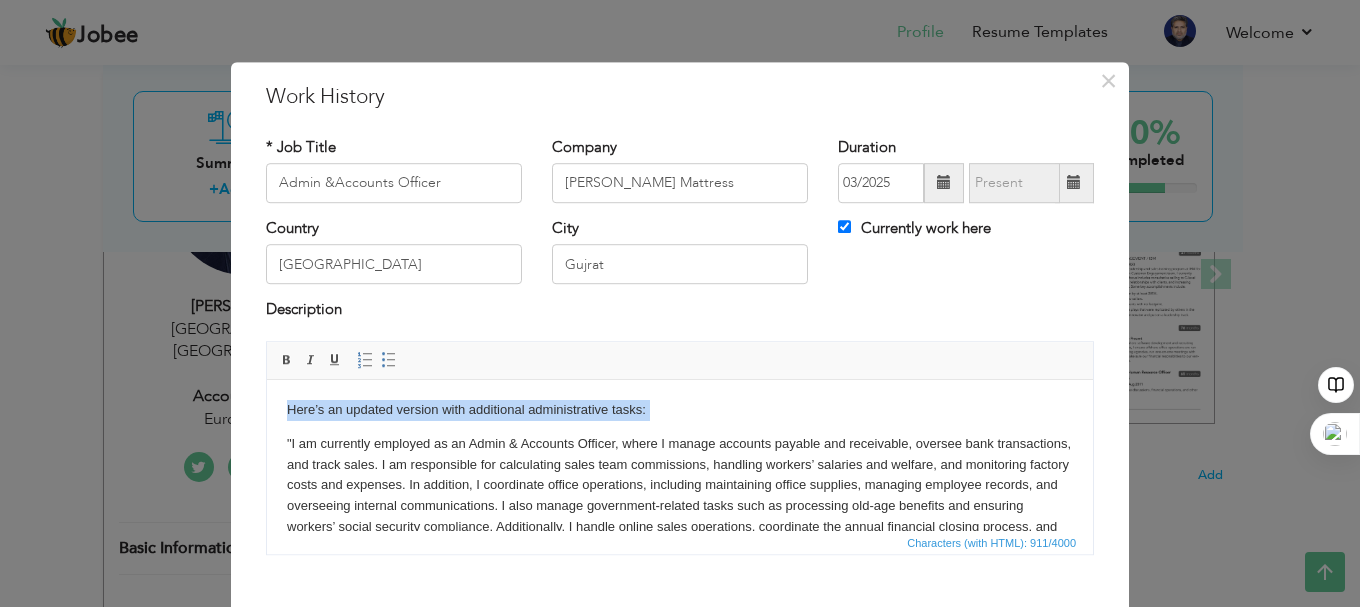 drag, startPoint x: 282, startPoint y: 439, endPoint x: 278, endPoint y: 383, distance: 56.142673 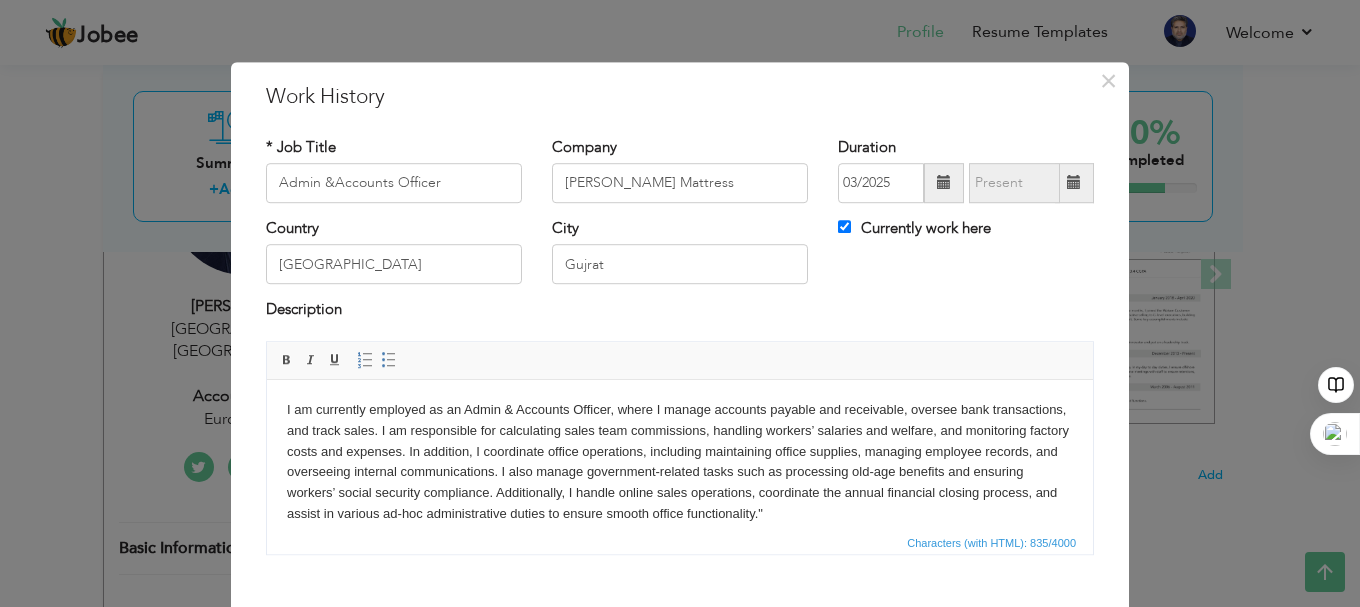 scroll, scrollTop: 49, scrollLeft: 0, axis: vertical 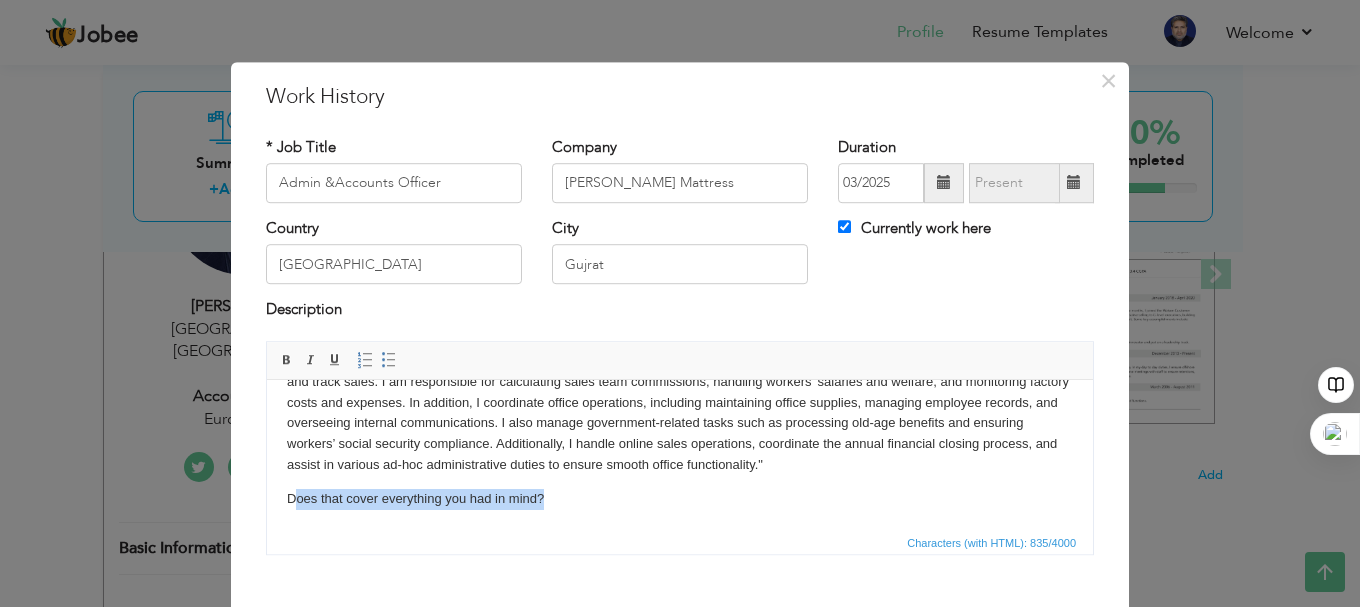 drag, startPoint x: 560, startPoint y: 500, endPoint x: 293, endPoint y: 509, distance: 267.15164 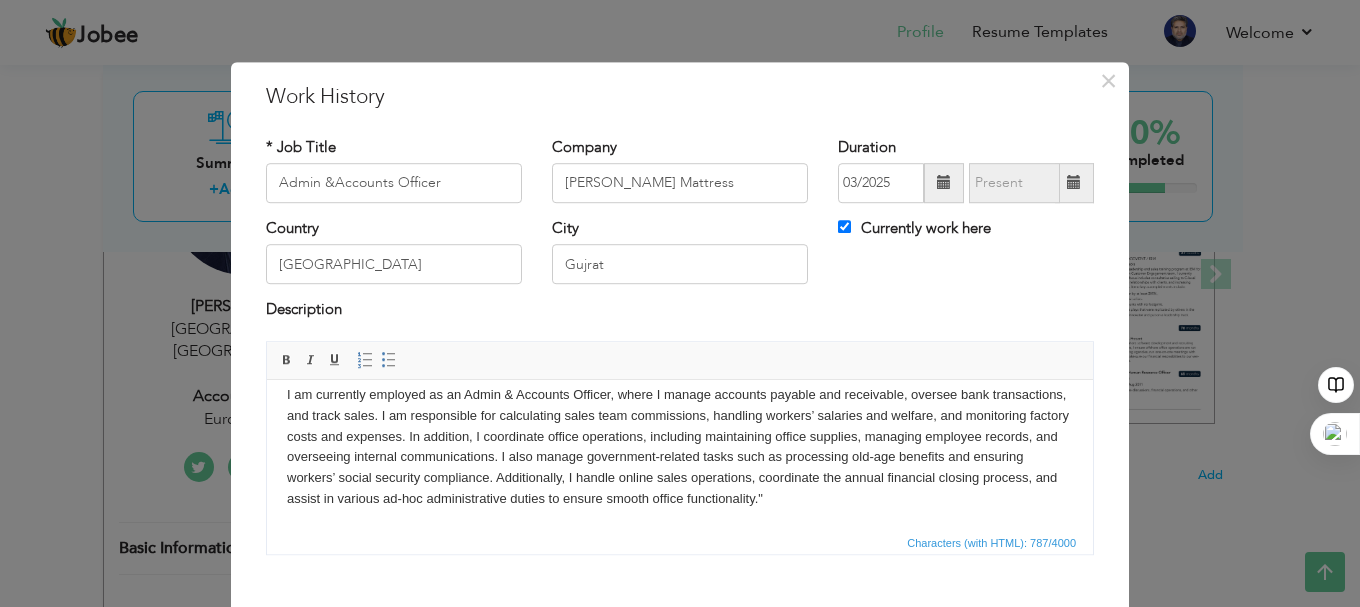 scroll, scrollTop: 15, scrollLeft: 0, axis: vertical 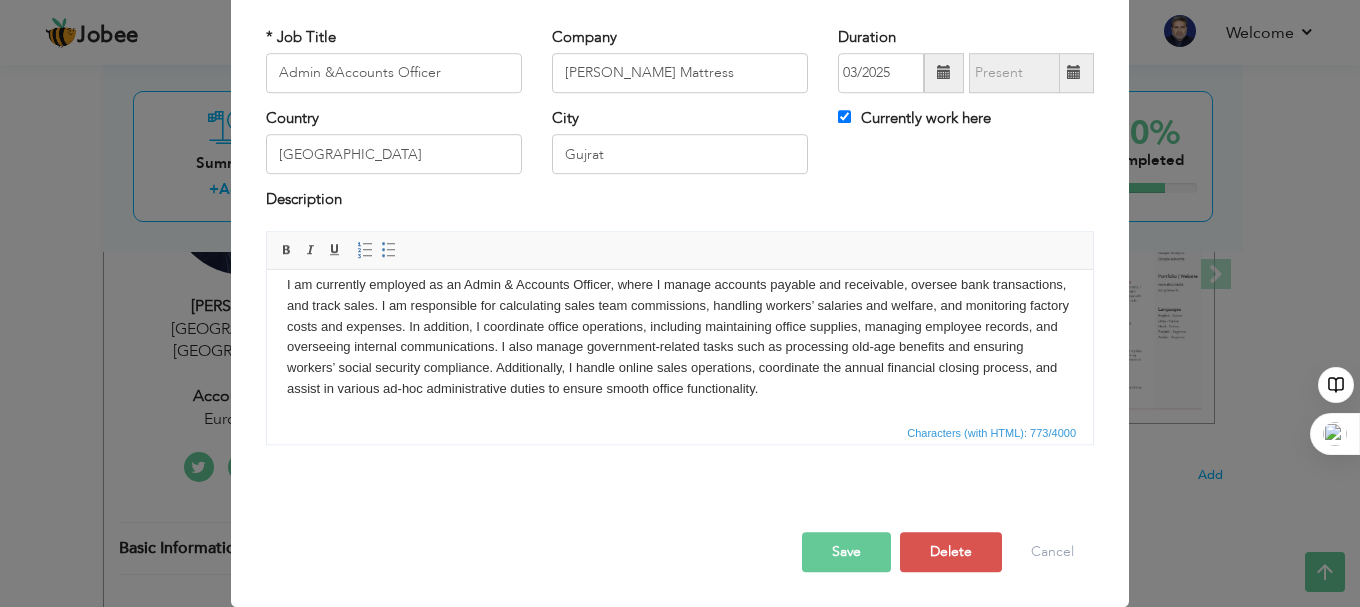 click on "Save" at bounding box center (846, 552) 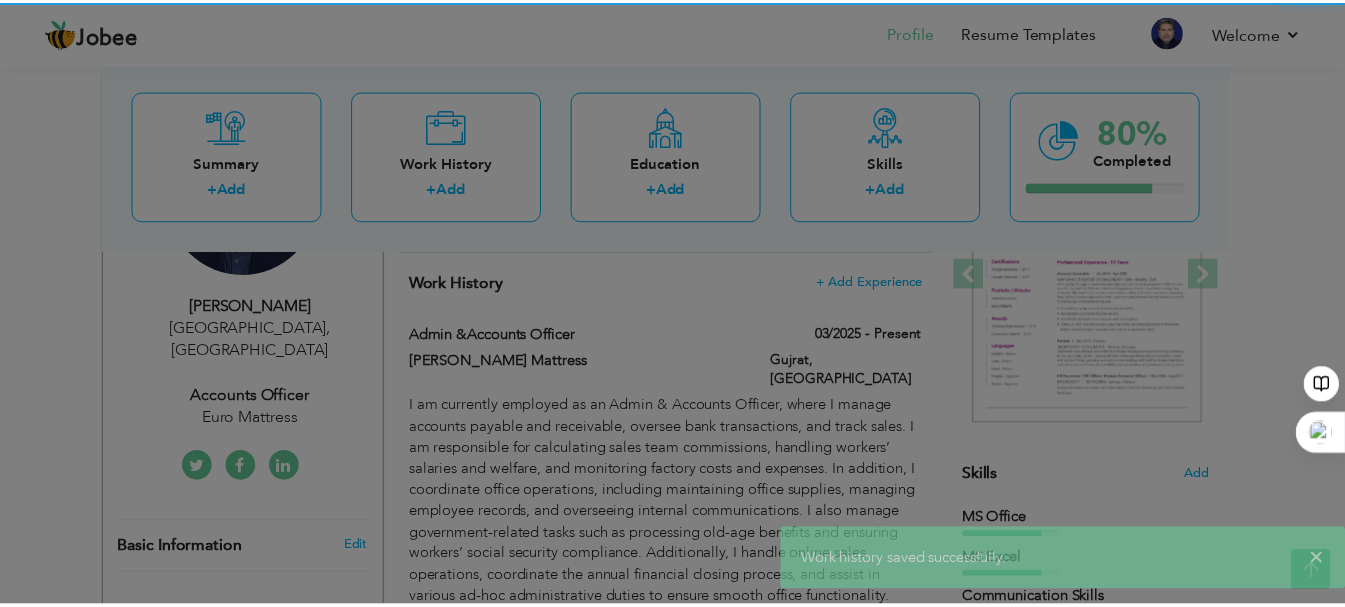 scroll, scrollTop: 0, scrollLeft: 0, axis: both 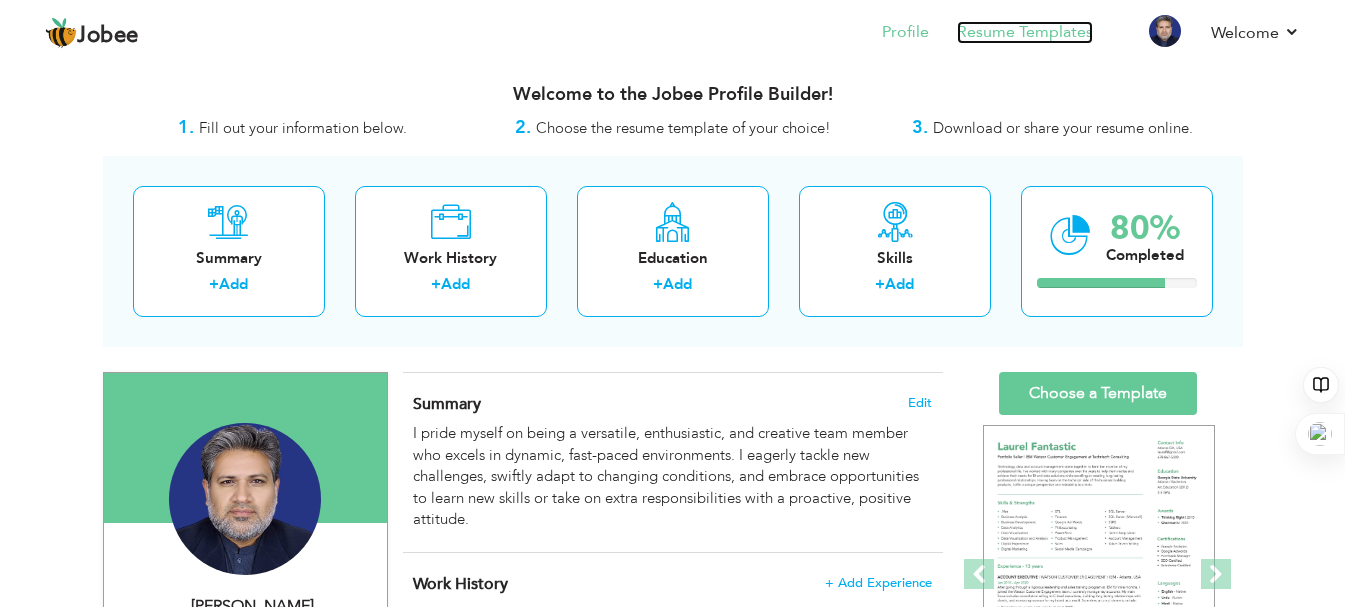 click on "Resume Templates" at bounding box center (1025, 32) 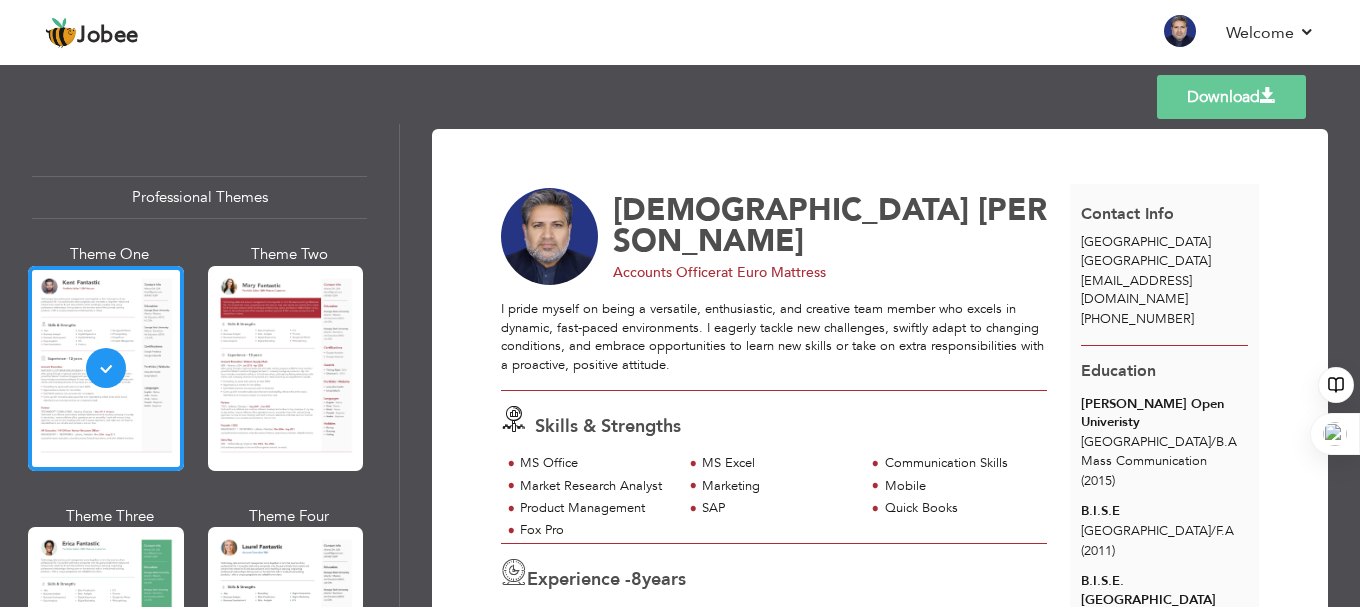 scroll, scrollTop: 0, scrollLeft: 0, axis: both 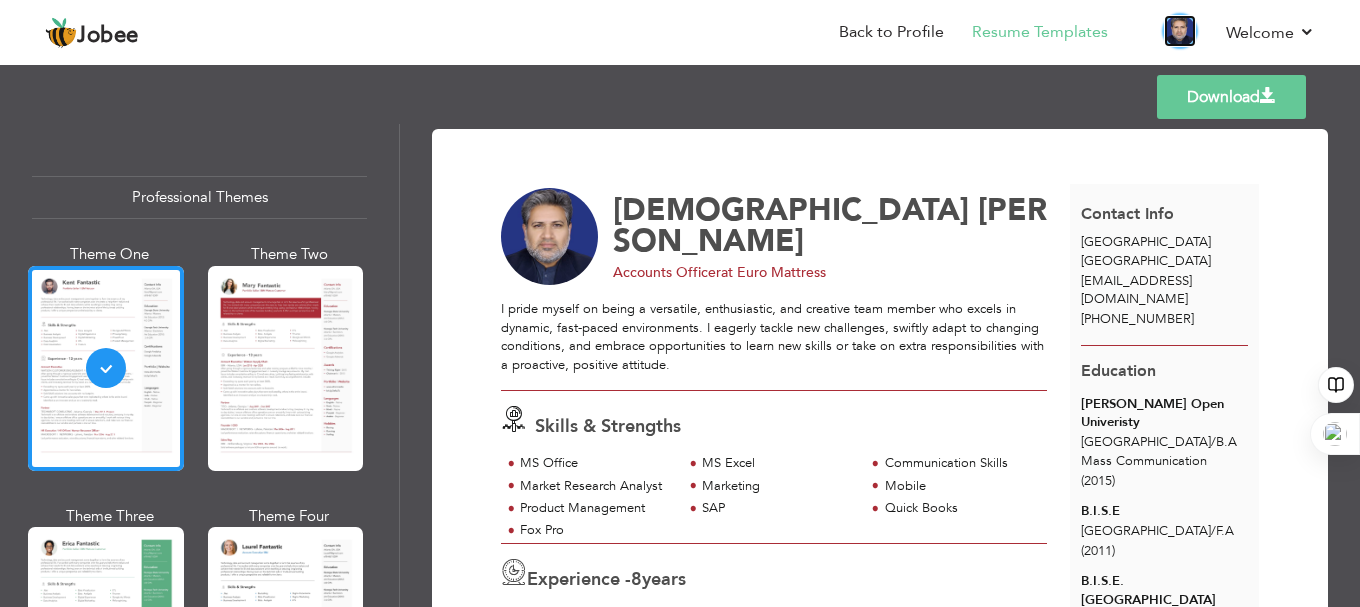 click at bounding box center (1180, 31) 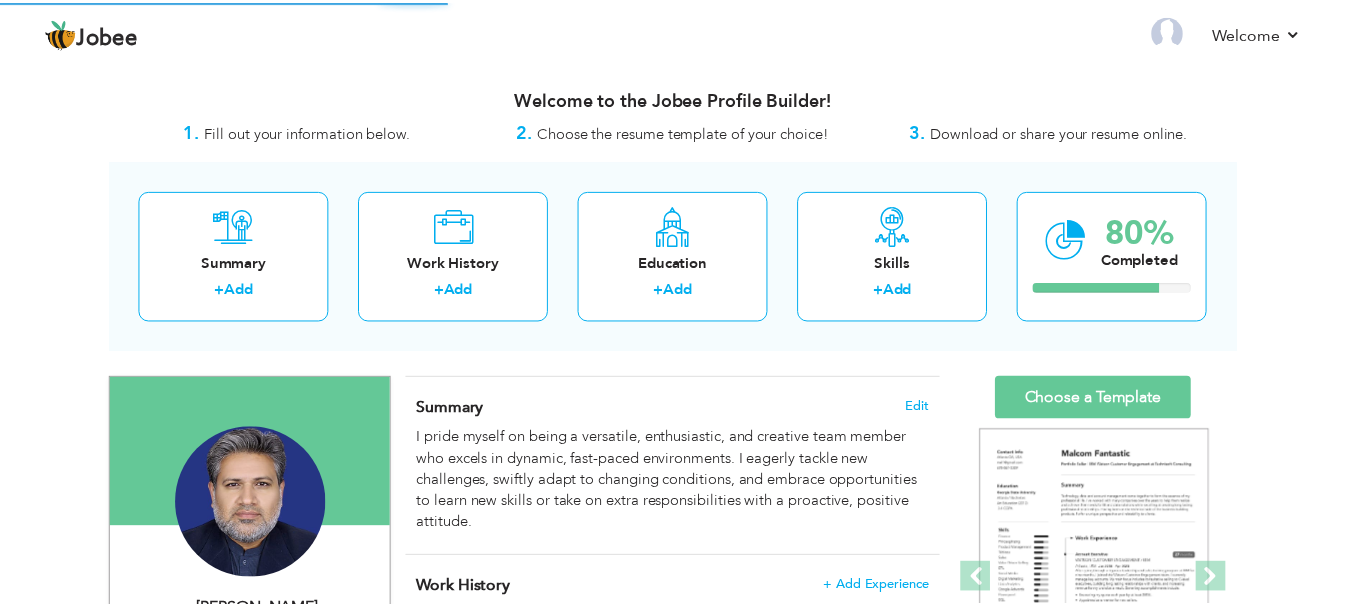 scroll, scrollTop: 0, scrollLeft: 0, axis: both 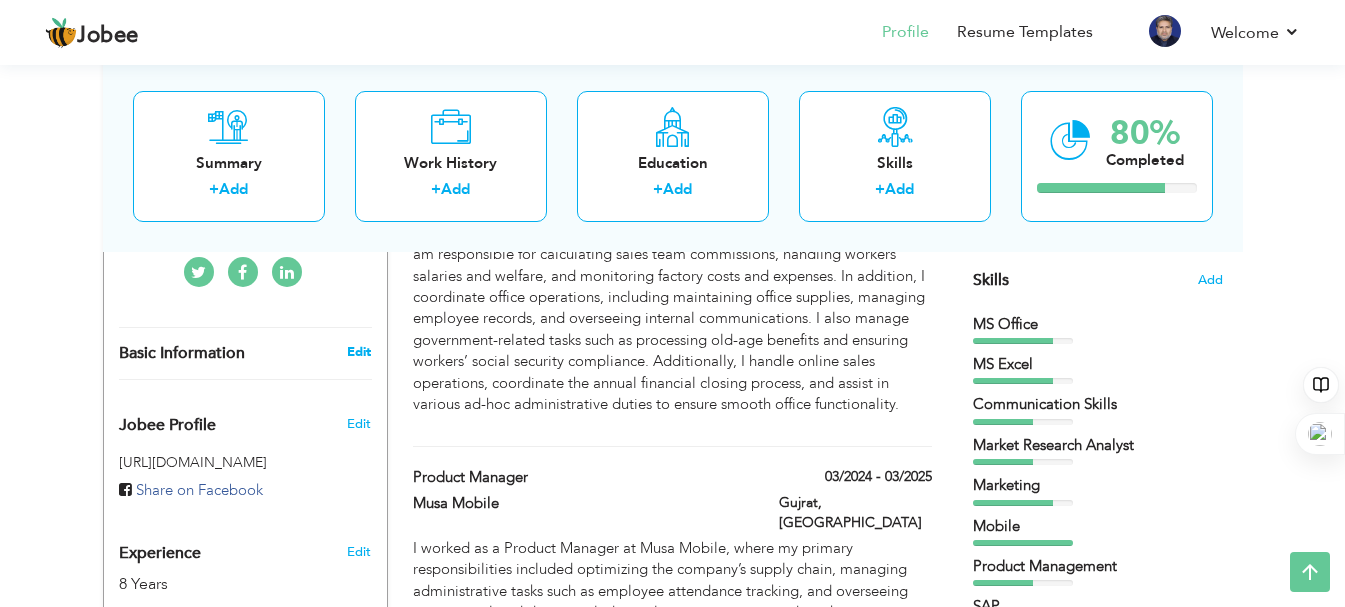 click on "Edit" at bounding box center (359, 352) 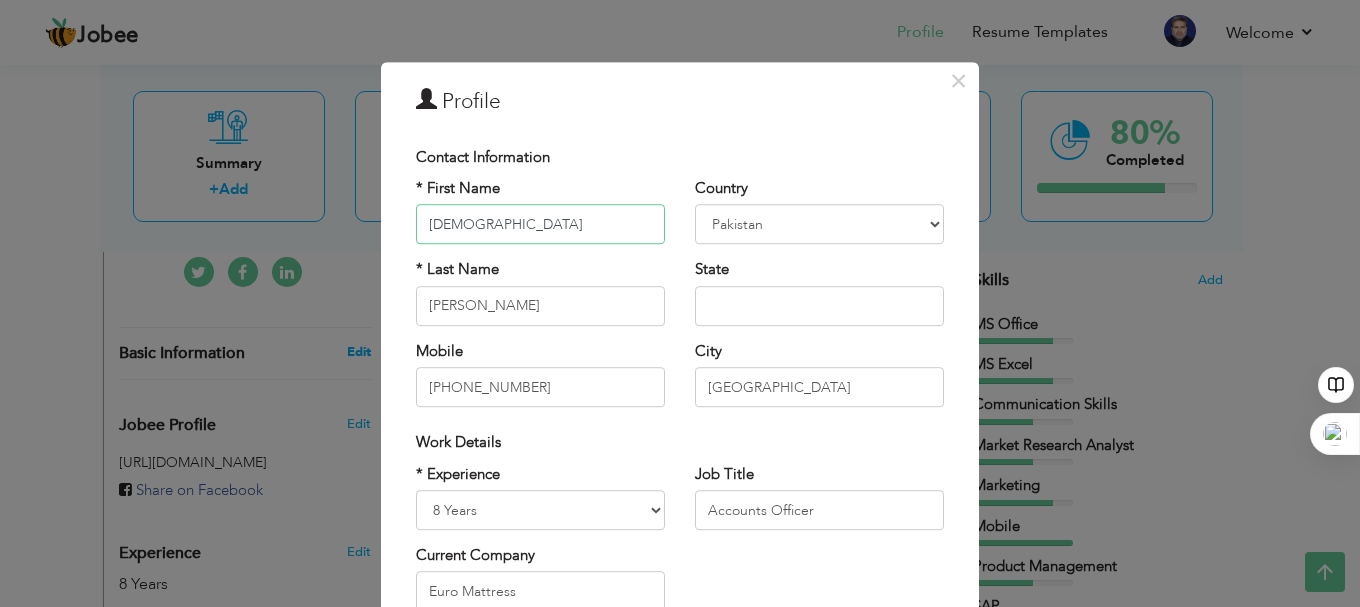 scroll, scrollTop: 100, scrollLeft: 0, axis: vertical 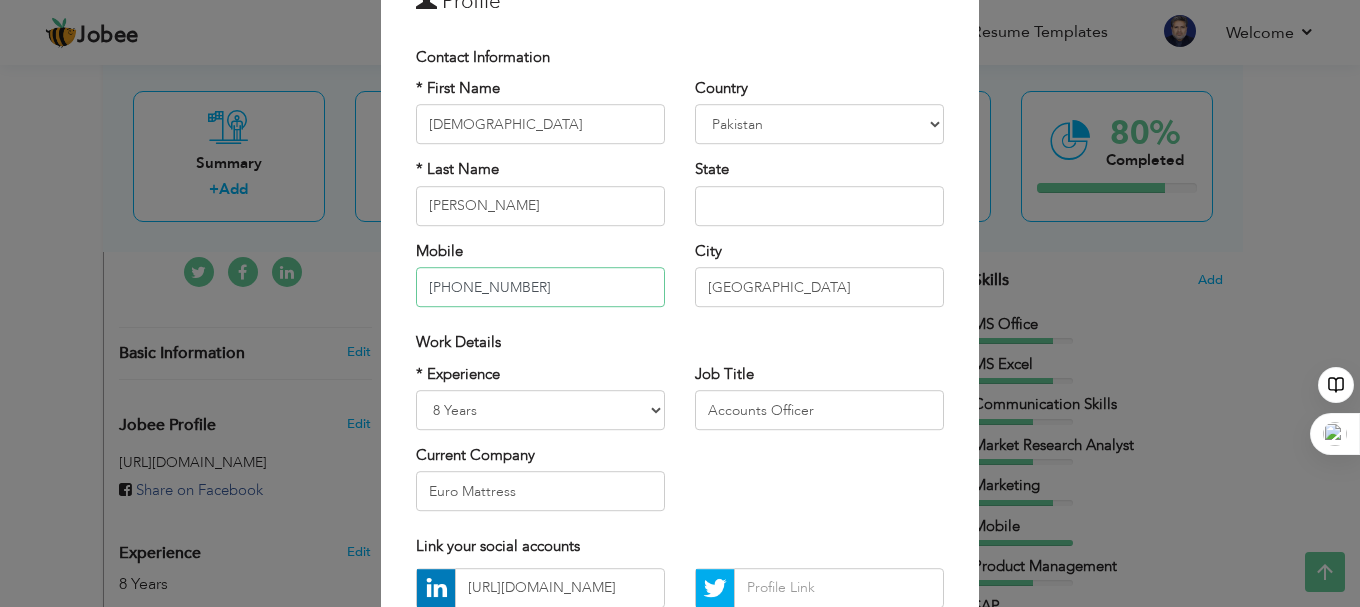 click on "+923444013275" at bounding box center (540, 287) 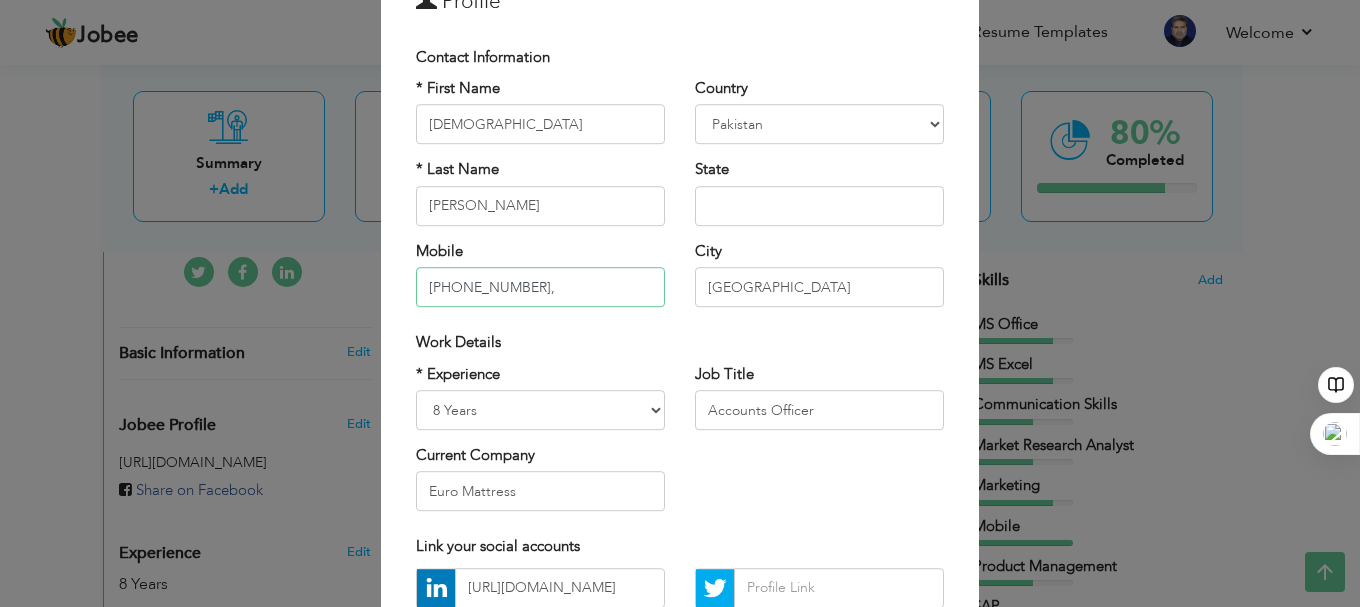 scroll, scrollTop: 200, scrollLeft: 0, axis: vertical 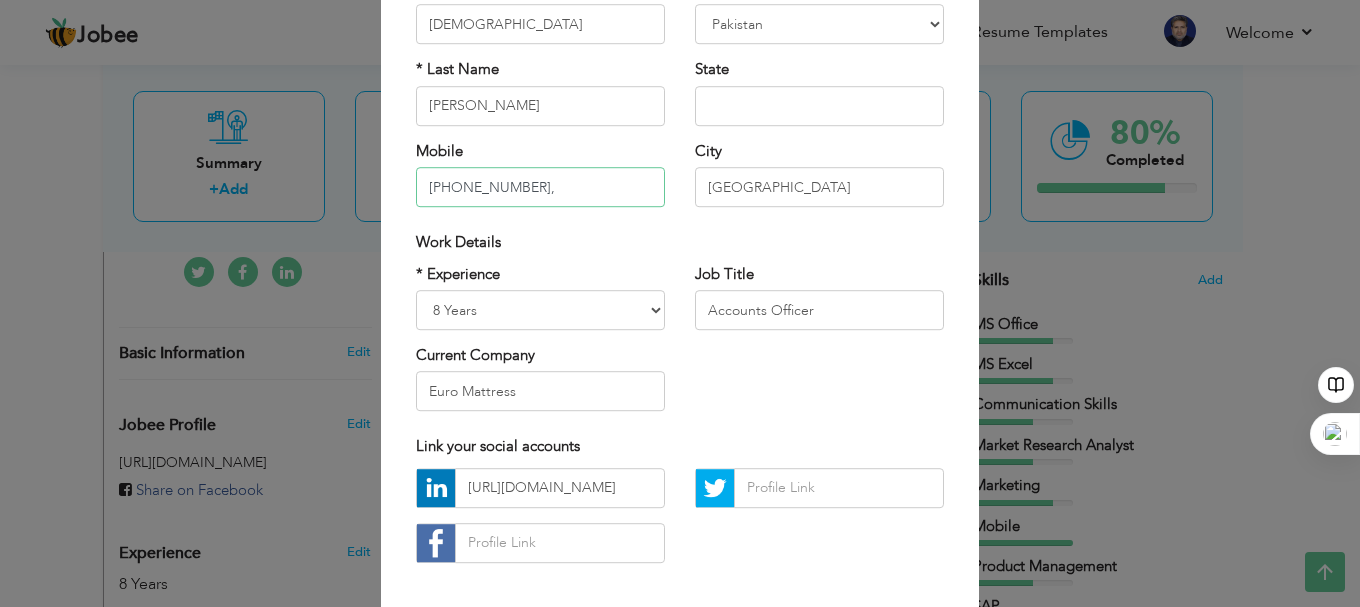 type on "[PHONE_NUMBER]," 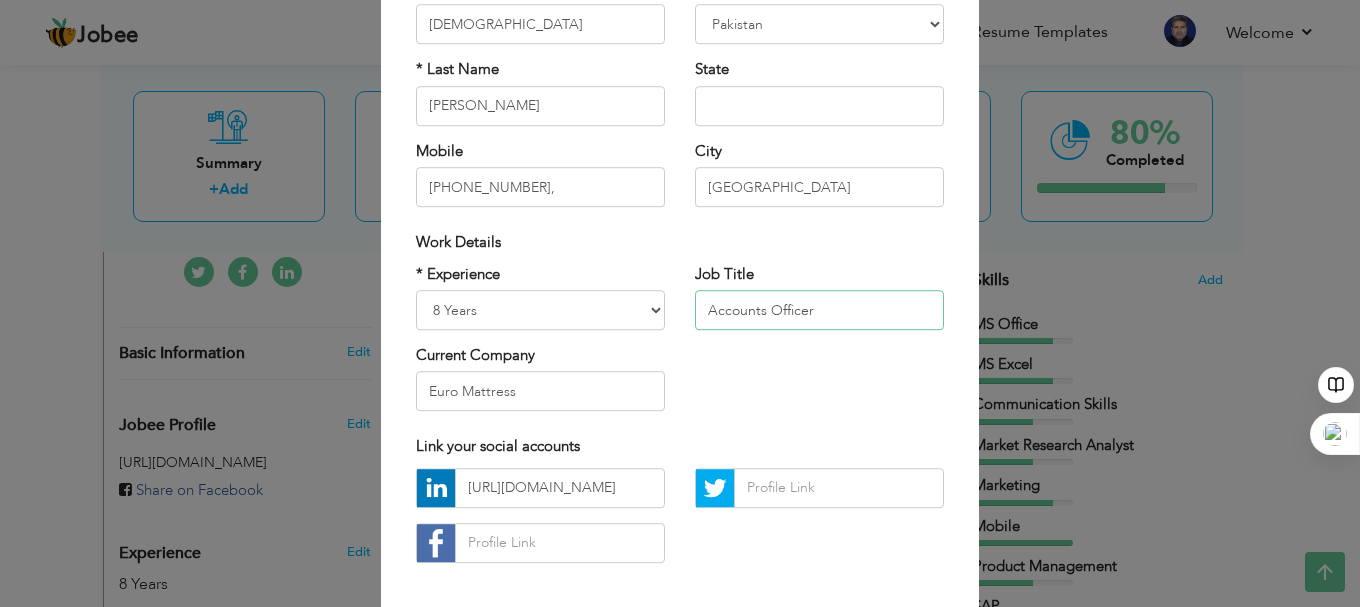 click on "Accounts Officer" at bounding box center [819, 310] 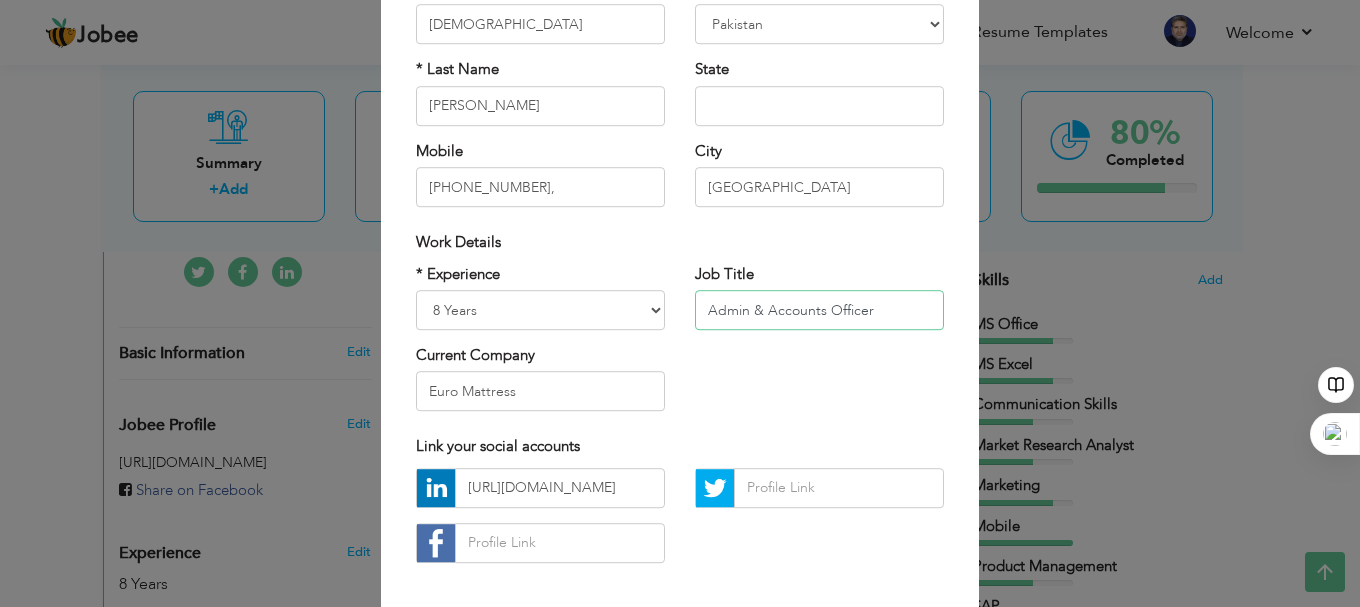 scroll, scrollTop: 292, scrollLeft: 0, axis: vertical 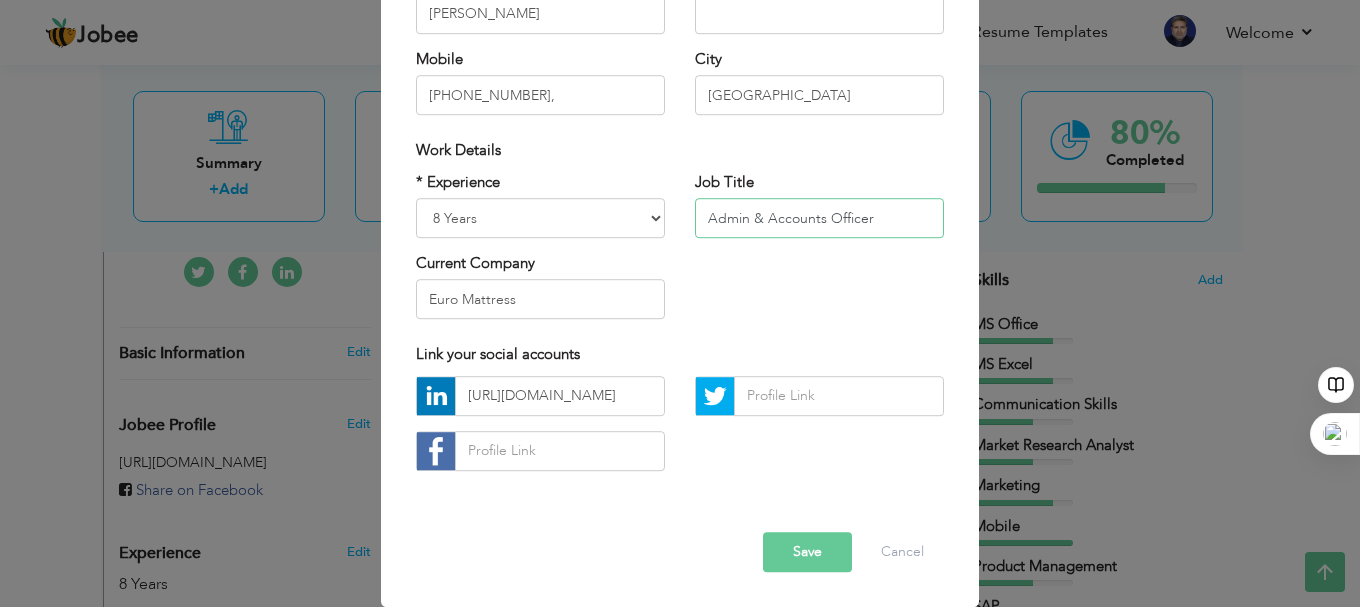 type on "Admin & Accounts Officer" 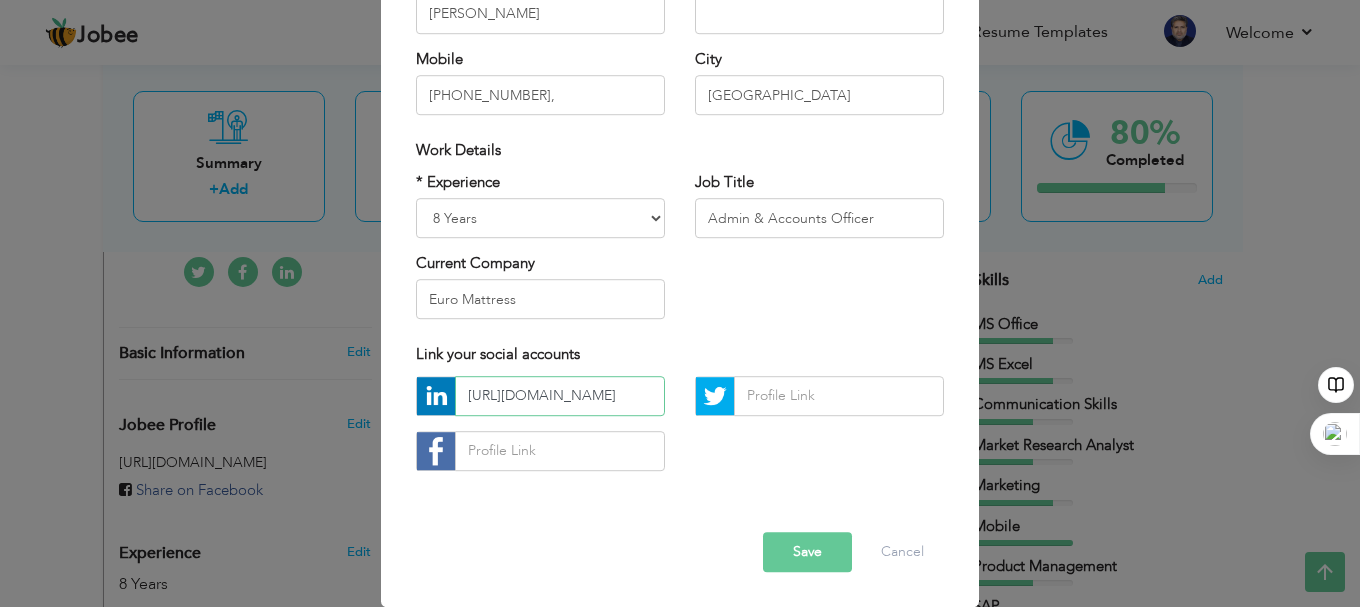 click on "https://www.linkedin.com/in/muhammadalibutt247?lipi=urn%3Ali%3Apage%3Ad_flagship3_profile_view_base_contact_details%3BprX1uClITImdKwTtkvIKxg%3D%3D" at bounding box center (560, 396) 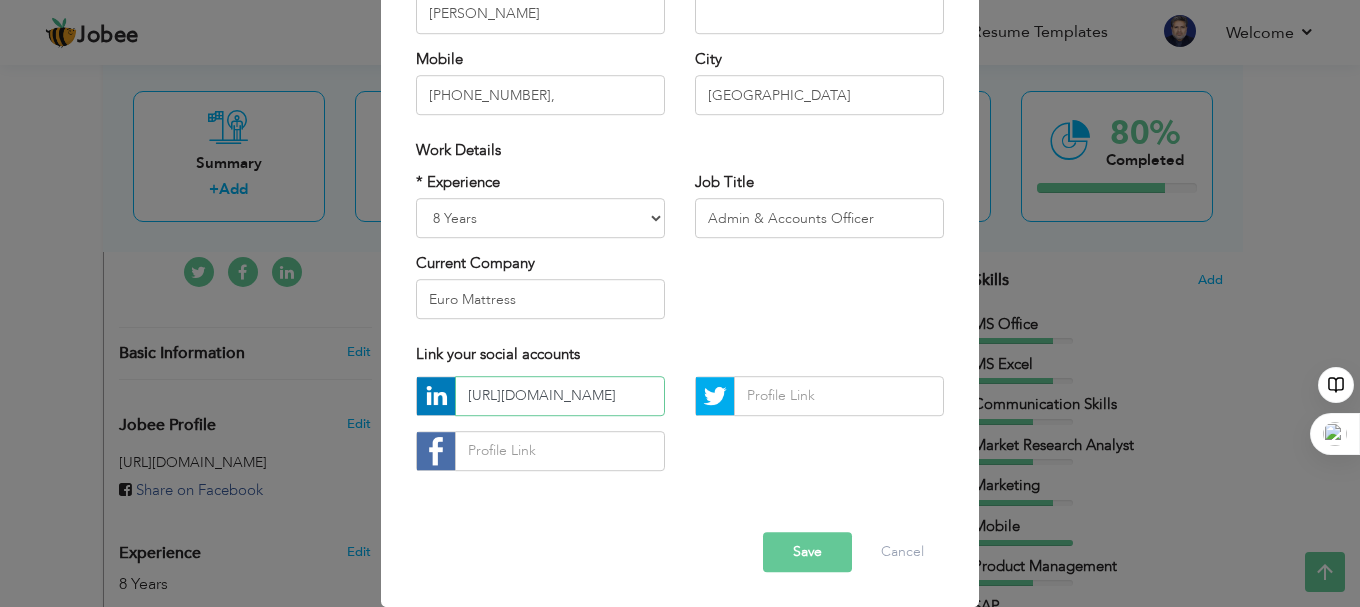 scroll, scrollTop: 0, scrollLeft: 844, axis: horizontal 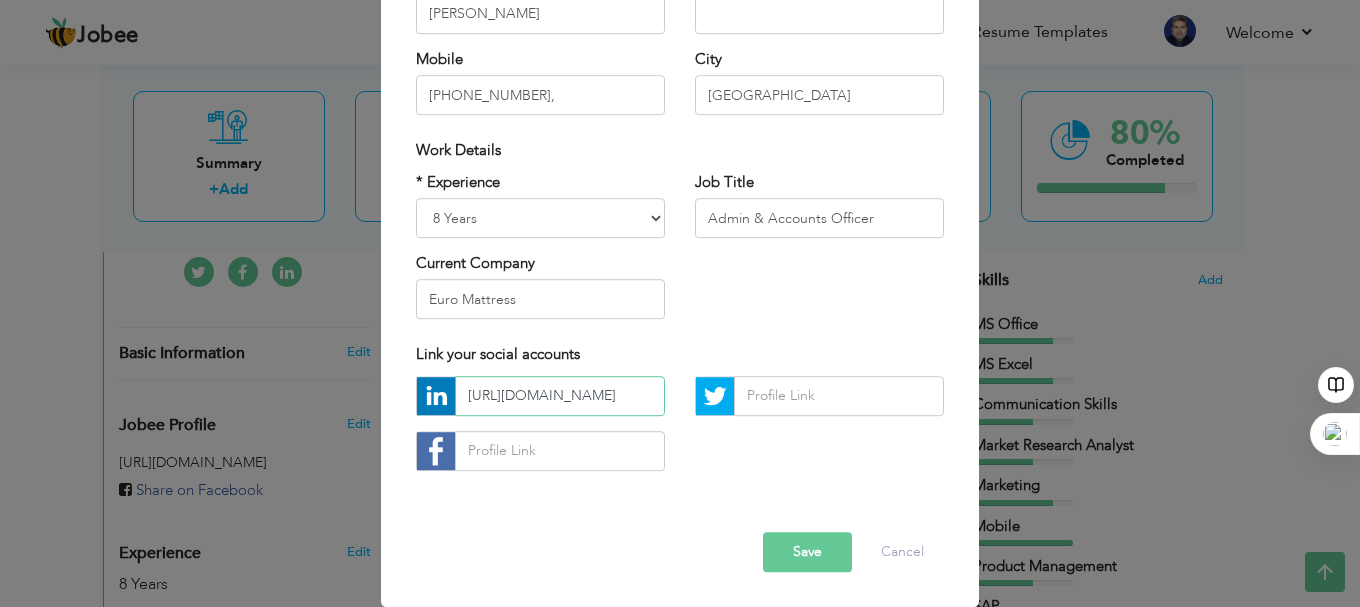 click on "https://www.linkedin.com/in/muhammadalibutt247?lipi=urn%3Ali%3Apage%3Ad_flagship3_profile_view_base_contact_details%3BprX1uClITImdKwTtkvIKxg%3D%3D" at bounding box center (560, 396) 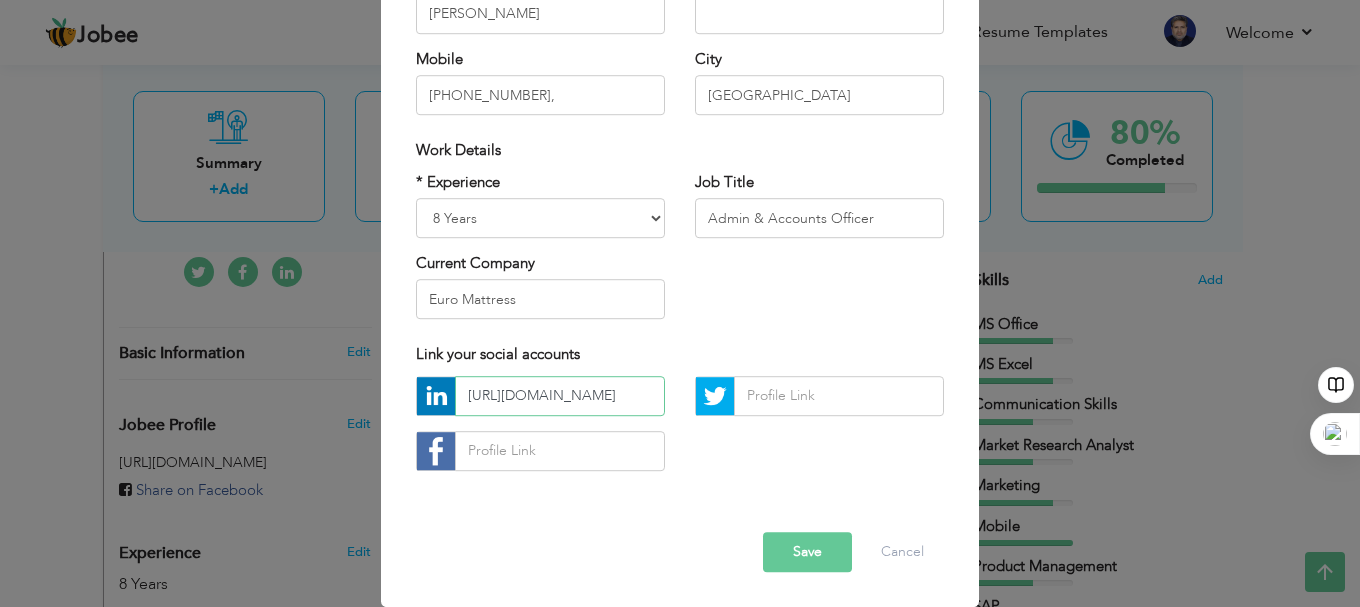 paste on "www.linkedin.com/in/muhammadalibutt247" 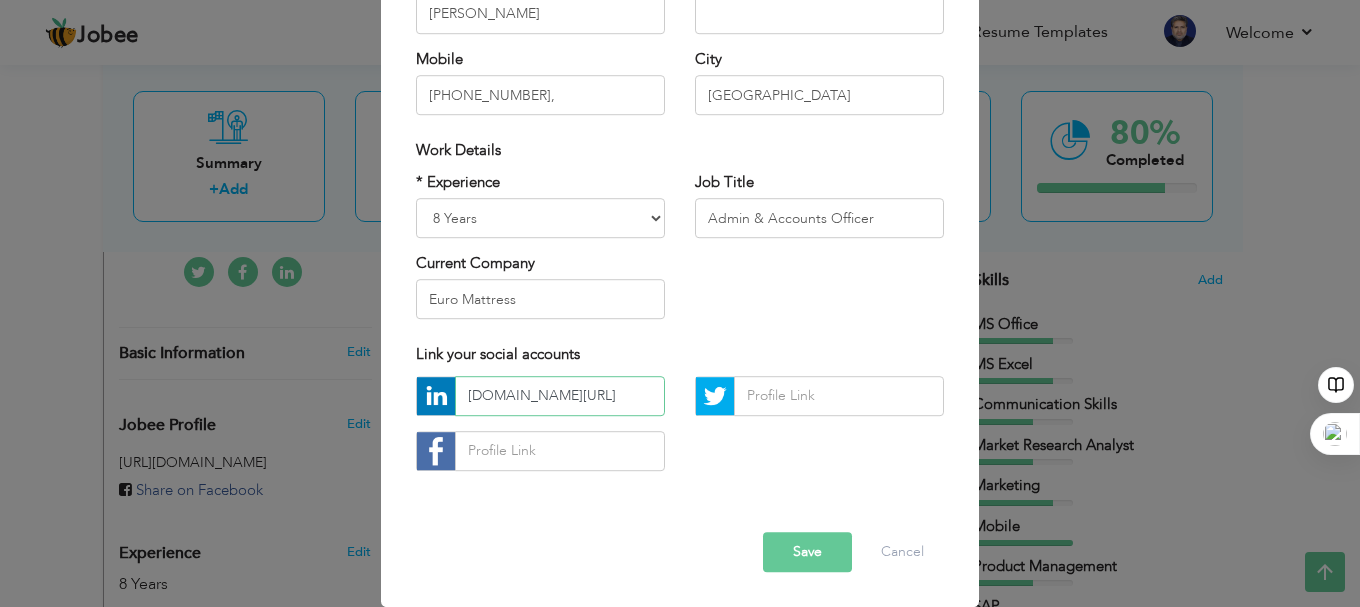scroll, scrollTop: 0, scrollLeft: 85, axis: horizontal 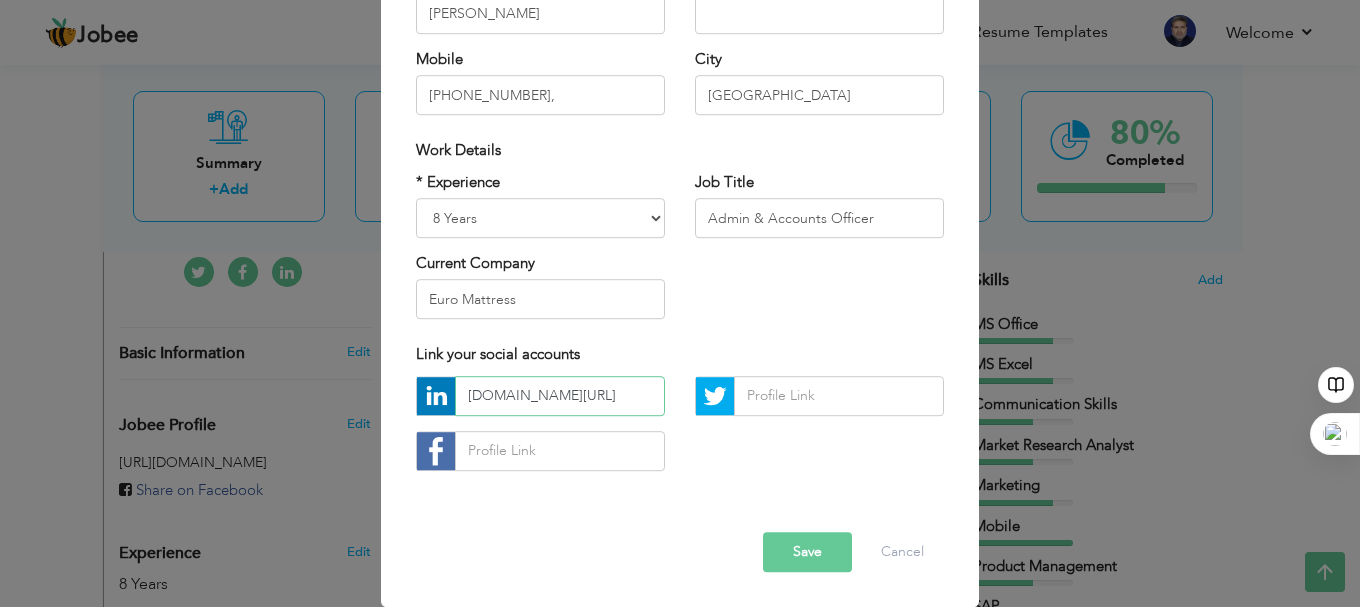 type on "www.linkedin.com/in/muhammadalibutt247" 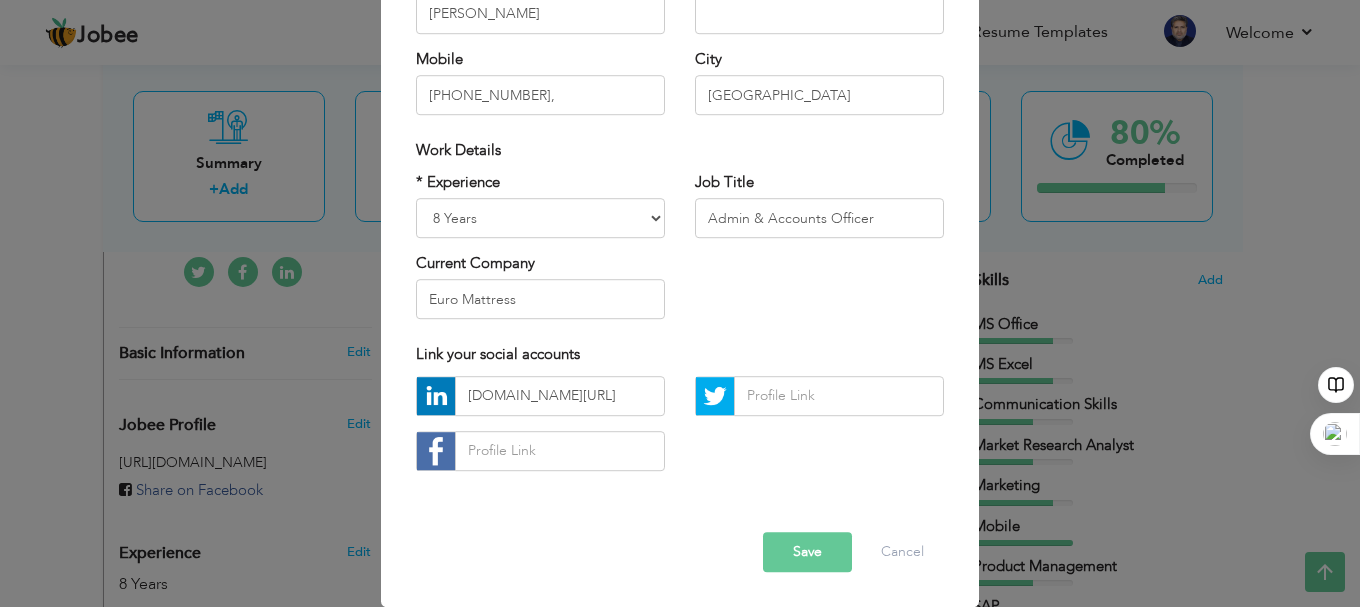click on "Save" at bounding box center (807, 552) 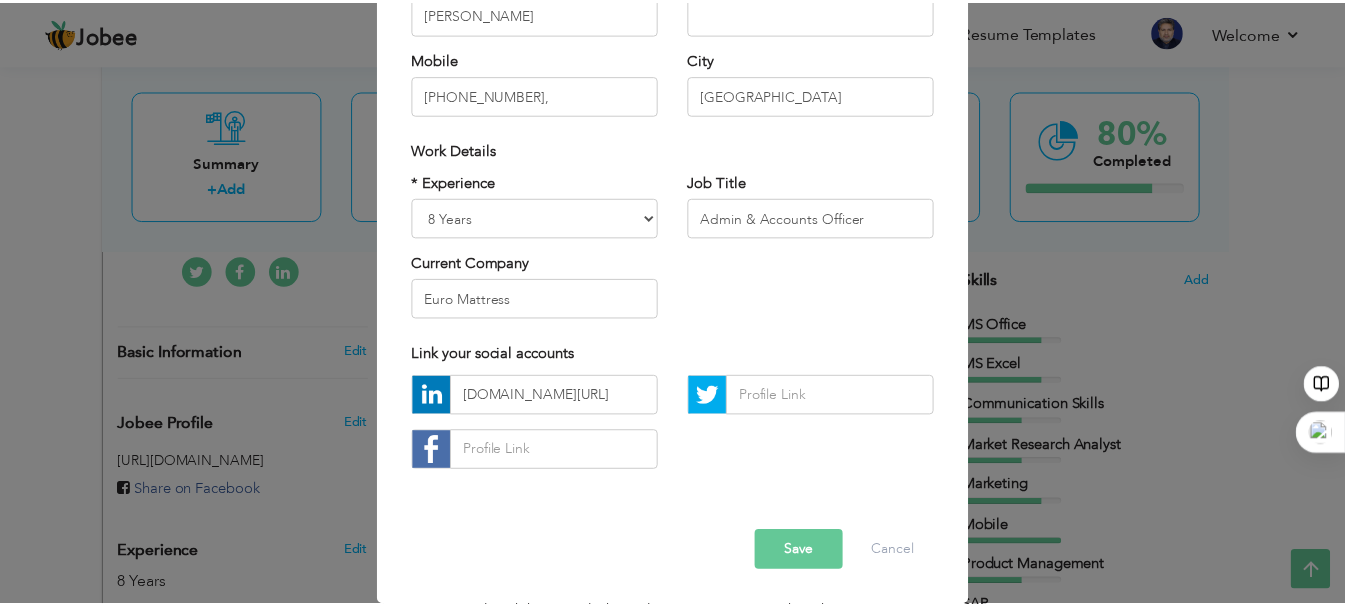 scroll, scrollTop: 0, scrollLeft: 0, axis: both 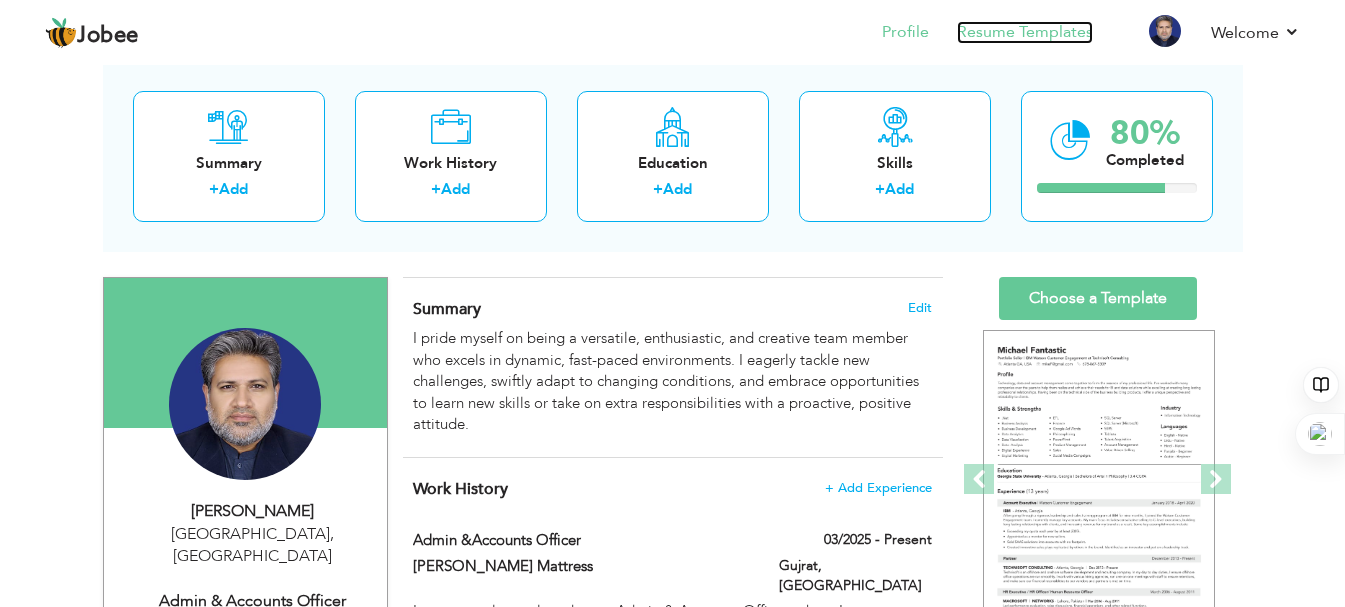 click on "Resume Templates" at bounding box center (1025, 32) 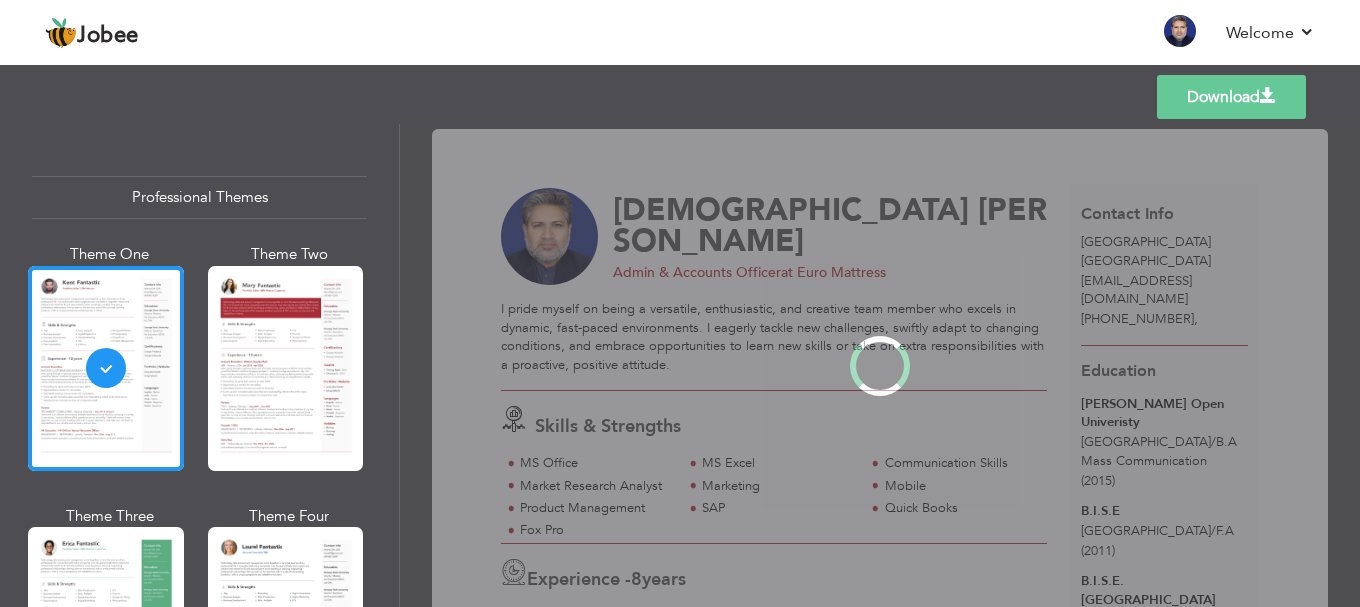 scroll, scrollTop: 0, scrollLeft: 0, axis: both 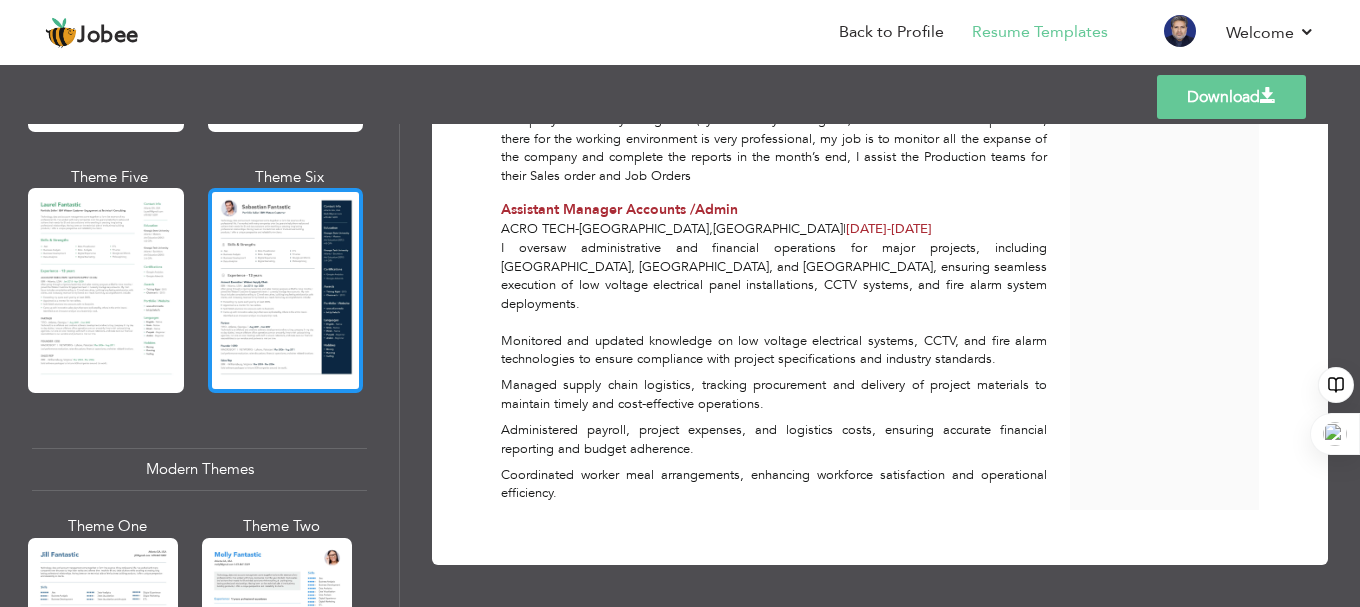 click at bounding box center (286, 290) 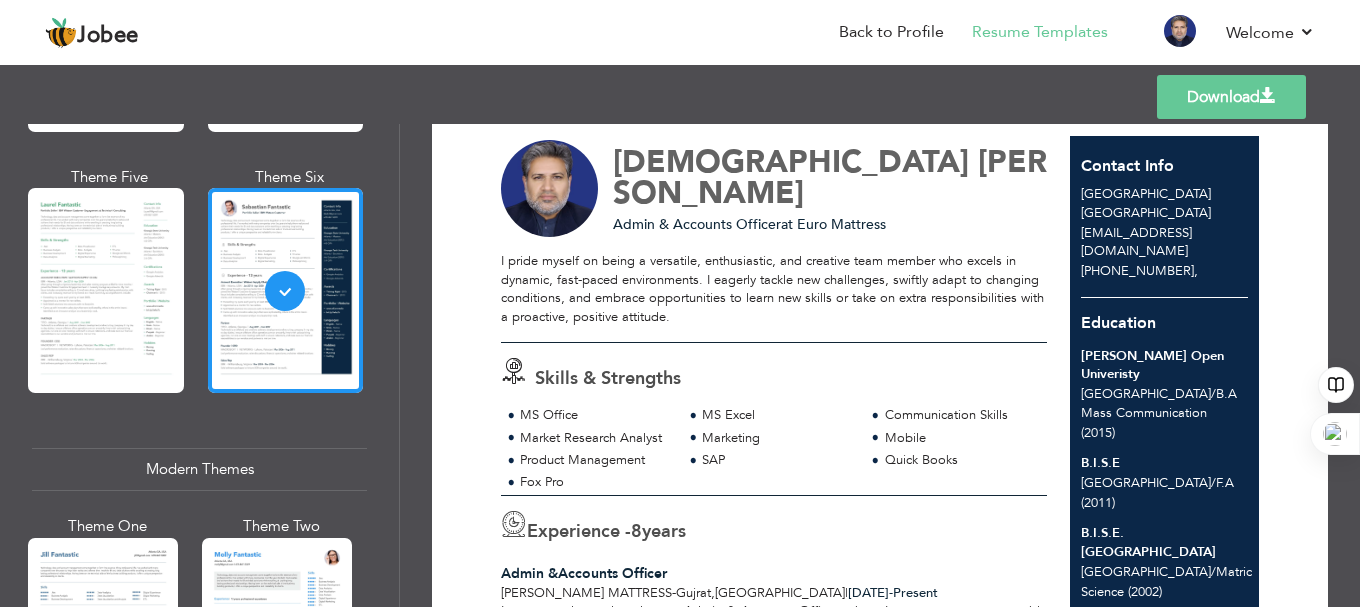 scroll, scrollTop: 0, scrollLeft: 0, axis: both 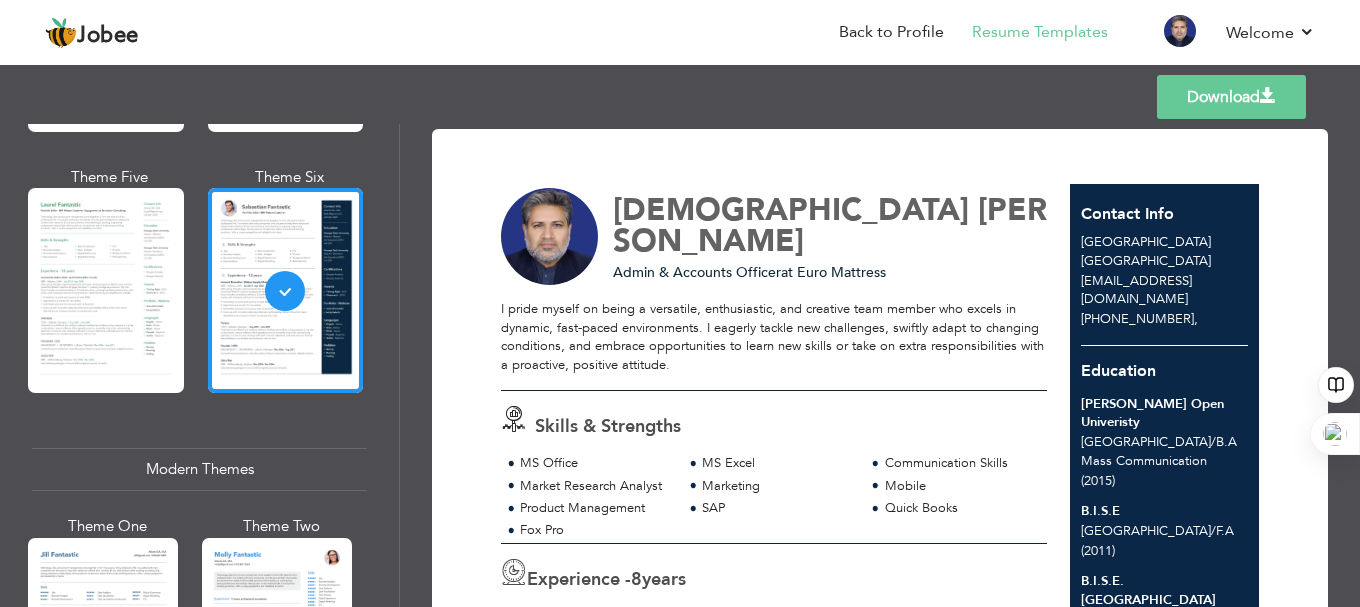 click at bounding box center [1268, 96] 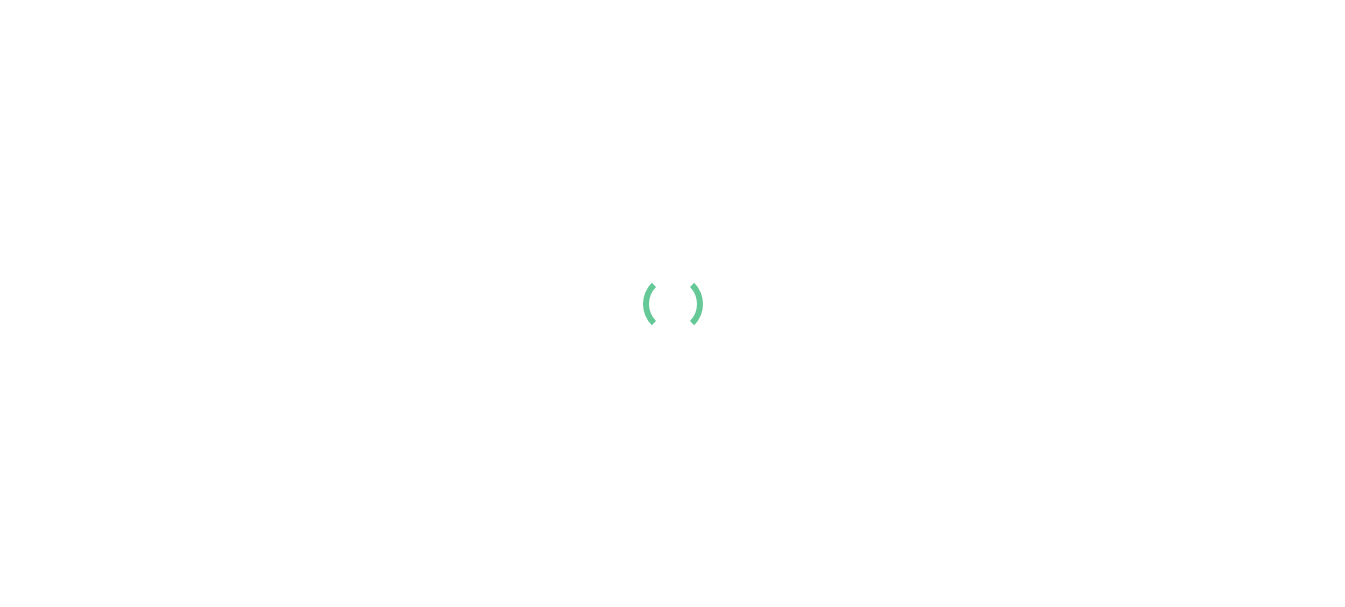 scroll, scrollTop: 0, scrollLeft: 0, axis: both 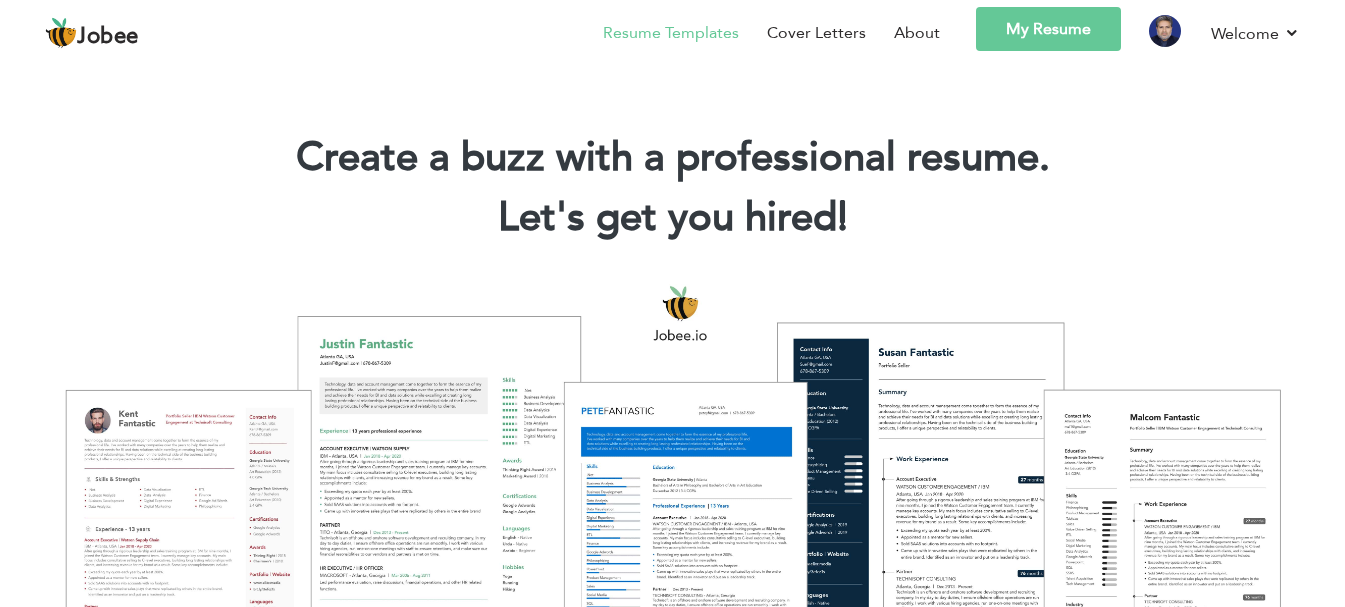 click on "Resume Templates" at bounding box center (671, 33) 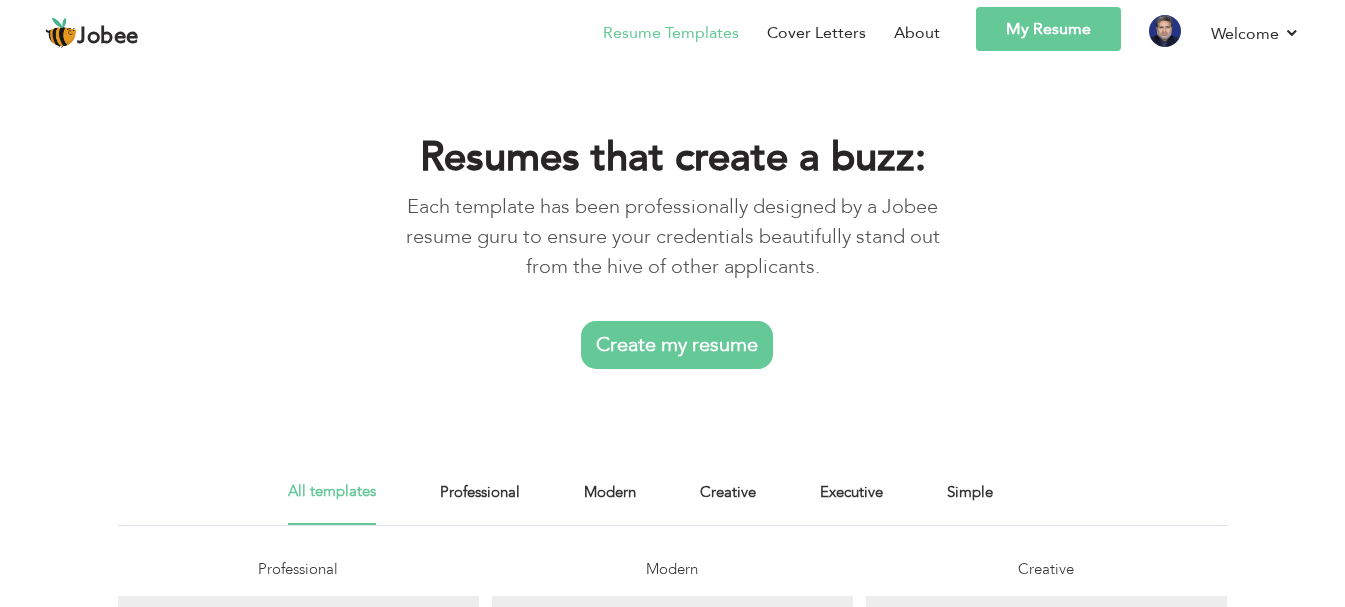 scroll, scrollTop: 0, scrollLeft: 0, axis: both 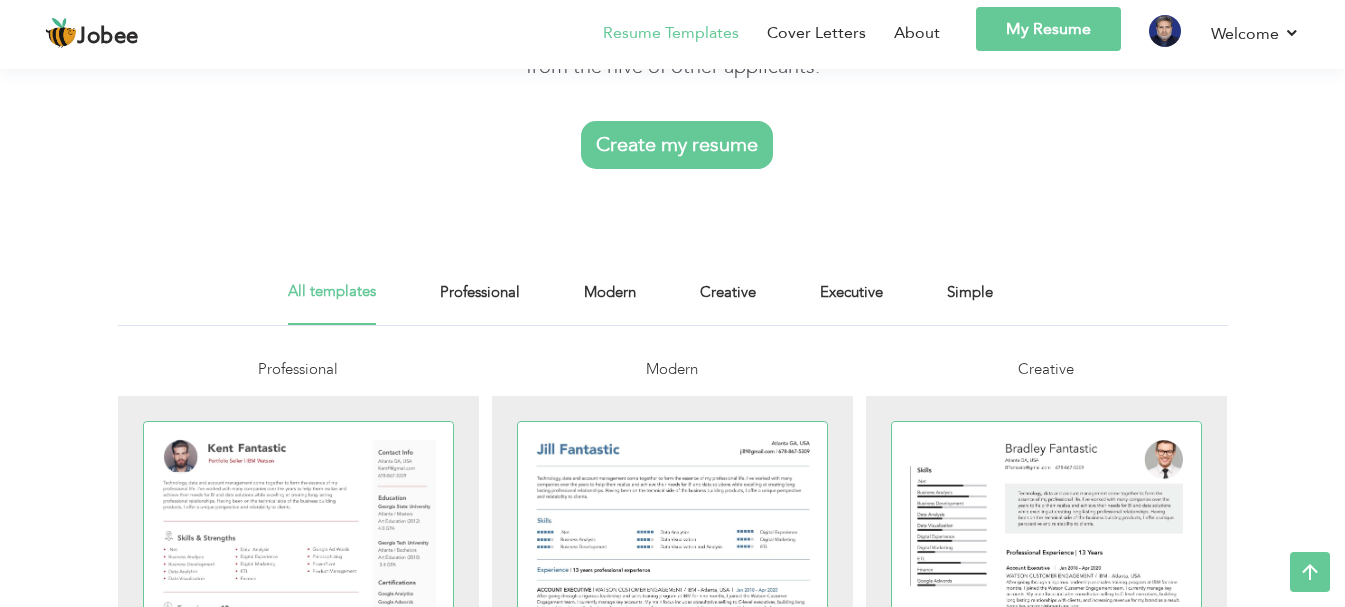 click on "Creative" at bounding box center (728, 302) 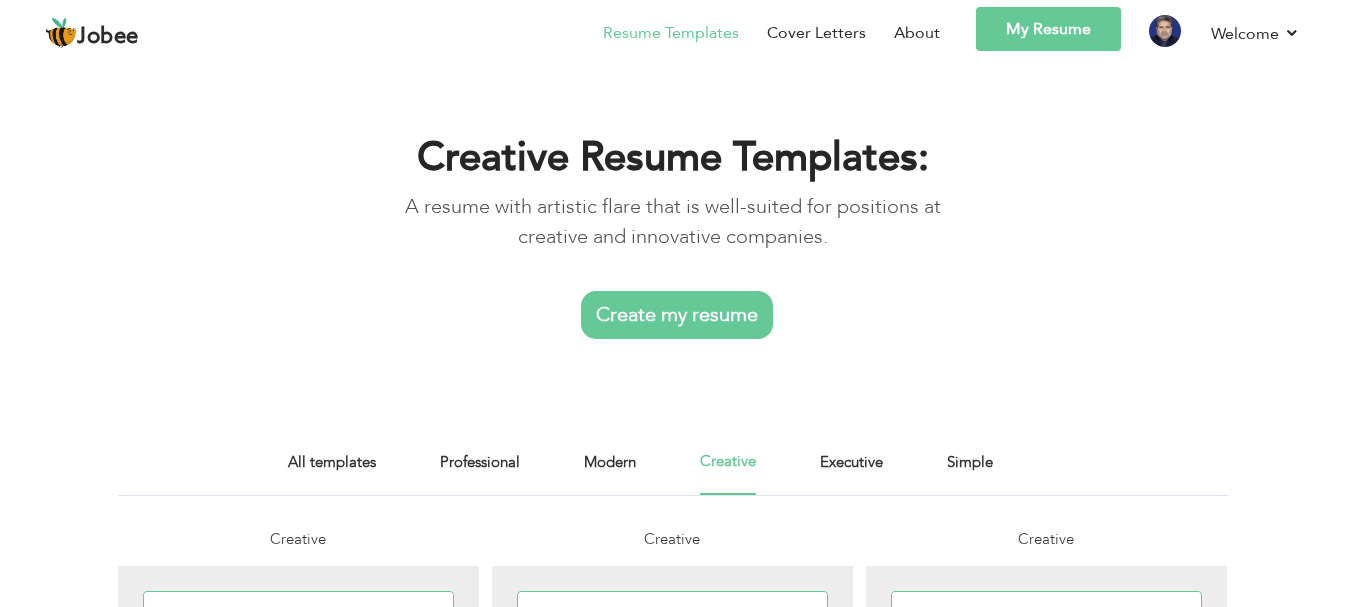 scroll, scrollTop: 0, scrollLeft: 0, axis: both 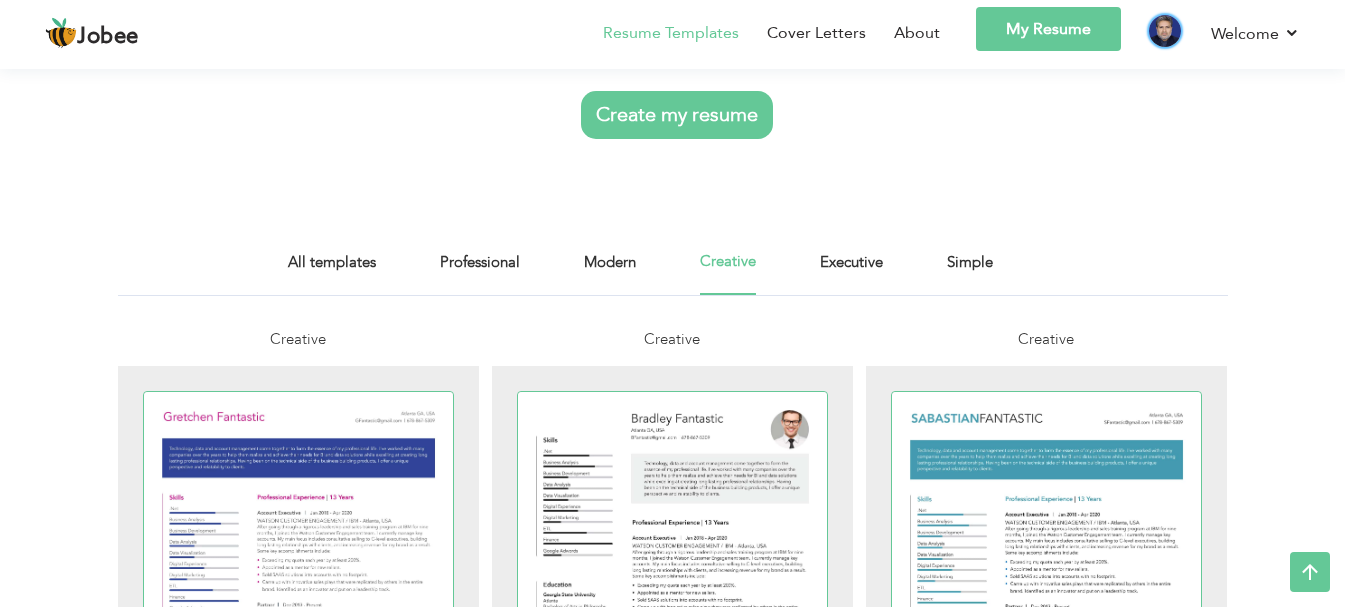 click at bounding box center (1165, 31) 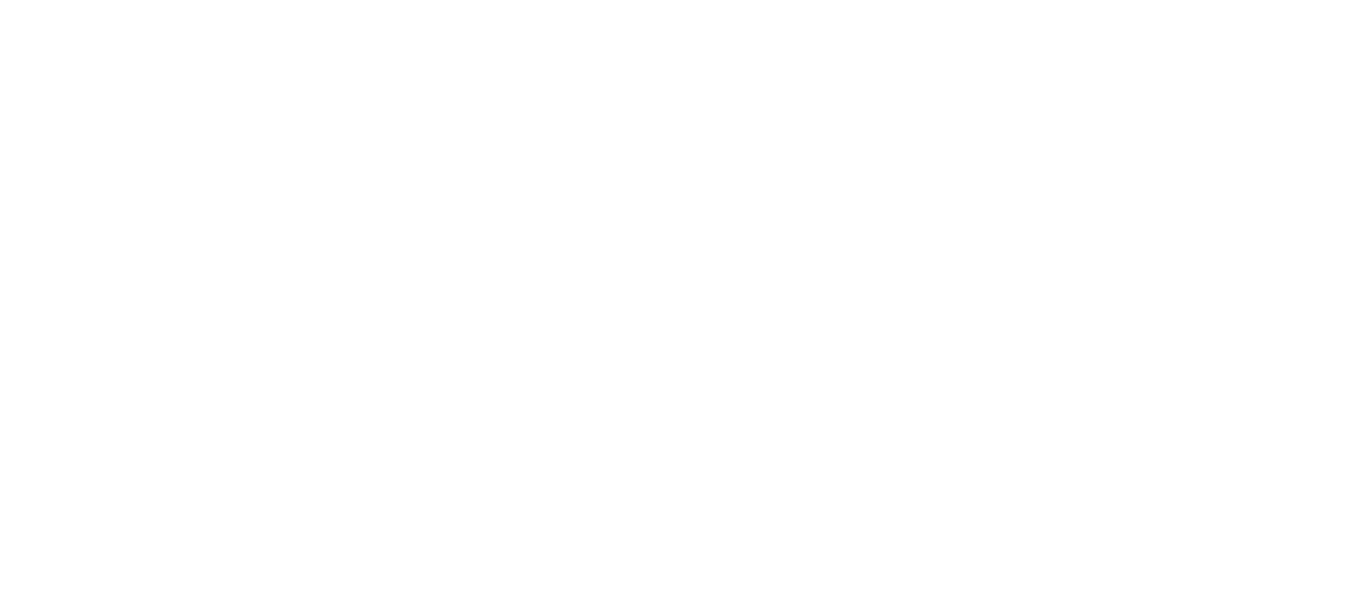 scroll, scrollTop: 0, scrollLeft: 0, axis: both 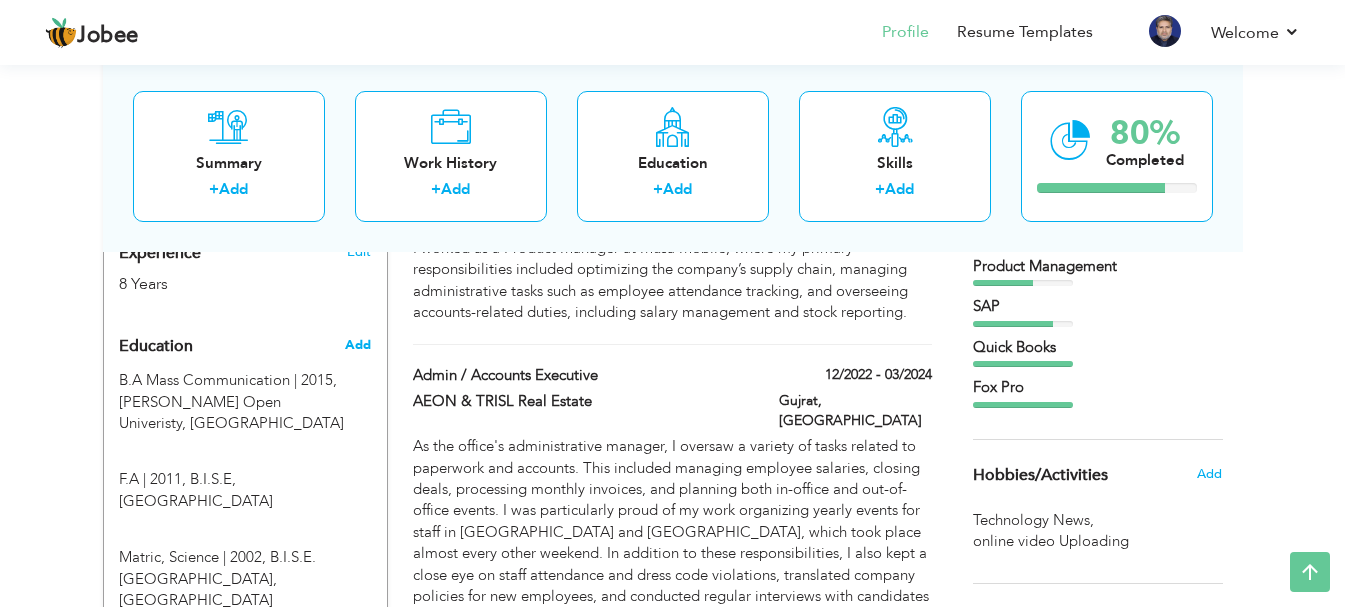 click on "Add" at bounding box center [358, 345] 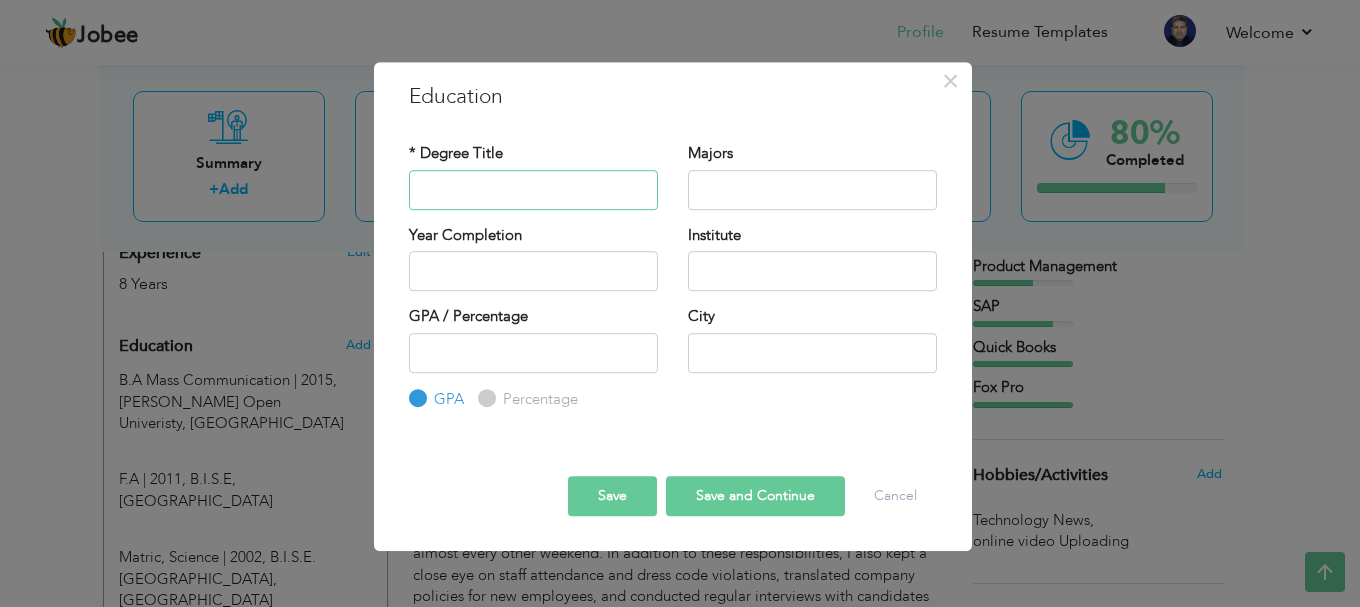 click at bounding box center (533, 190) 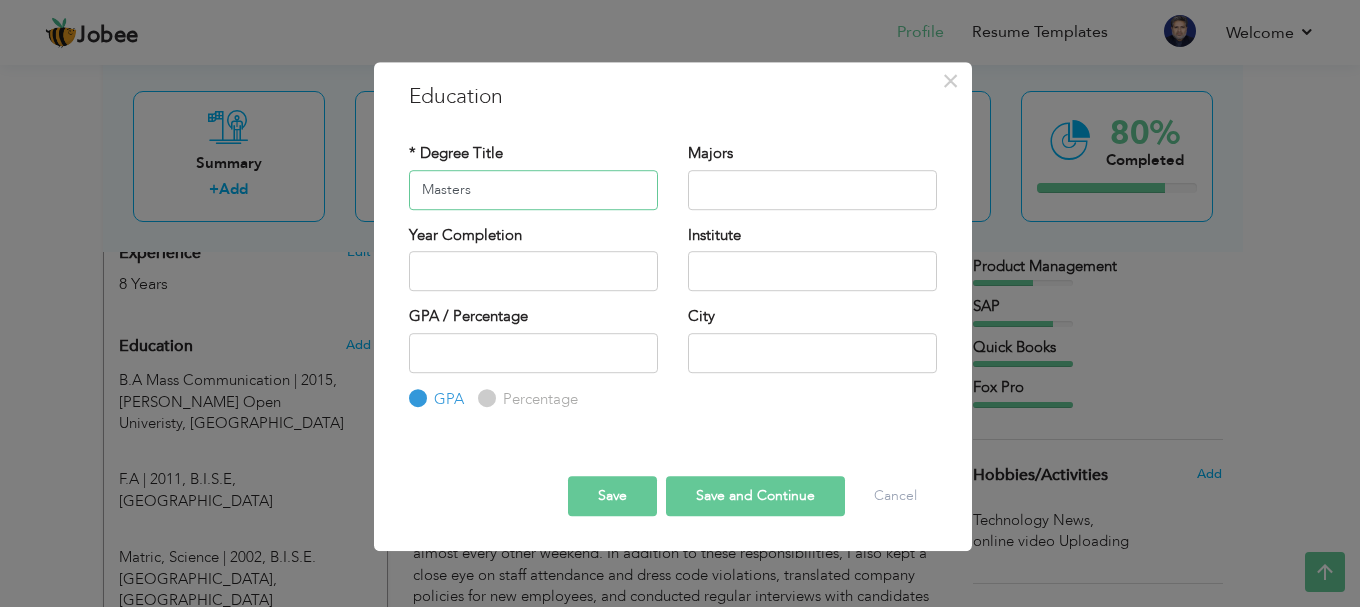 type on "Masters" 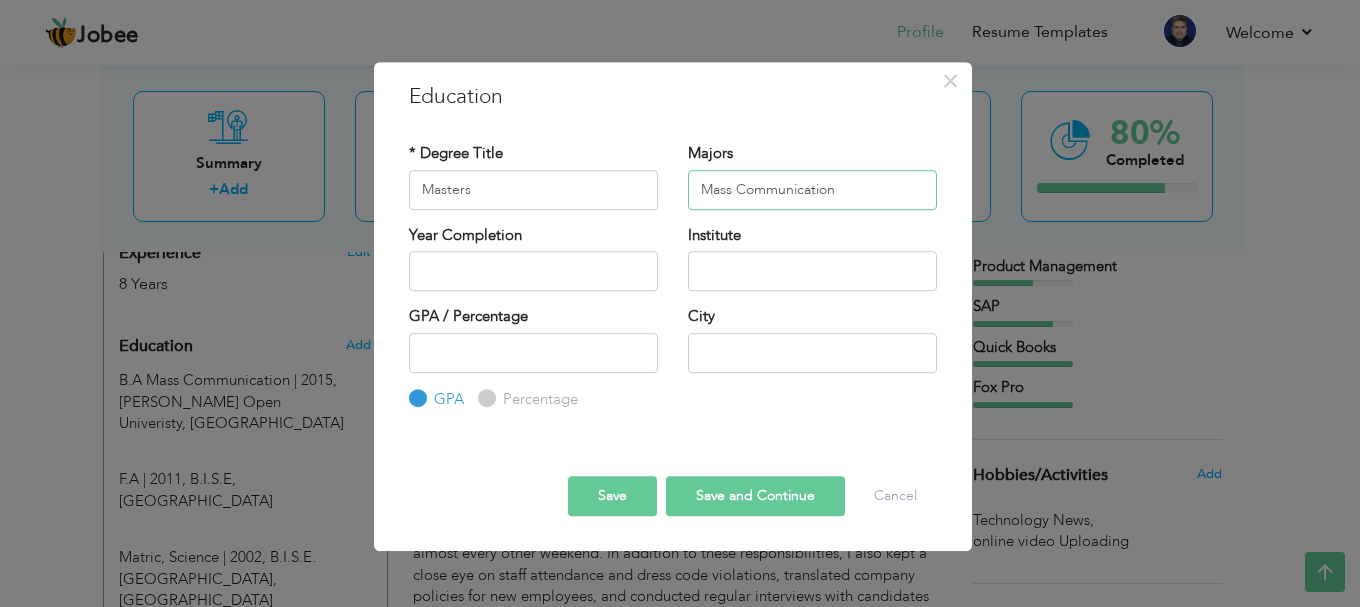 type on "Mass Communication" 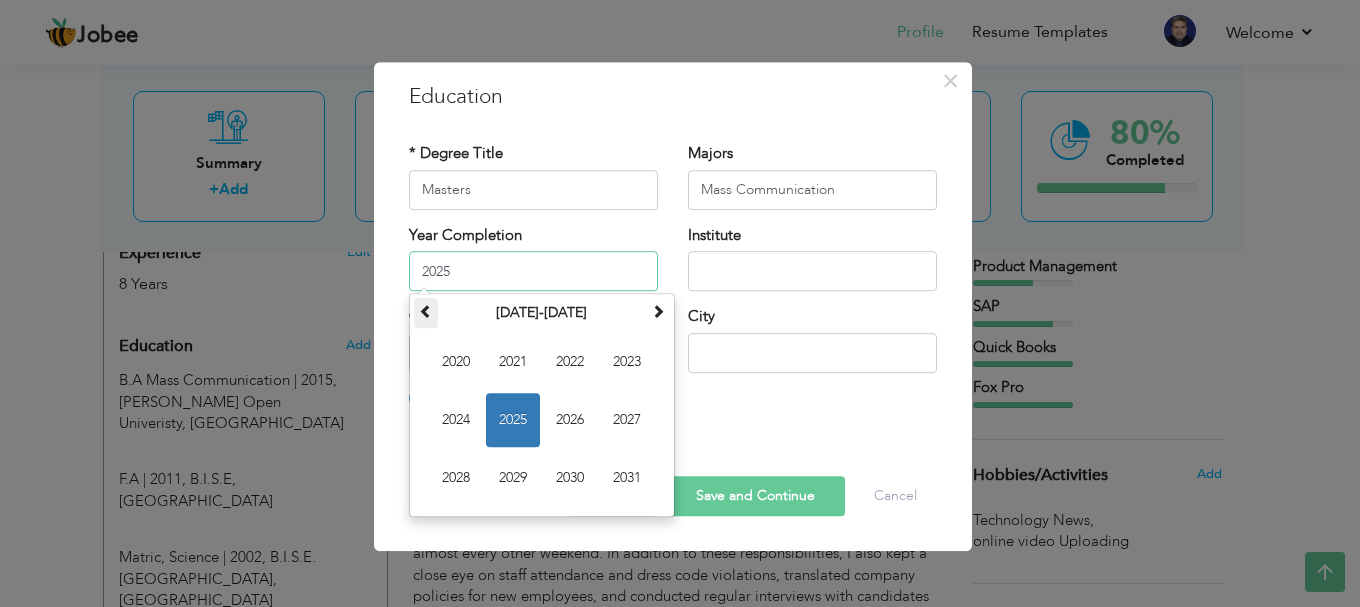 click at bounding box center [426, 313] 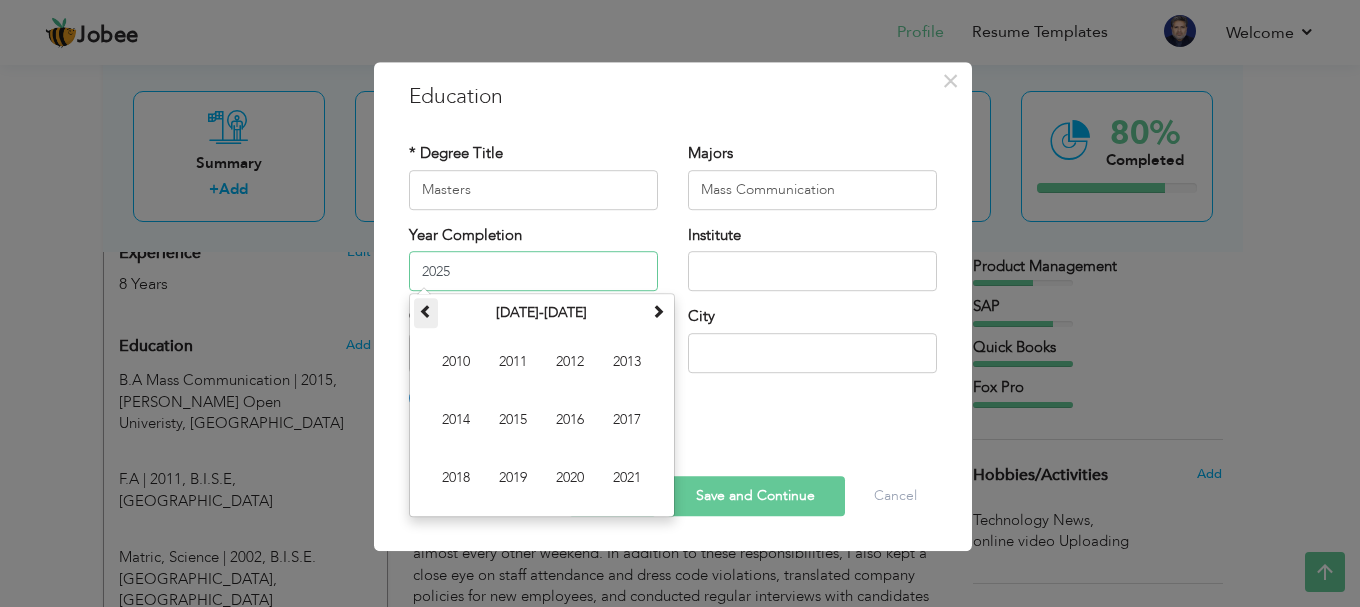 click at bounding box center [426, 313] 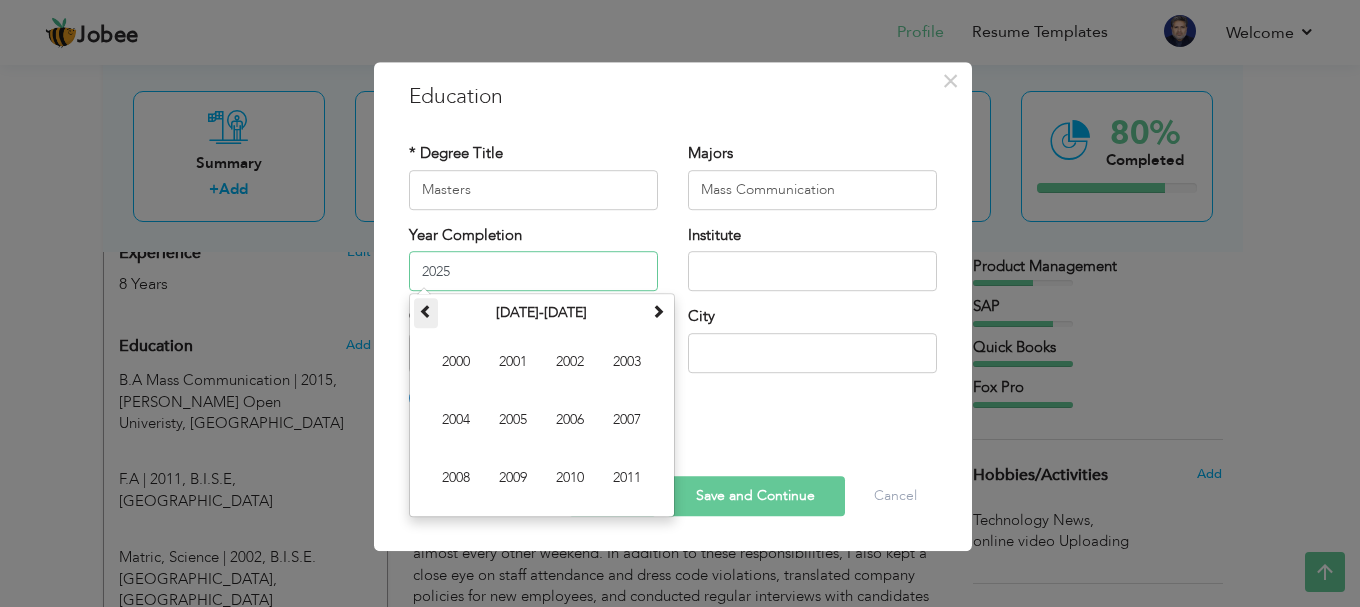 click at bounding box center [426, 313] 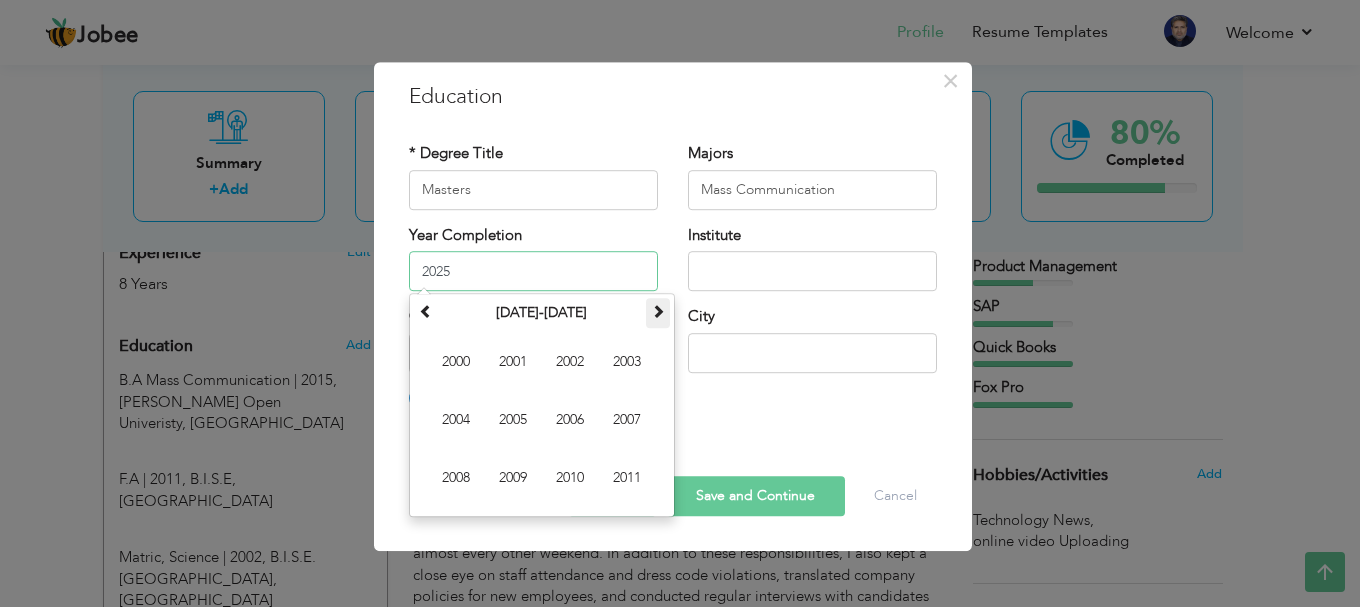 click at bounding box center [658, 311] 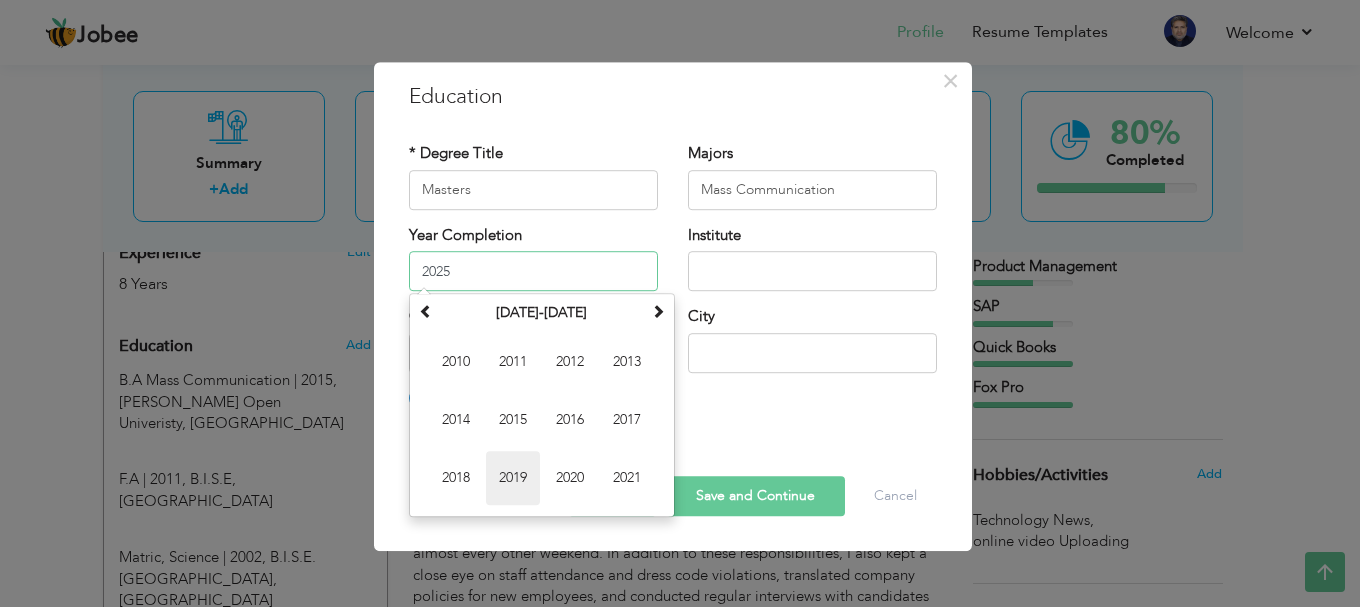 click on "2019" at bounding box center (513, 478) 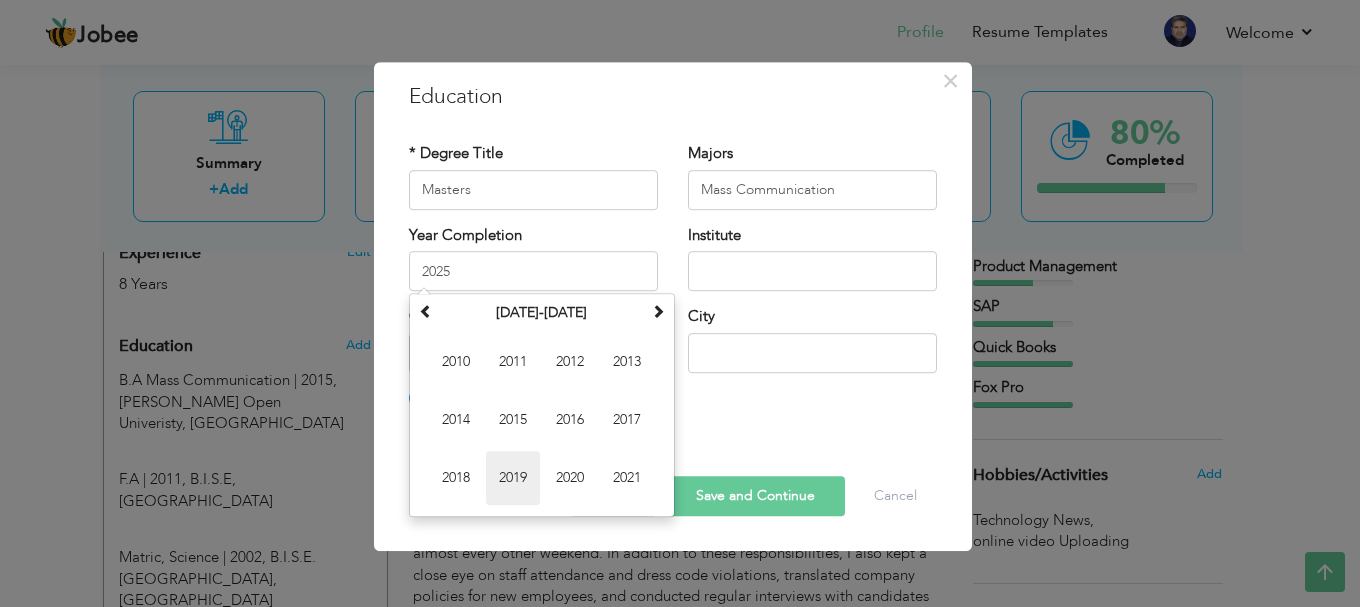 type on "2019" 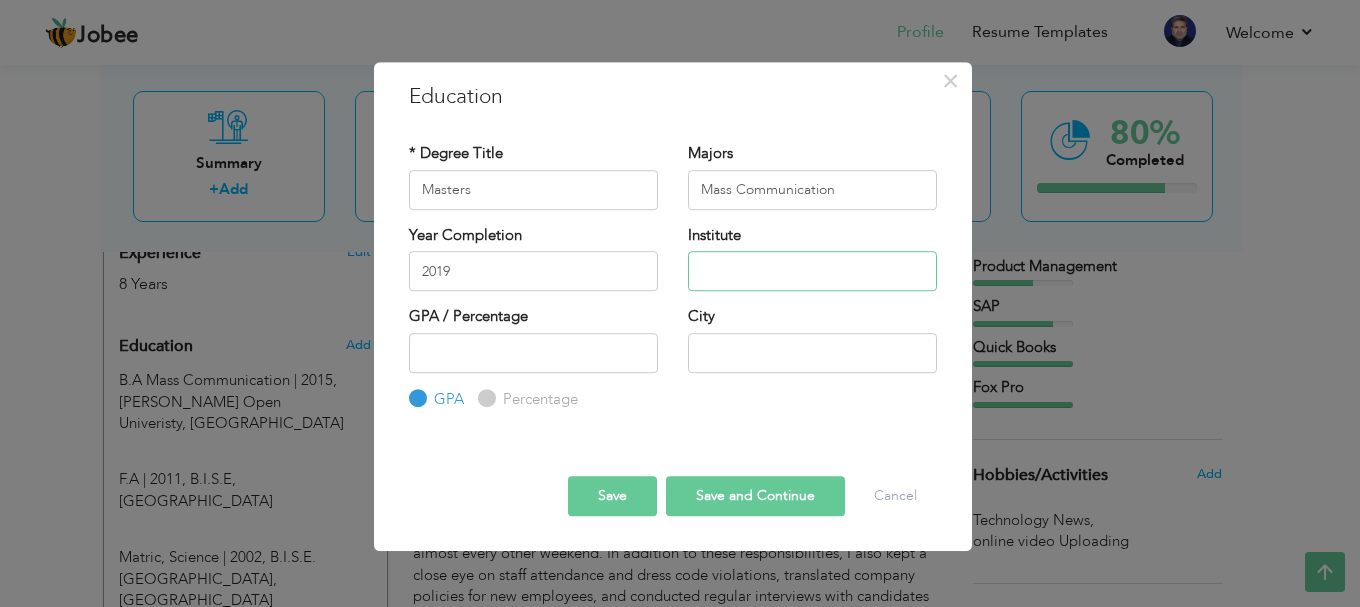click at bounding box center [812, 271] 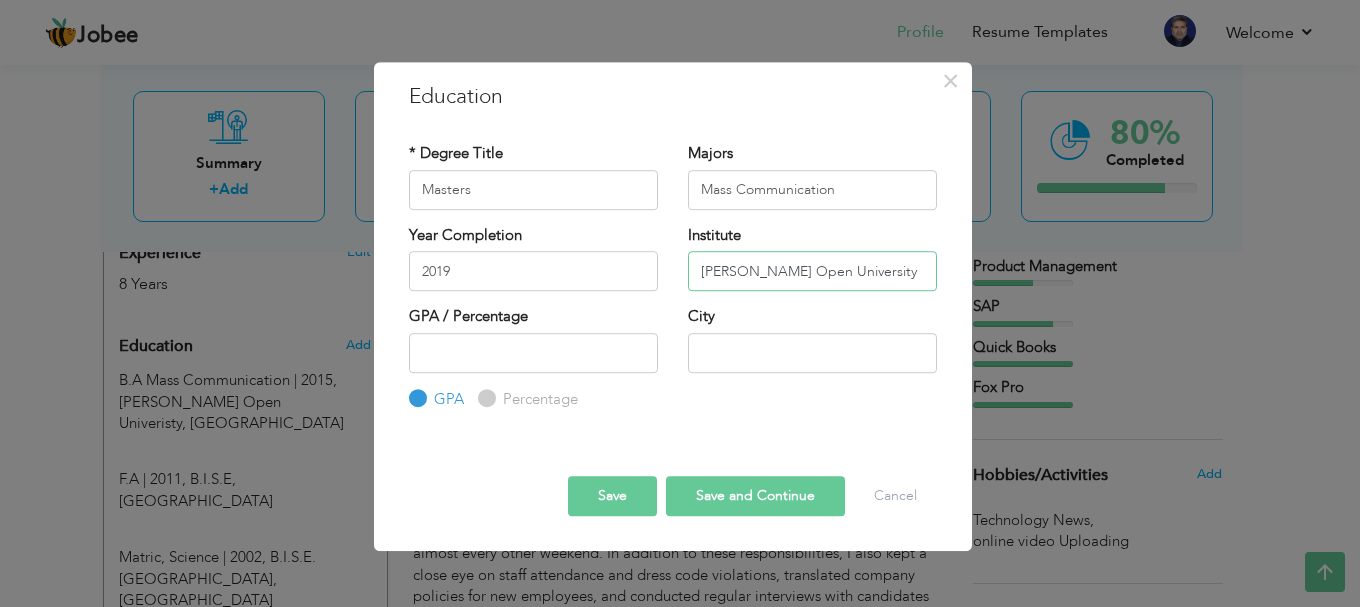 type on "[PERSON_NAME] Open University" 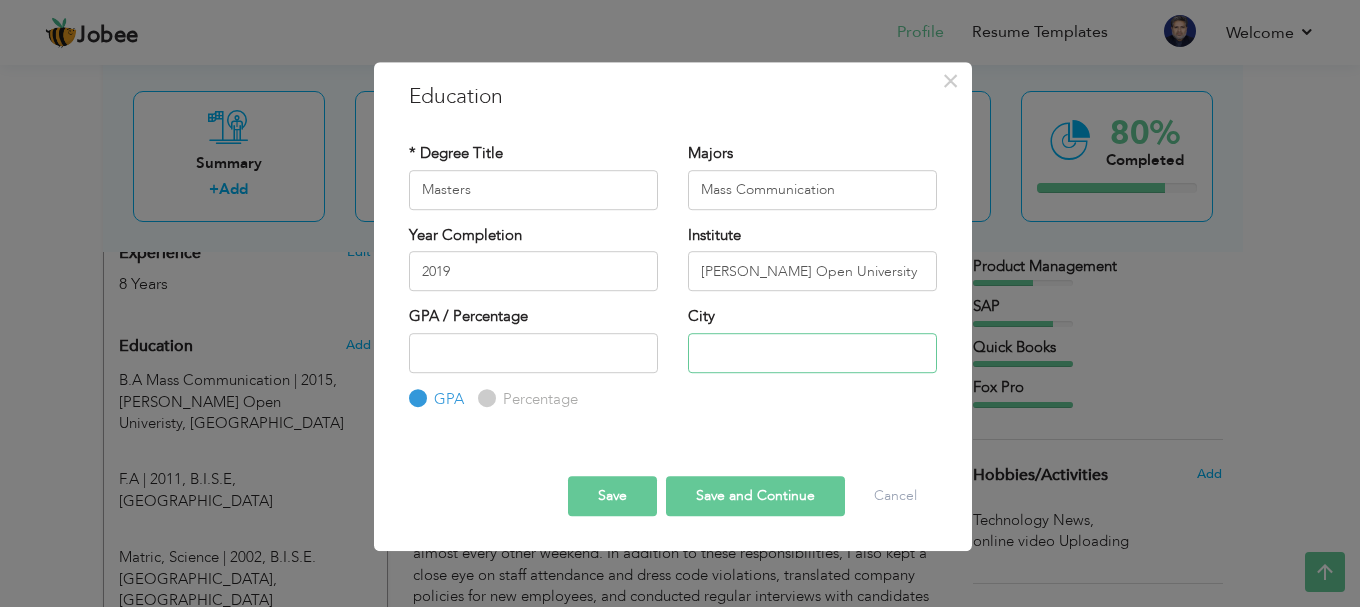 click at bounding box center (812, 353) 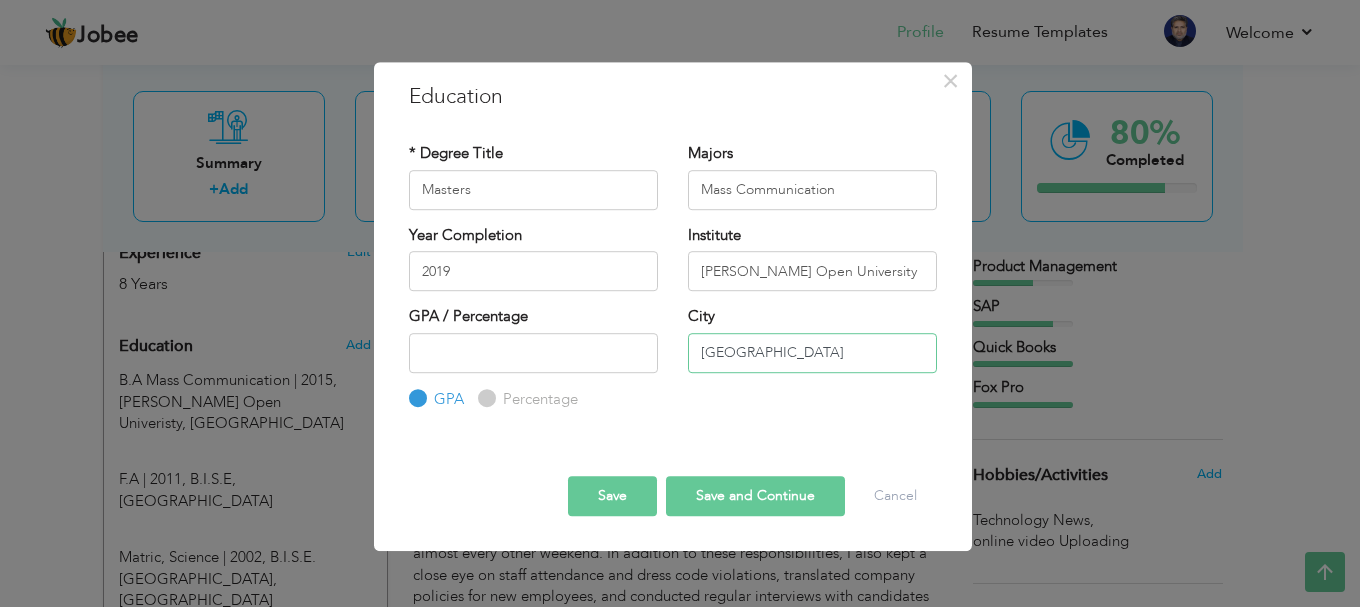 type on "[GEOGRAPHIC_DATA]" 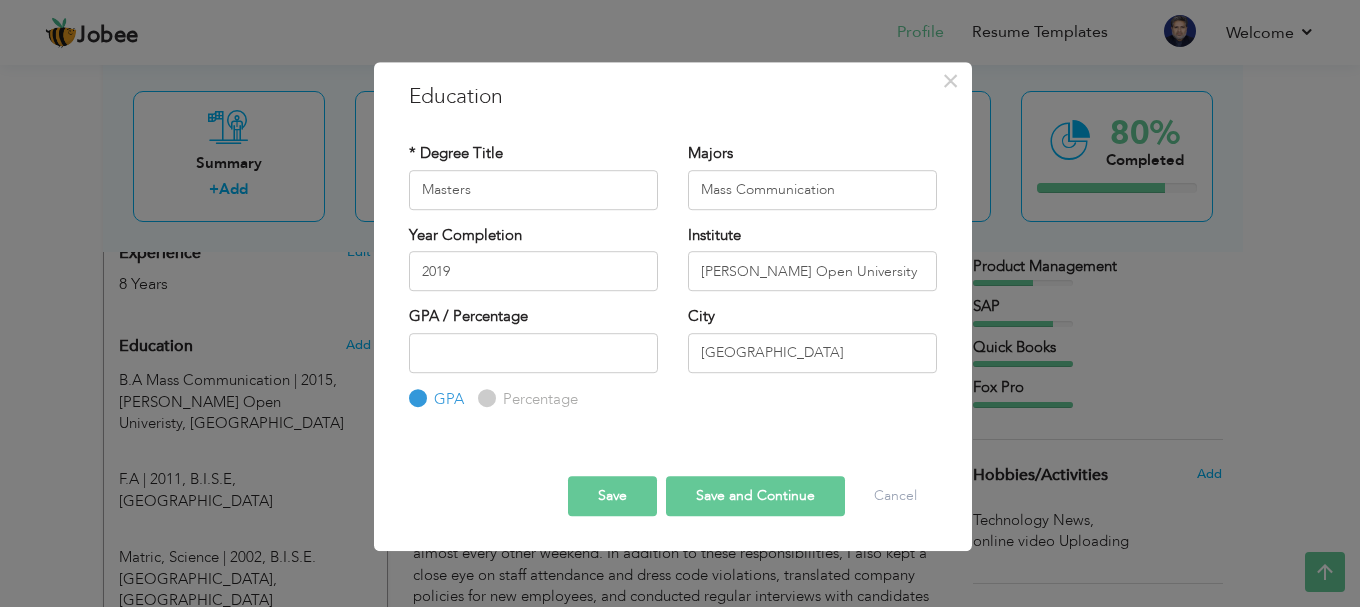 click on "Save" at bounding box center (612, 496) 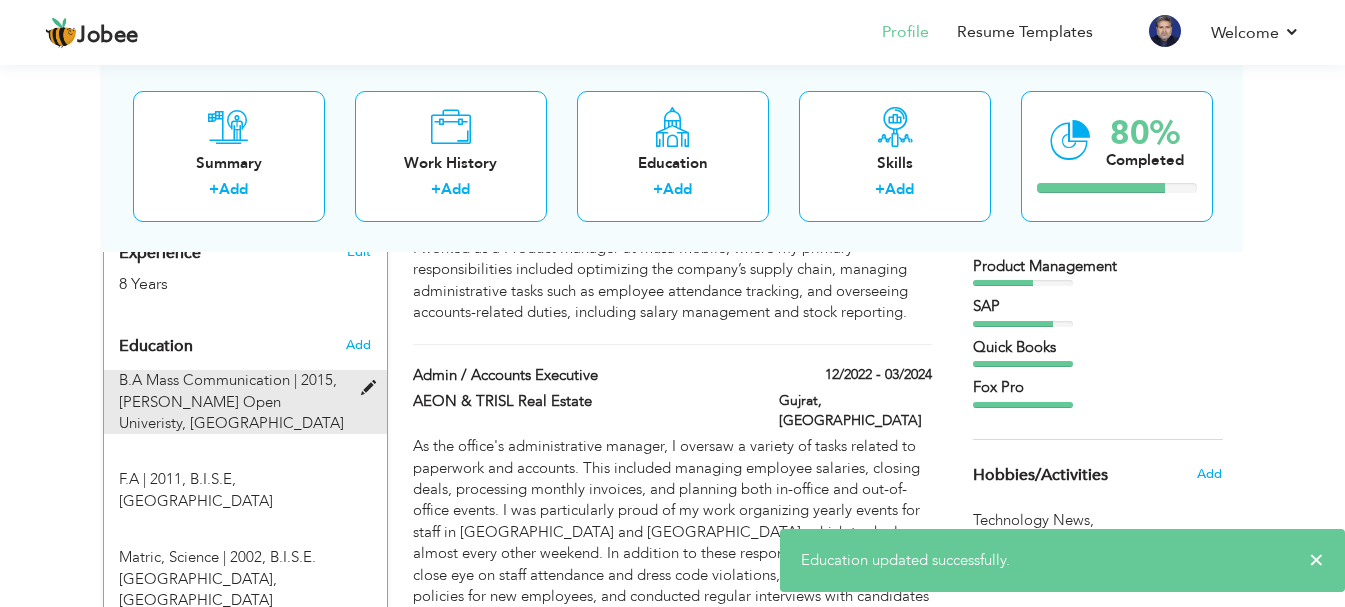 click on "Allama Iqbal Open Univeristy, Lahore" at bounding box center (231, 412) 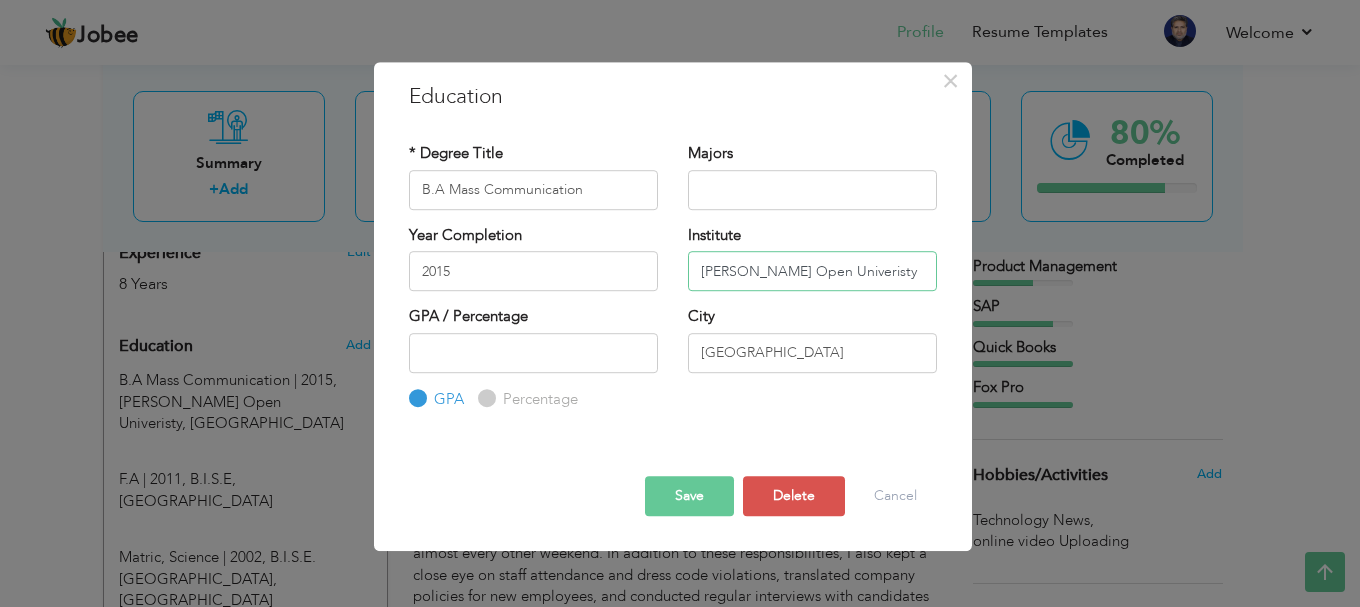 click on "Allama Iqbal Open Univeristy" at bounding box center (812, 271) 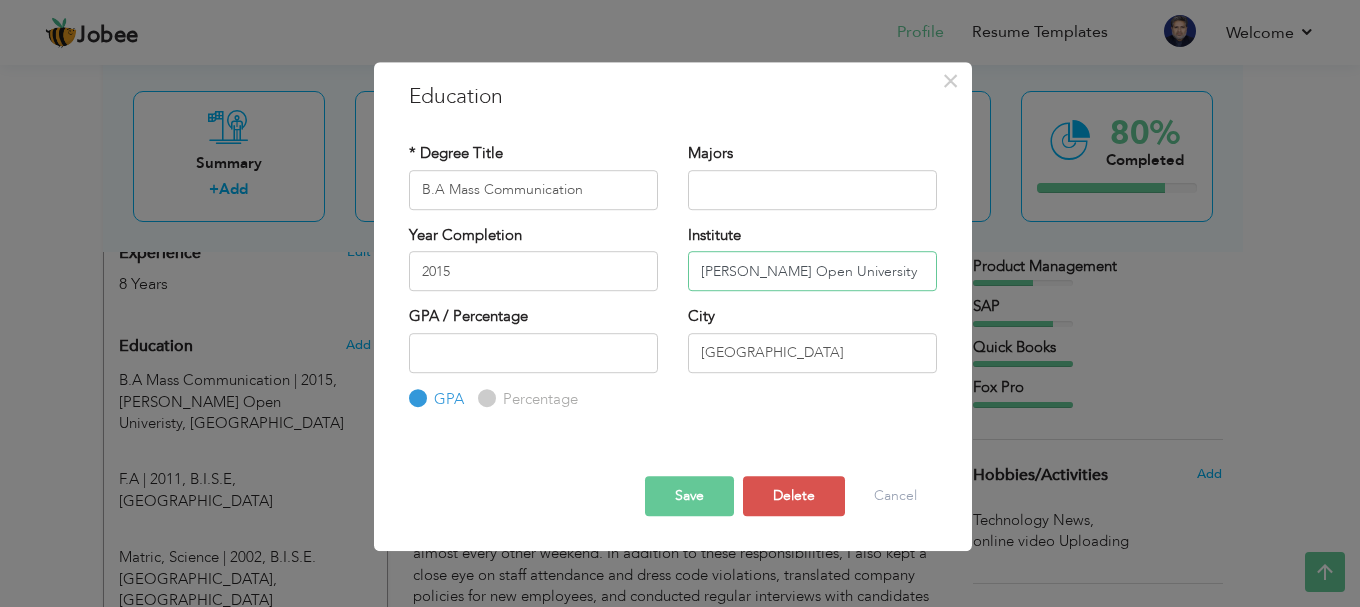 type on "[PERSON_NAME] Open University" 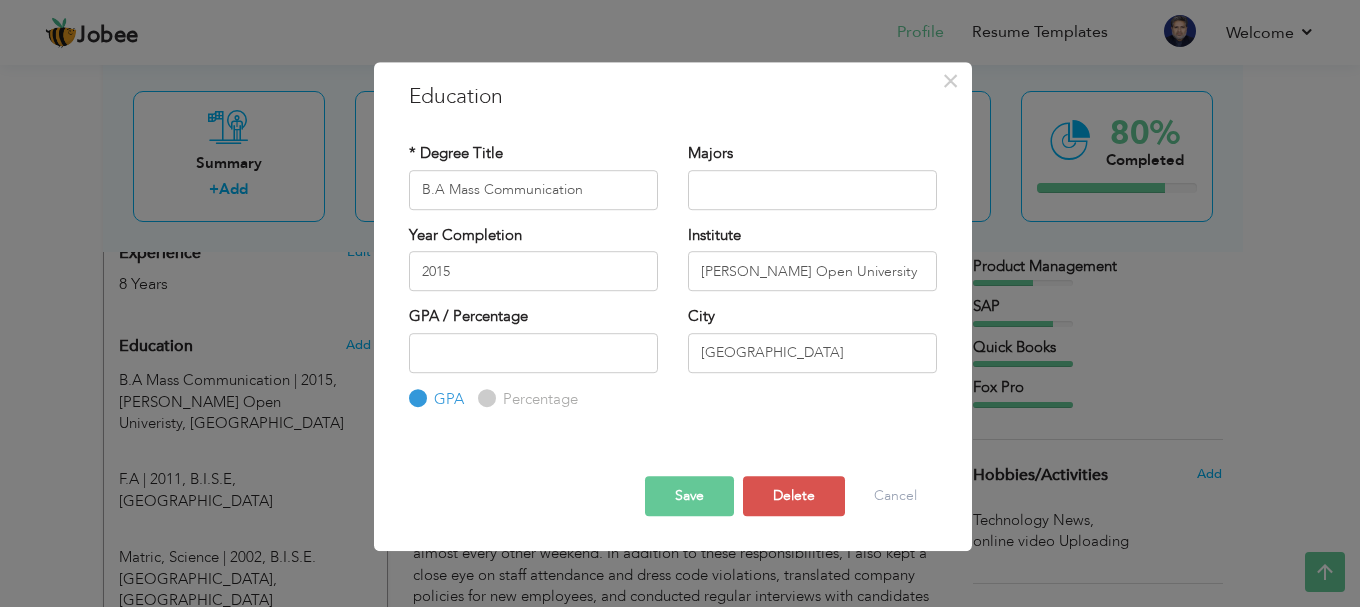click on "Save" at bounding box center (689, 496) 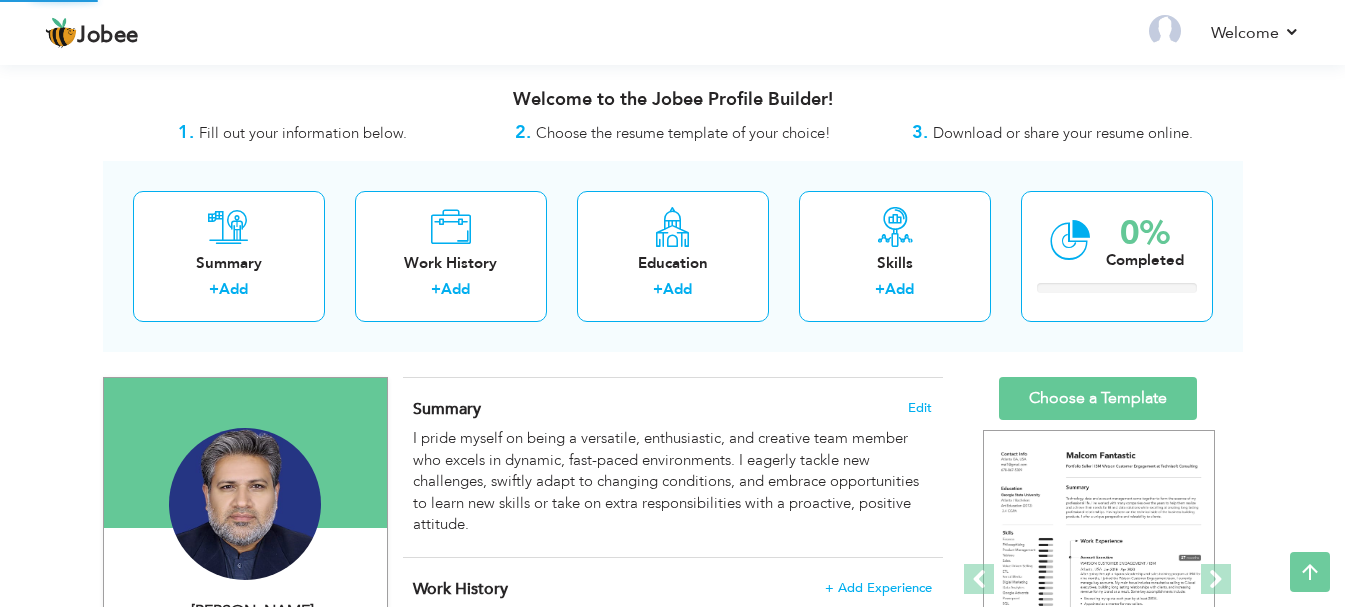 scroll, scrollTop: 750, scrollLeft: 0, axis: vertical 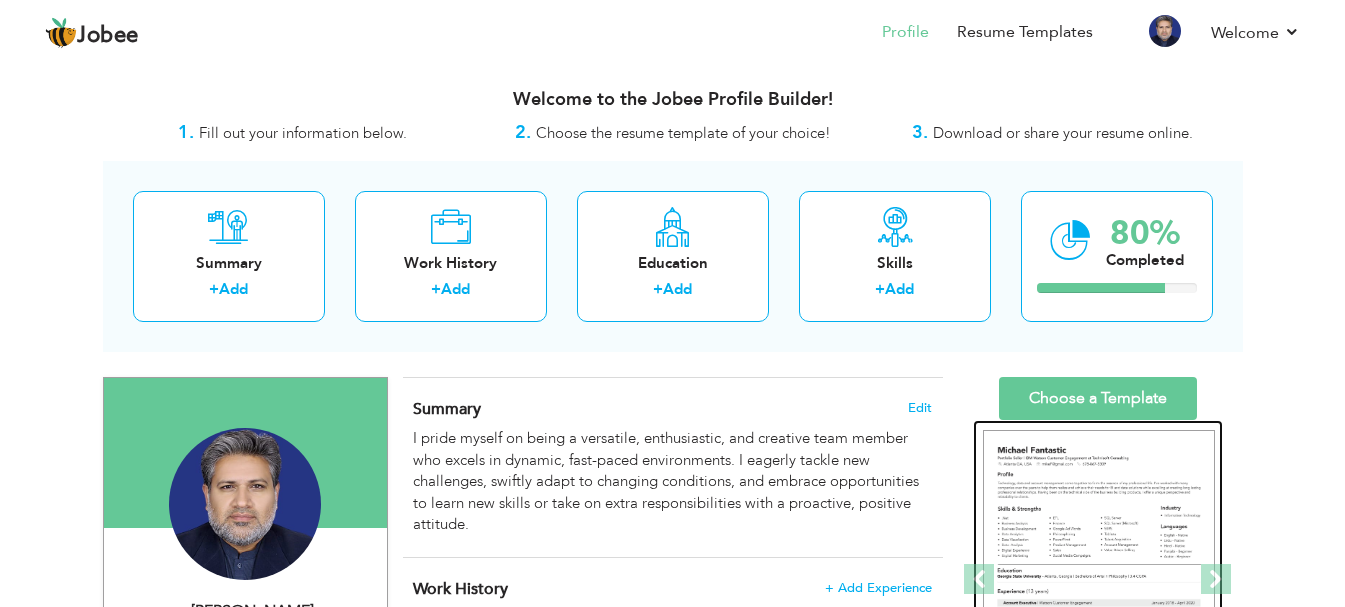 click at bounding box center [1099, 580] 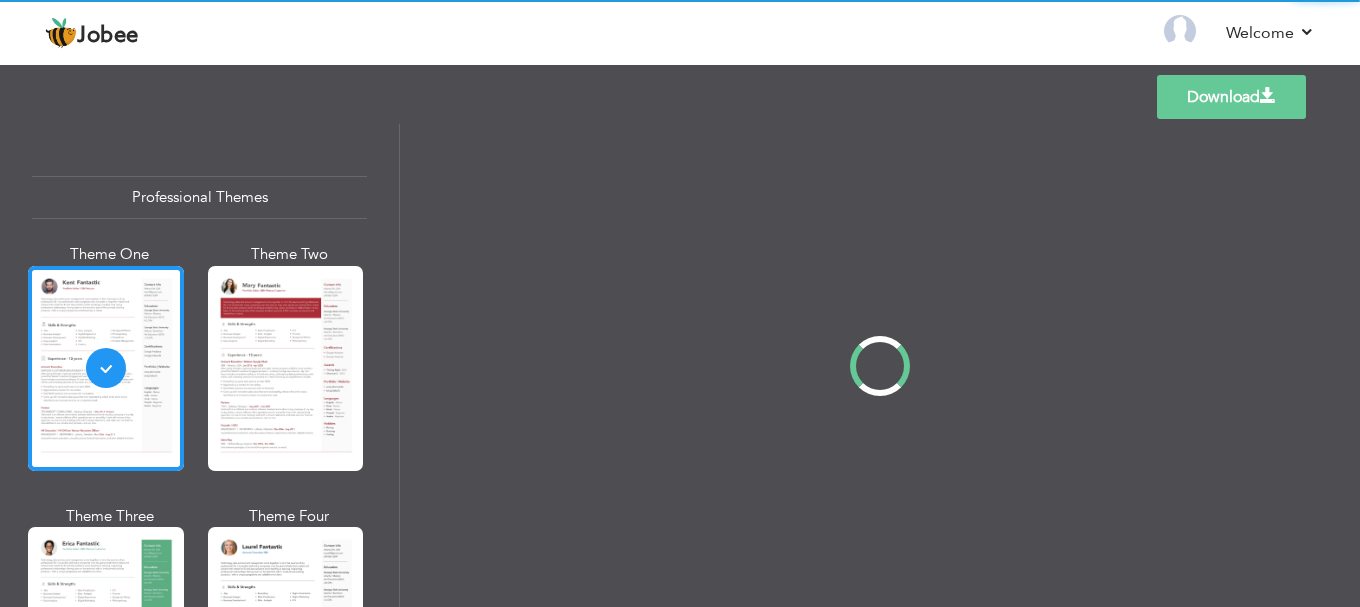 scroll, scrollTop: 0, scrollLeft: 0, axis: both 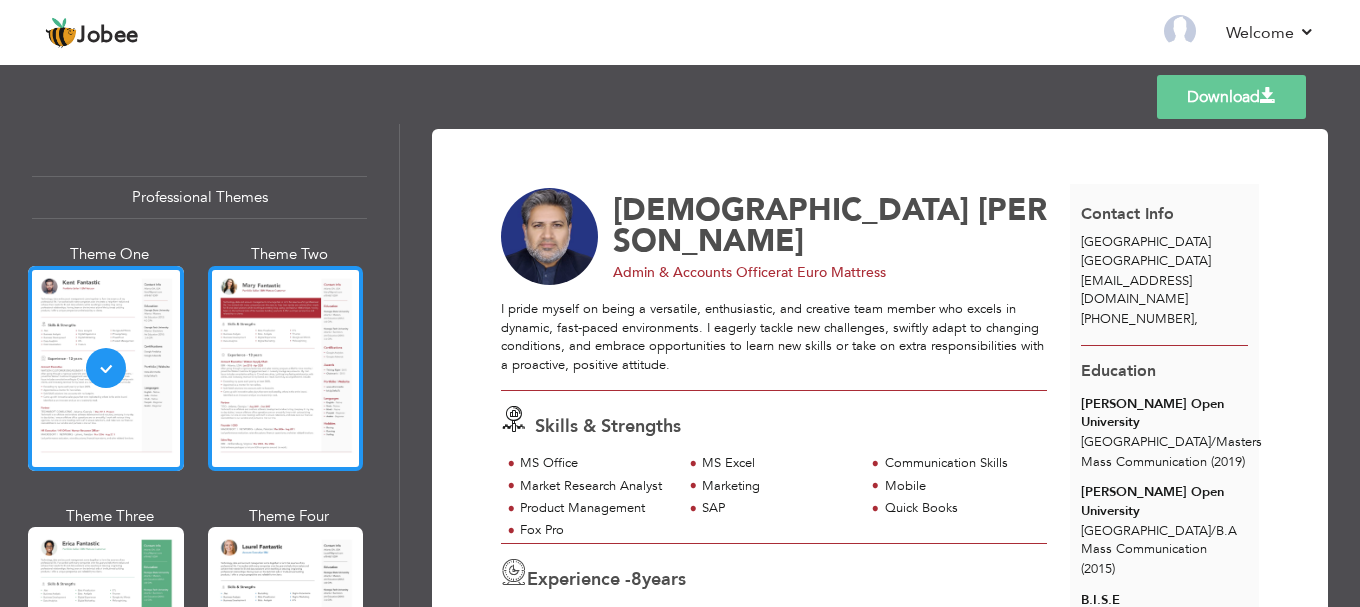 click at bounding box center [286, 368] 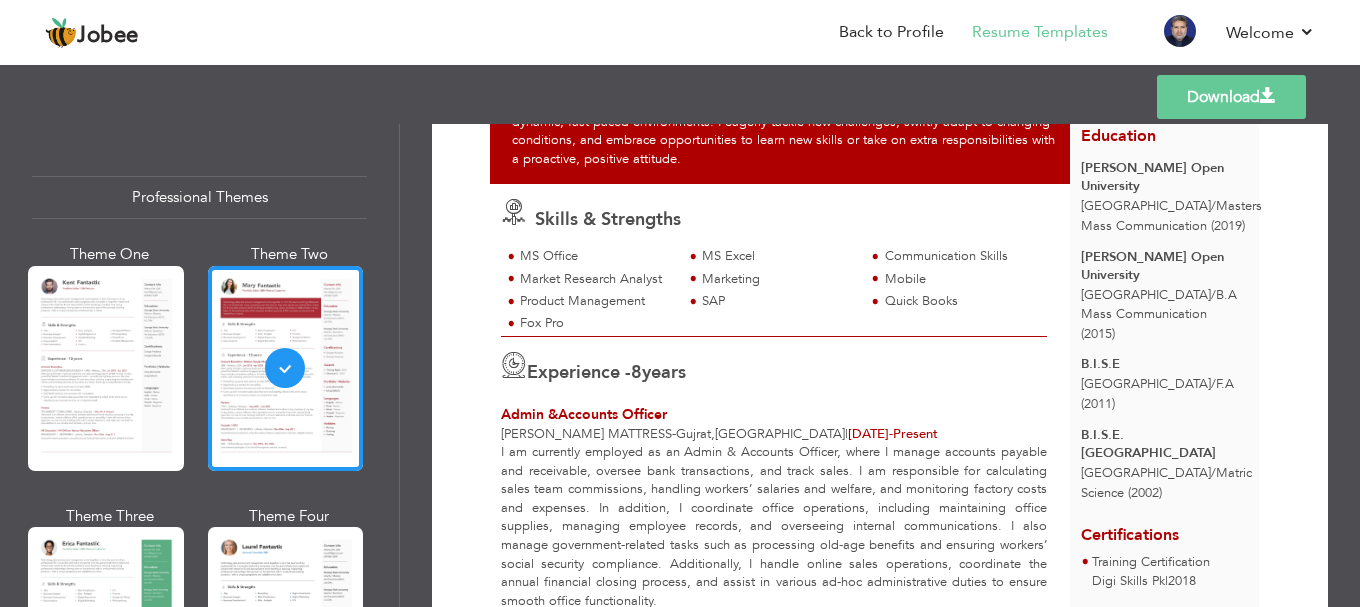 scroll, scrollTop: 300, scrollLeft: 0, axis: vertical 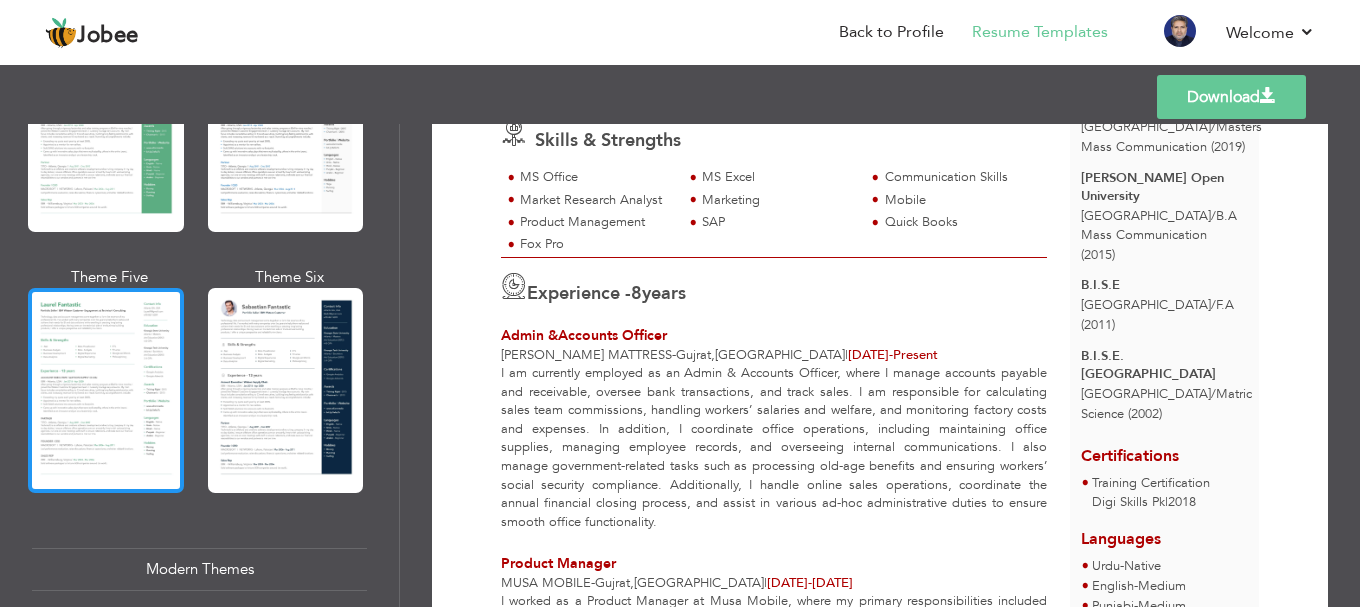 click at bounding box center [106, 390] 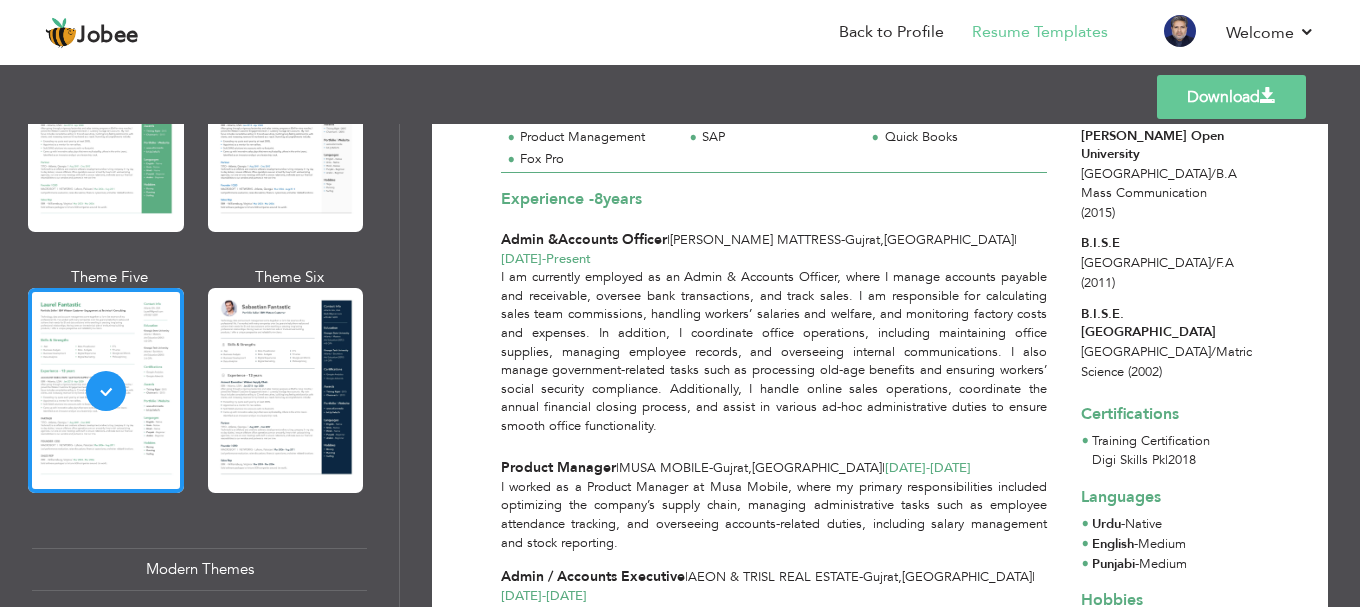 scroll, scrollTop: 400, scrollLeft: 0, axis: vertical 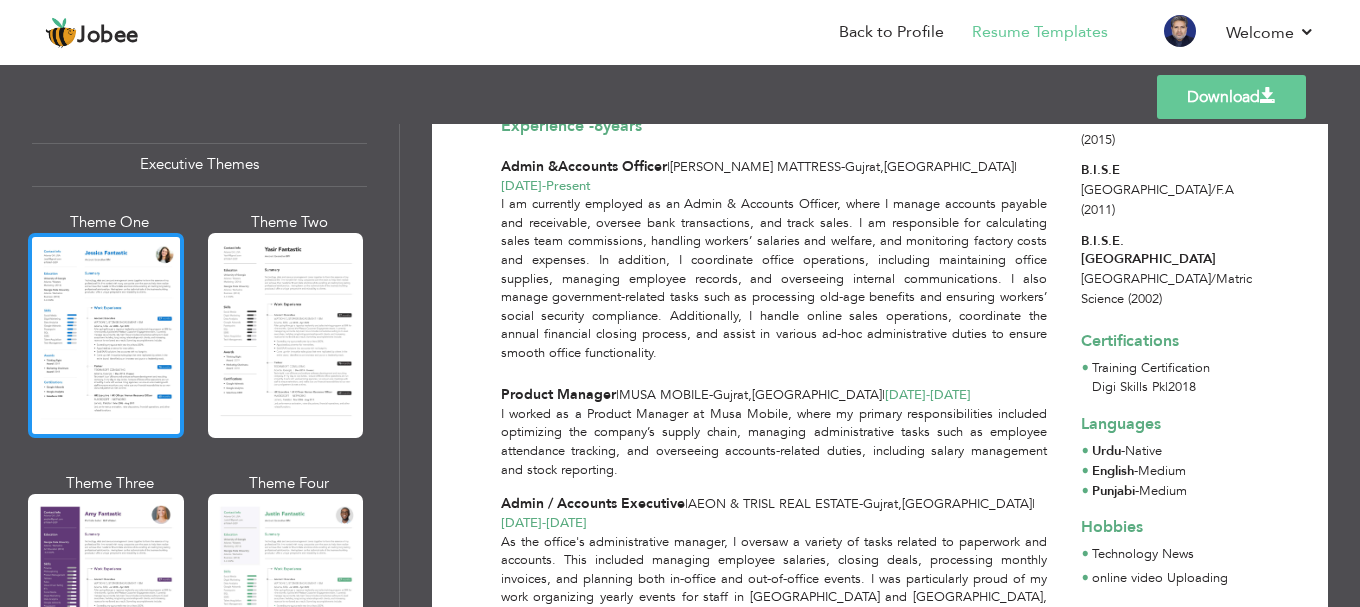 click at bounding box center (106, 335) 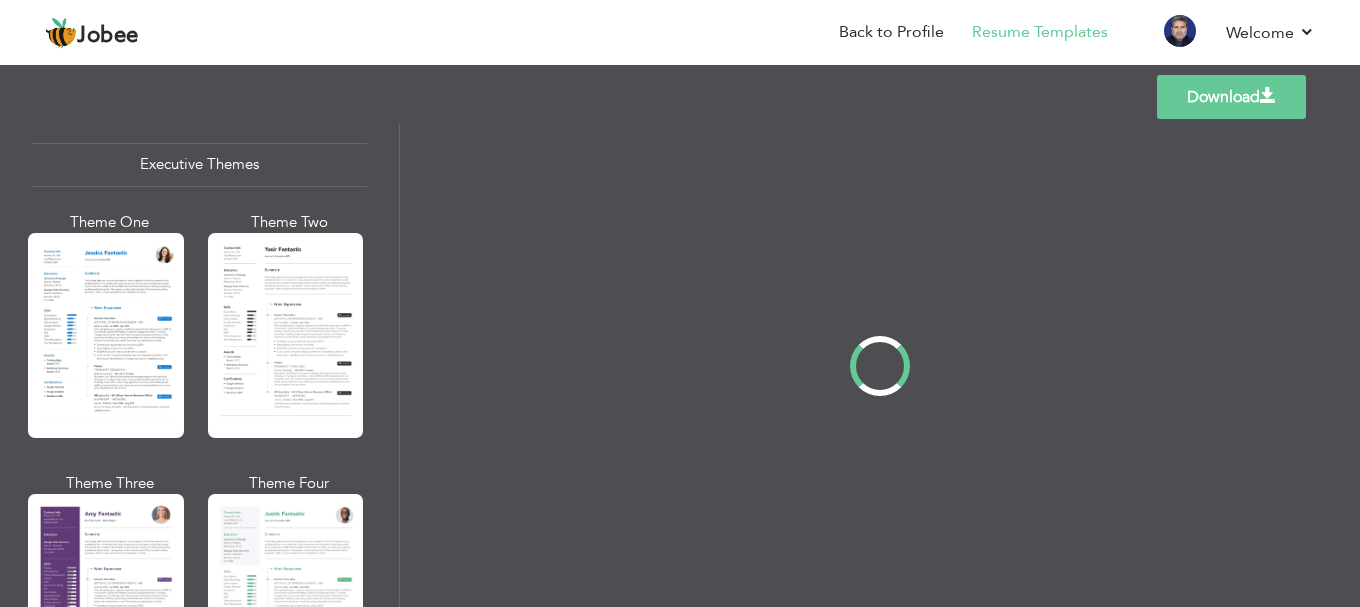 scroll, scrollTop: 0, scrollLeft: 0, axis: both 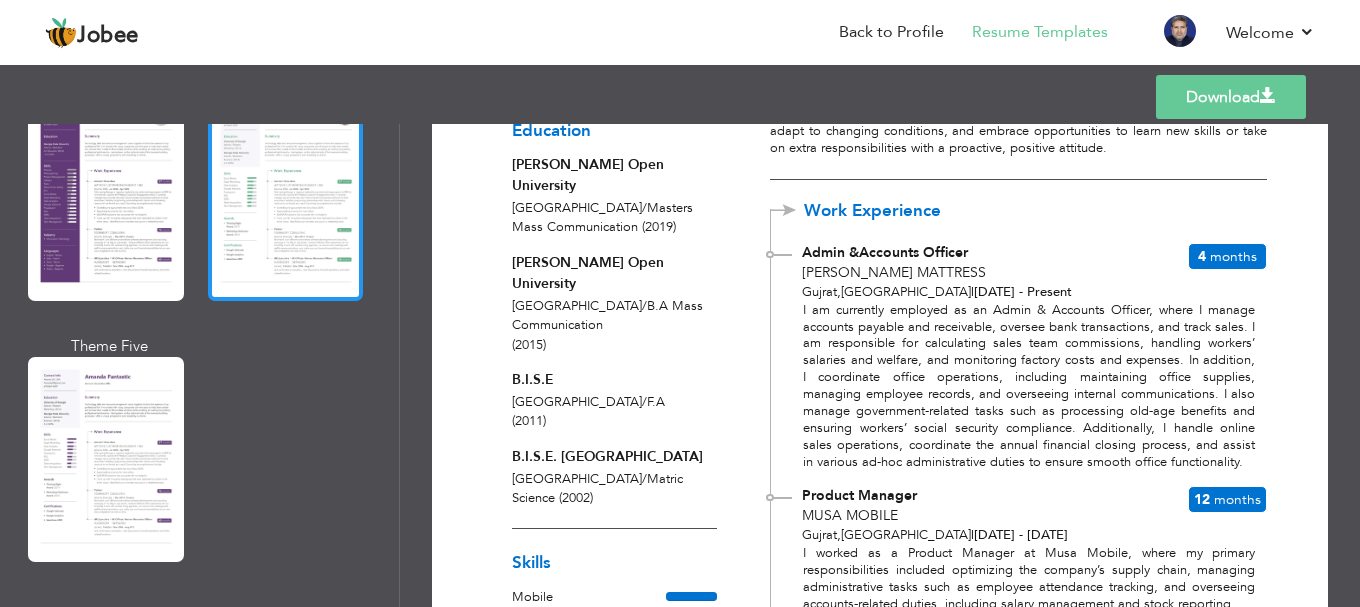 click at bounding box center (286, 198) 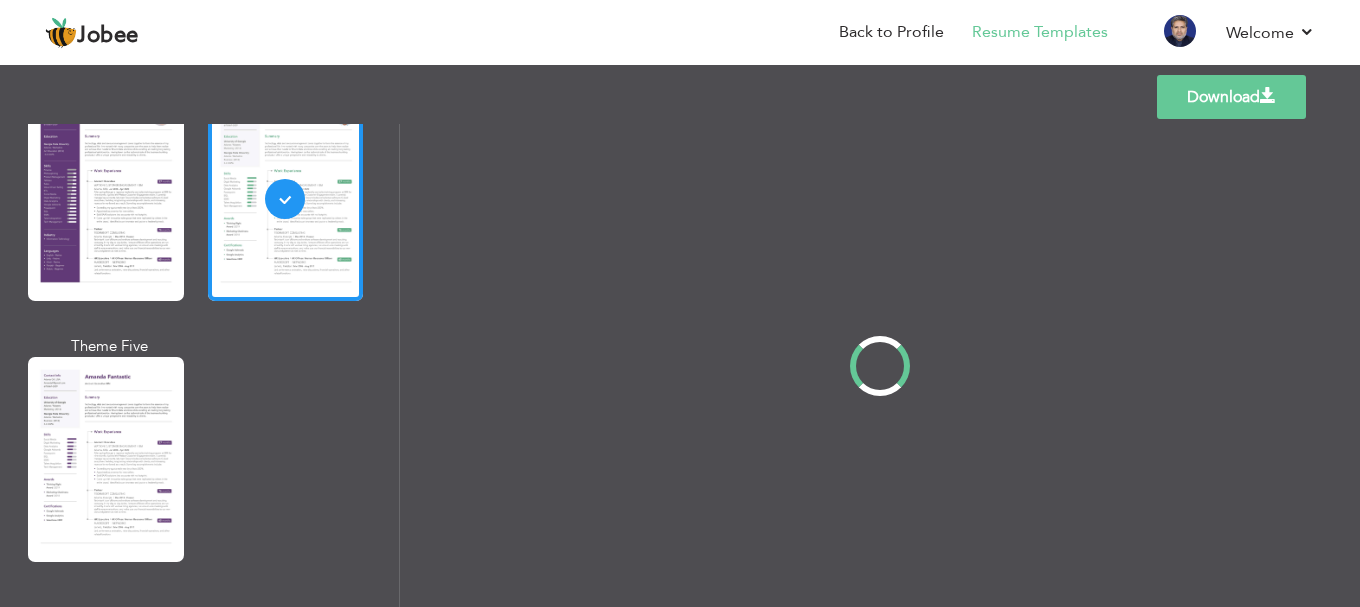 scroll, scrollTop: 0, scrollLeft: 0, axis: both 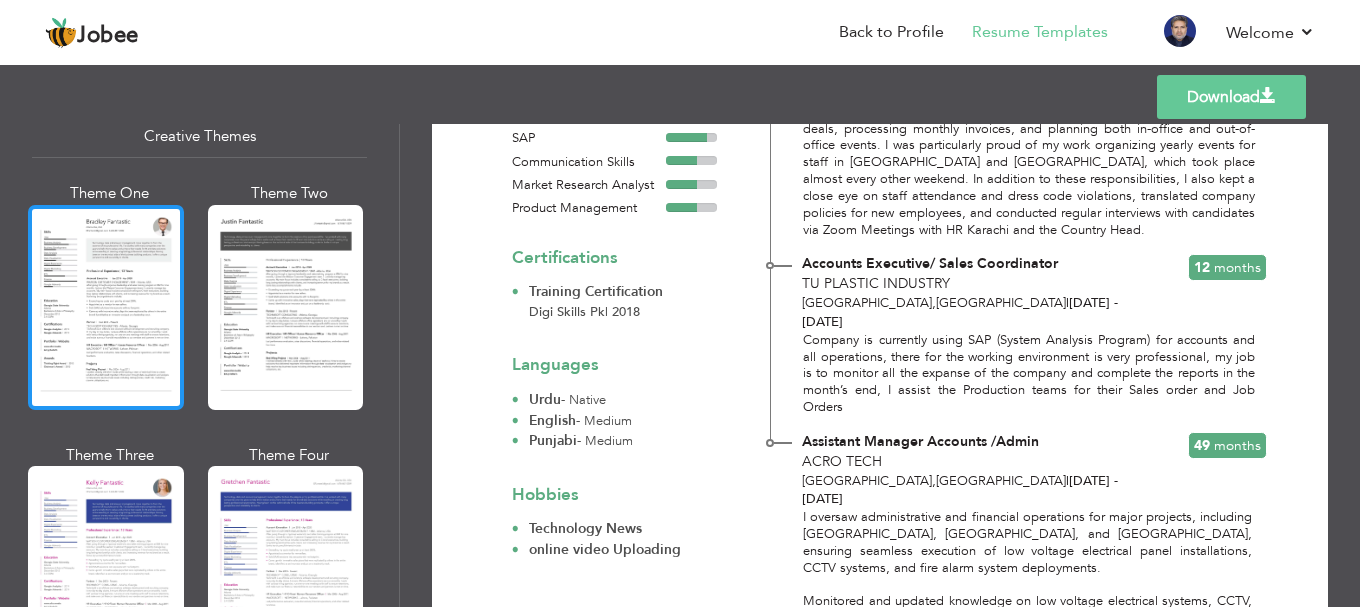 click at bounding box center [106, 307] 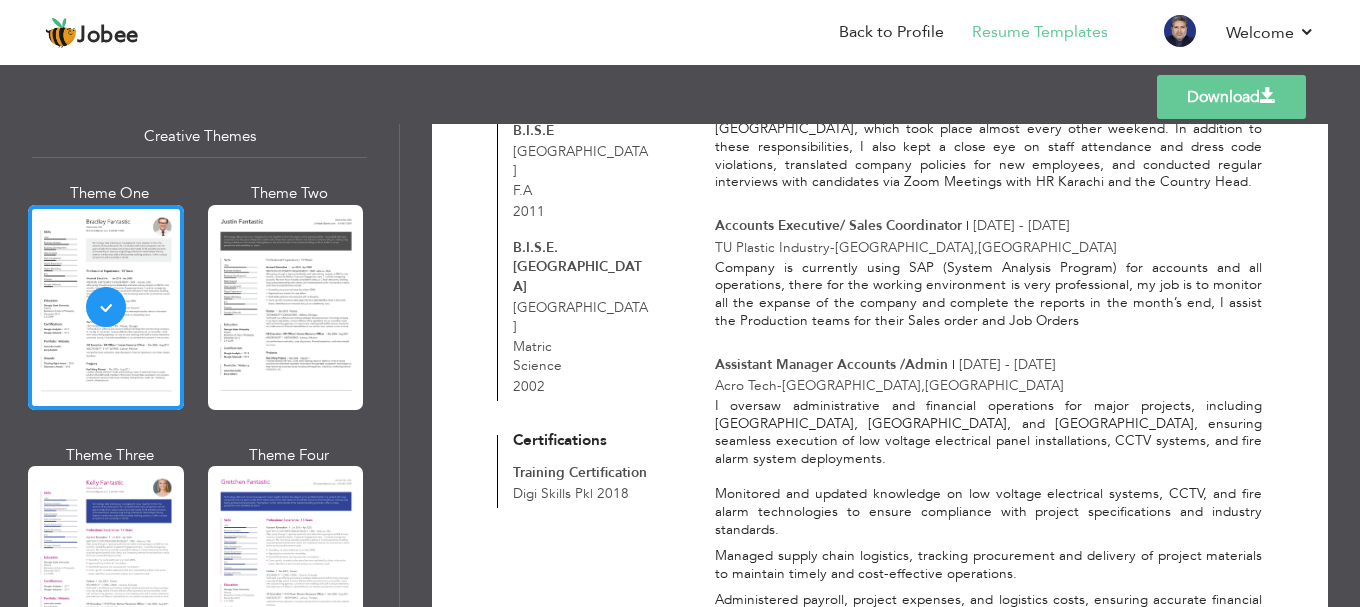 scroll, scrollTop: 0, scrollLeft: 0, axis: both 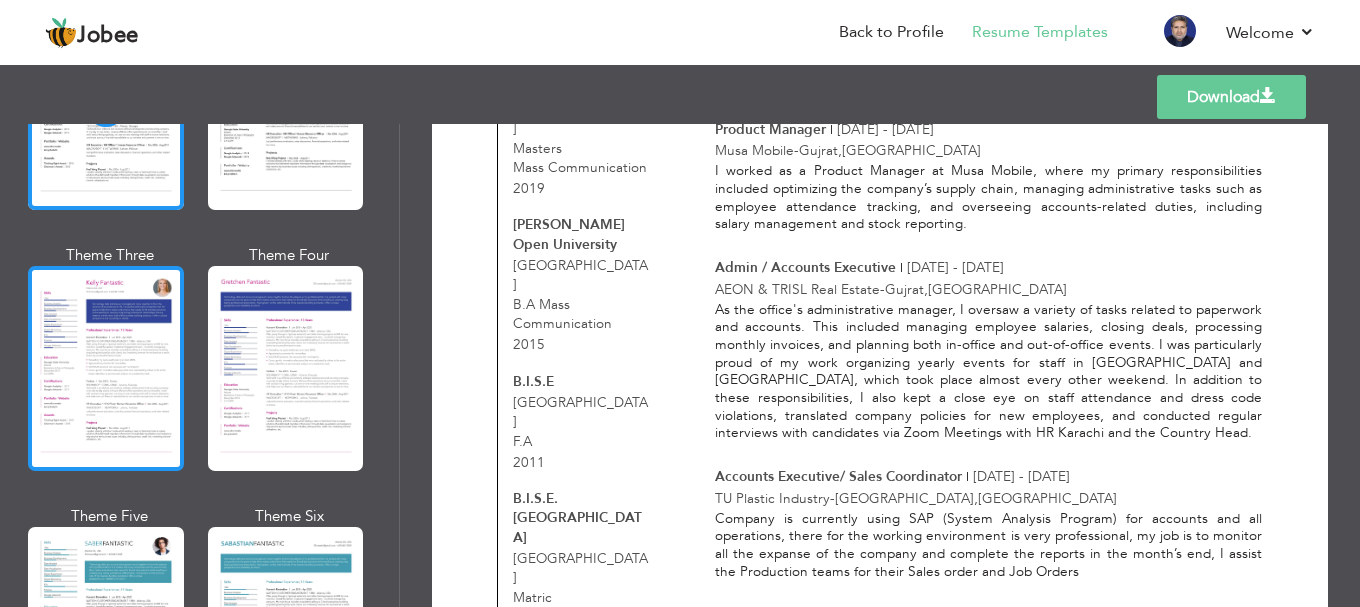 click at bounding box center (106, 368) 